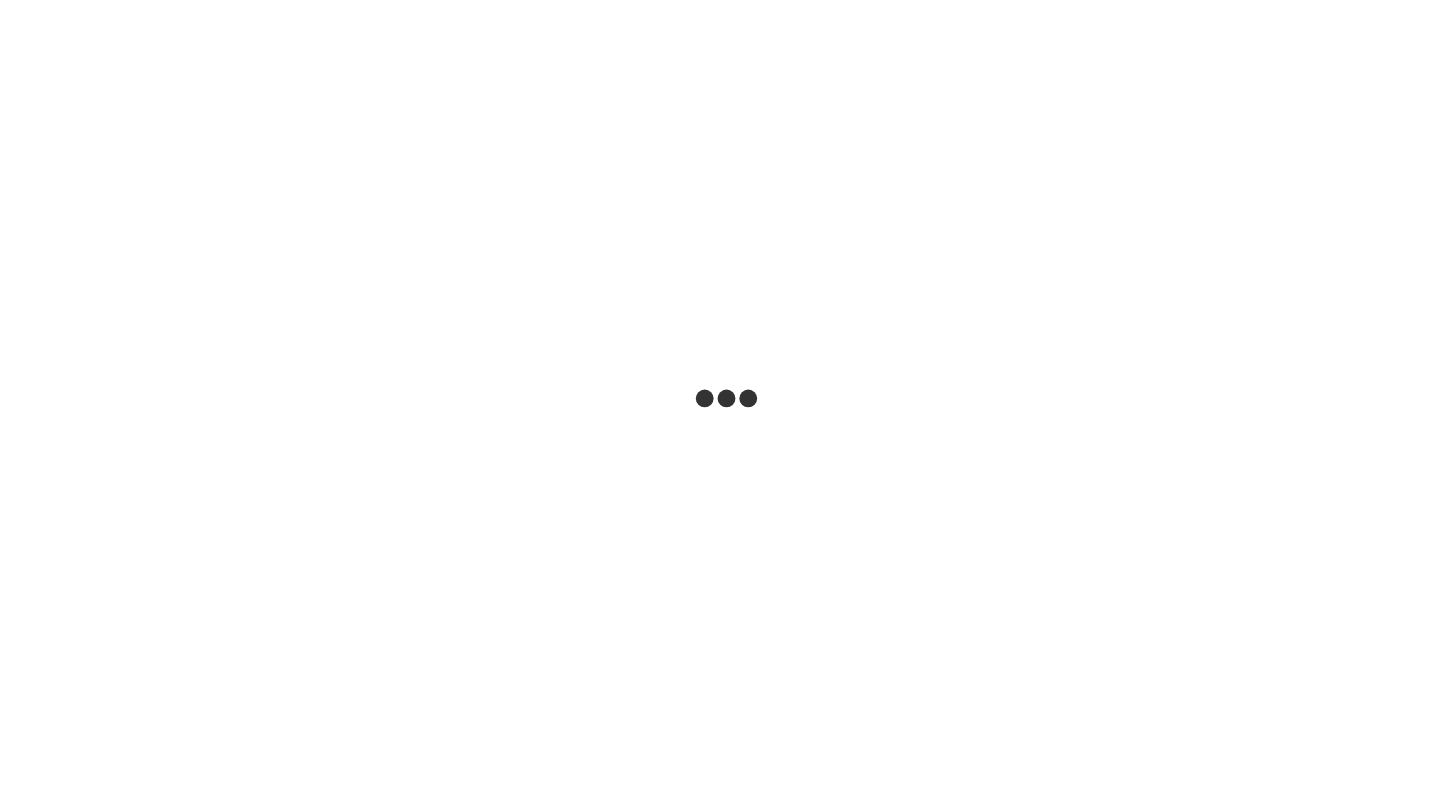 scroll, scrollTop: 0, scrollLeft: 0, axis: both 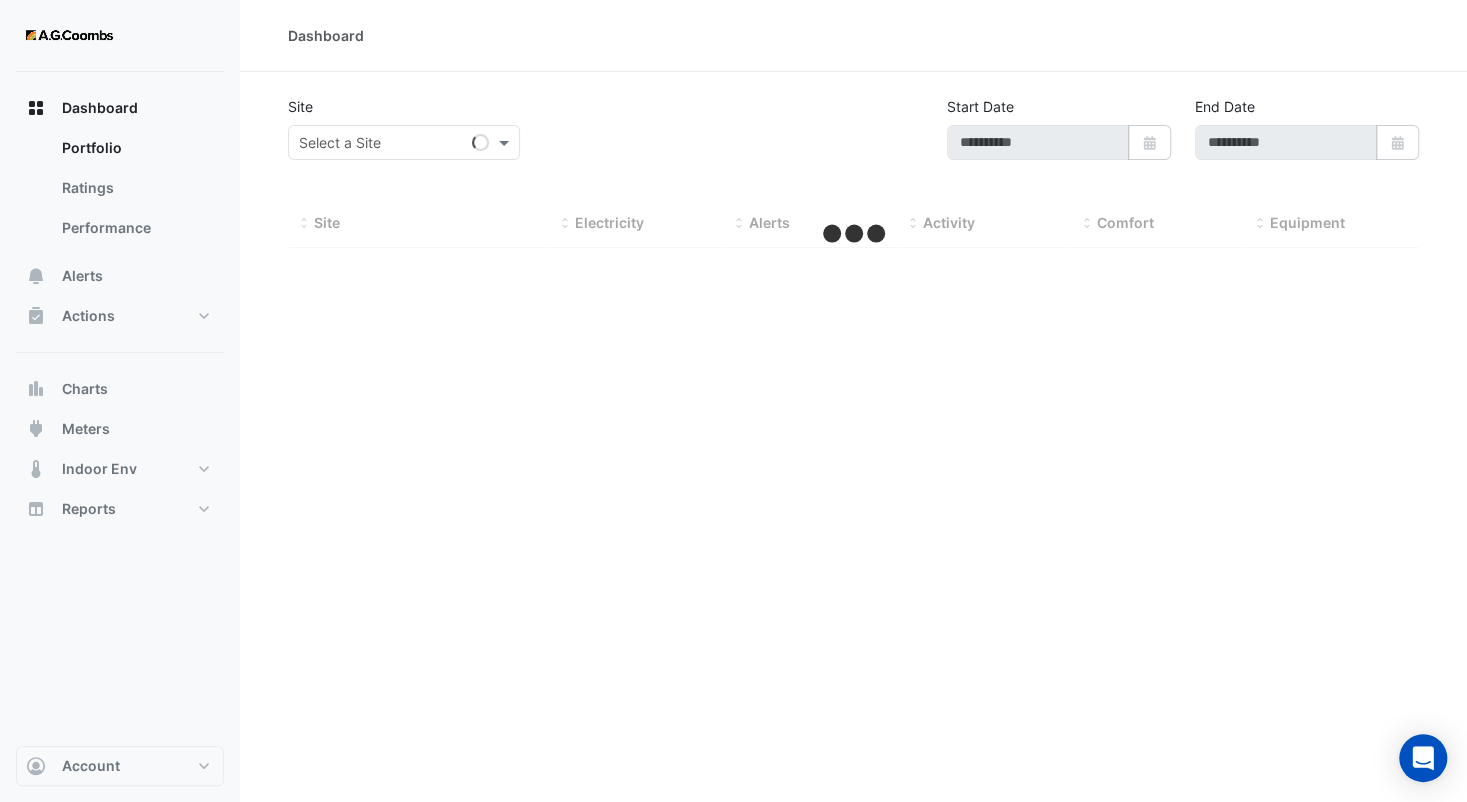 type on "**********" 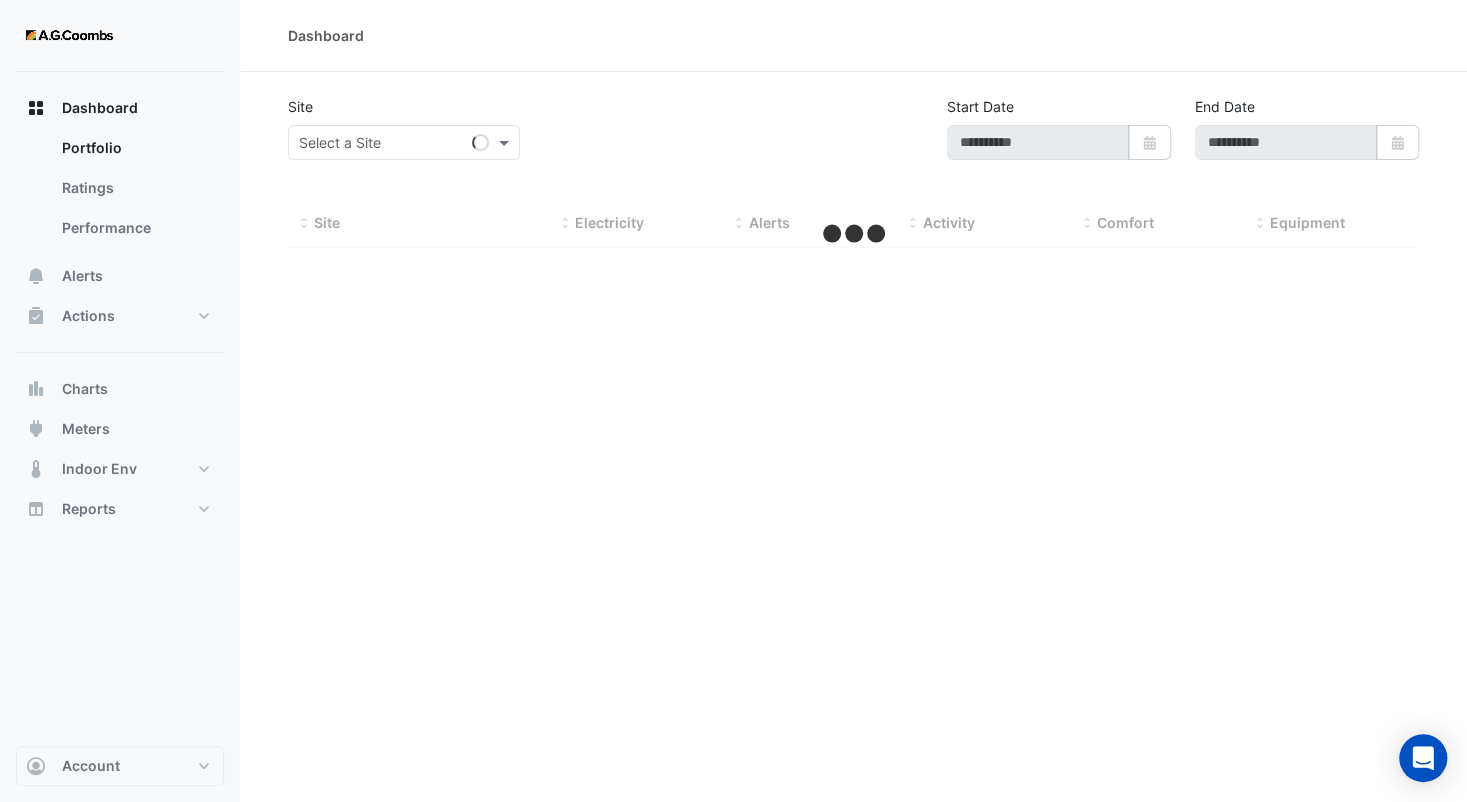 type on "**********" 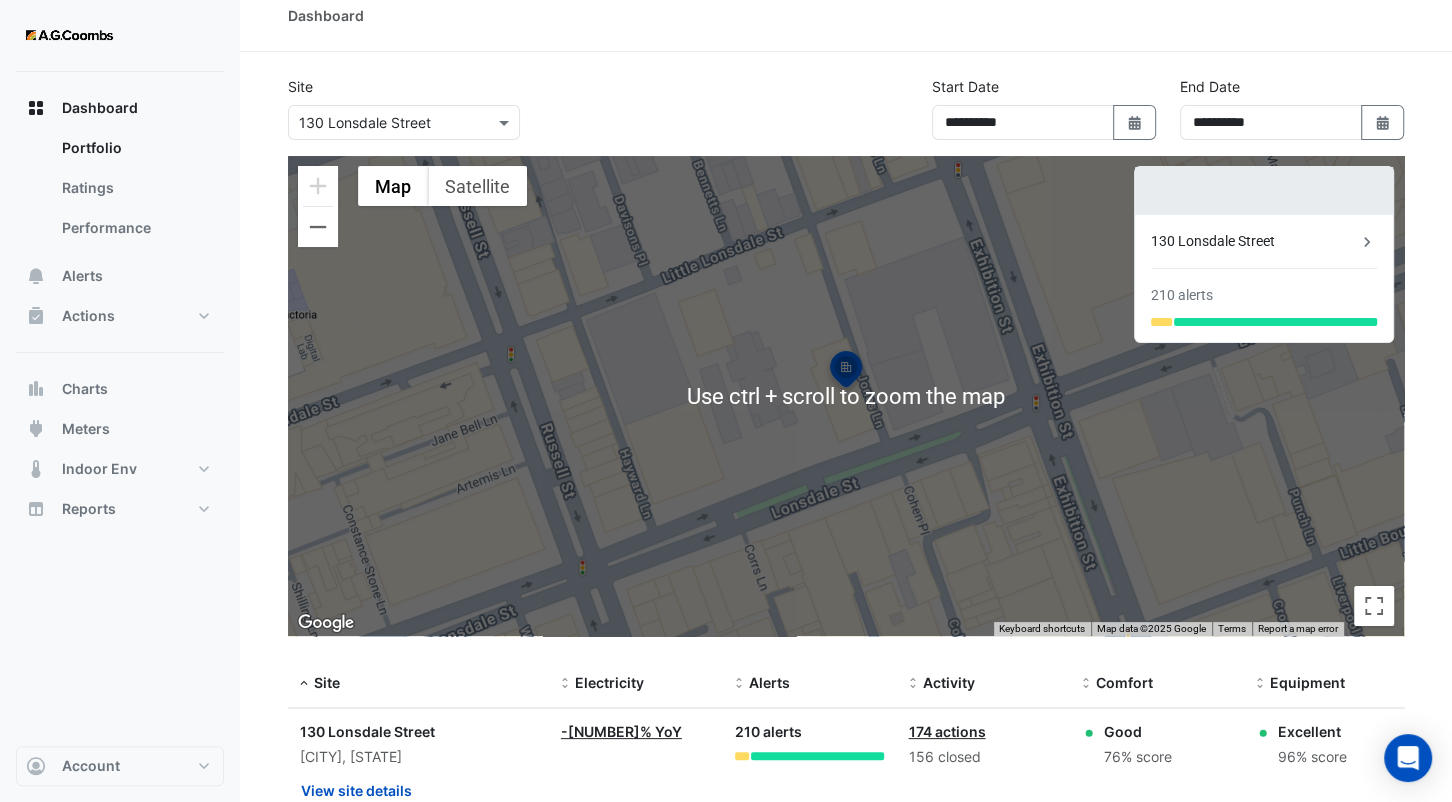 scroll, scrollTop: 0, scrollLeft: 0, axis: both 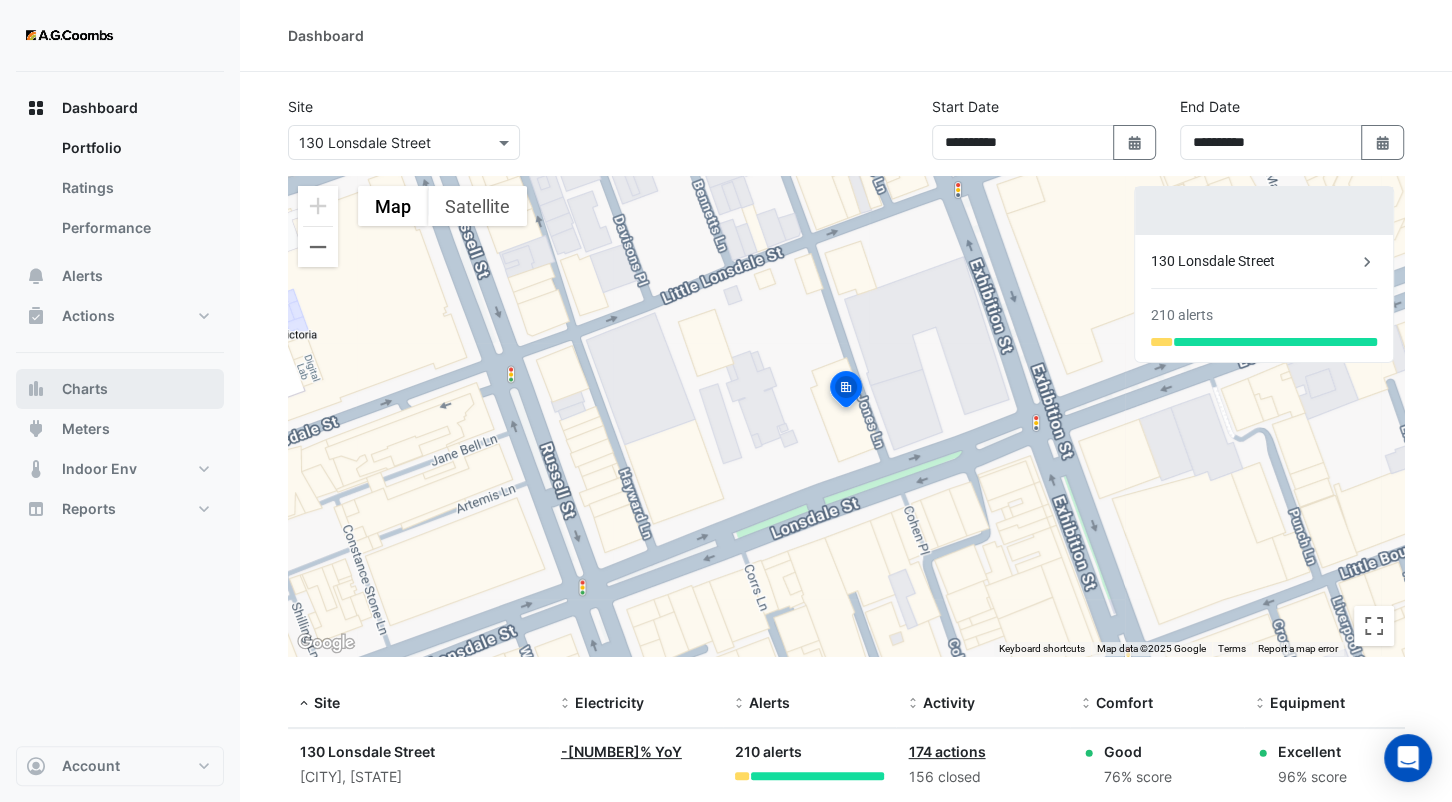click on "Charts" at bounding box center (120, 389) 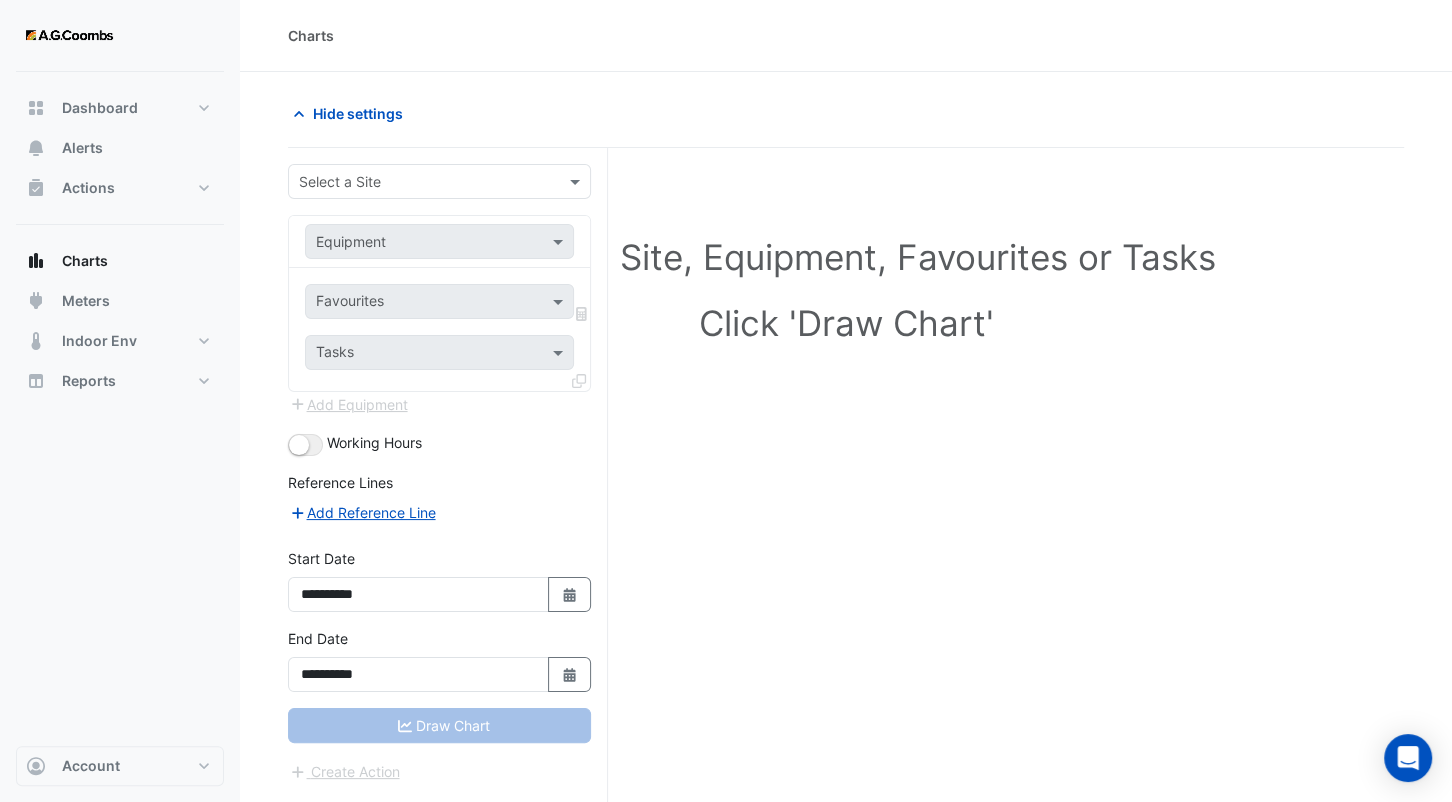 click at bounding box center (419, 182) 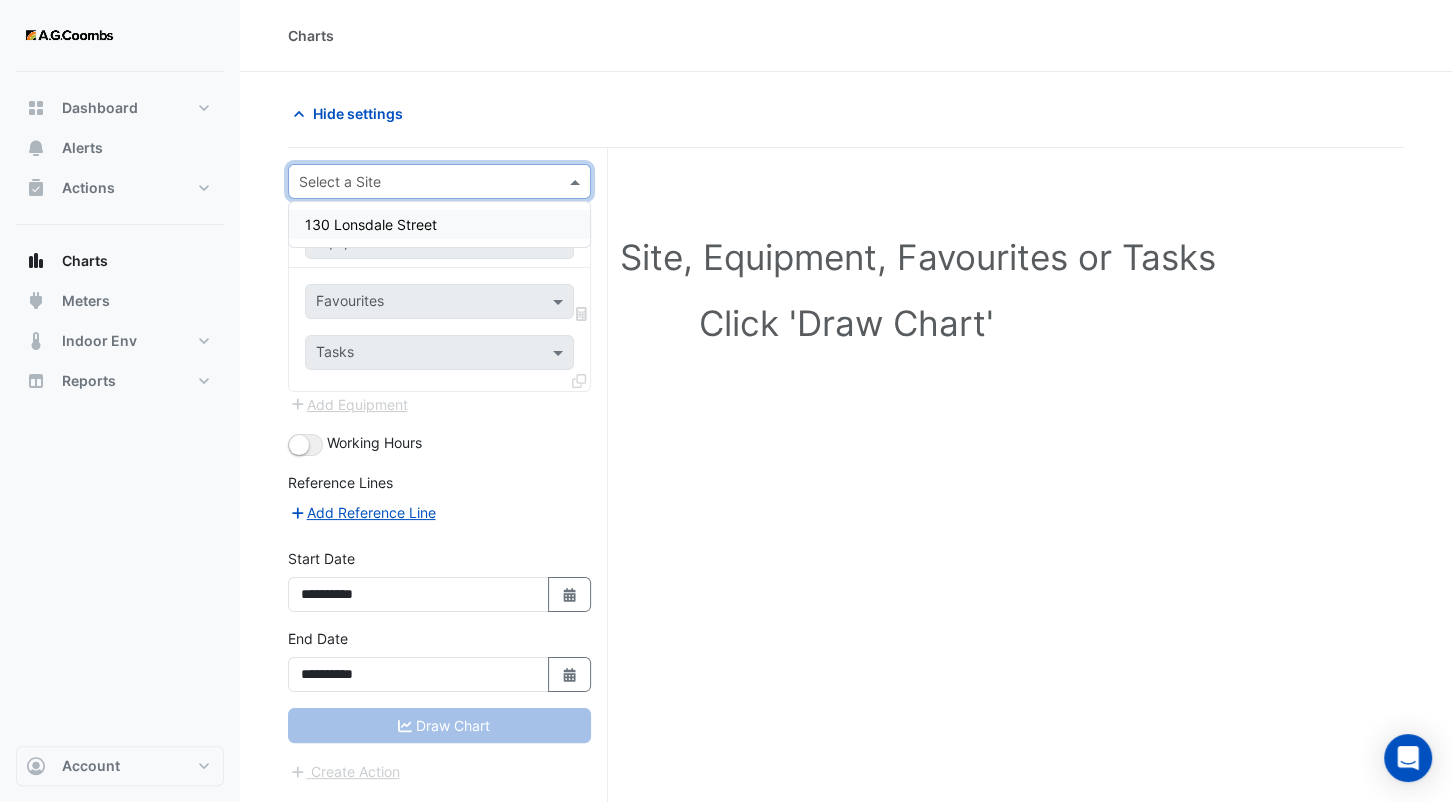 click on "130 Lonsdale Street" at bounding box center [371, 224] 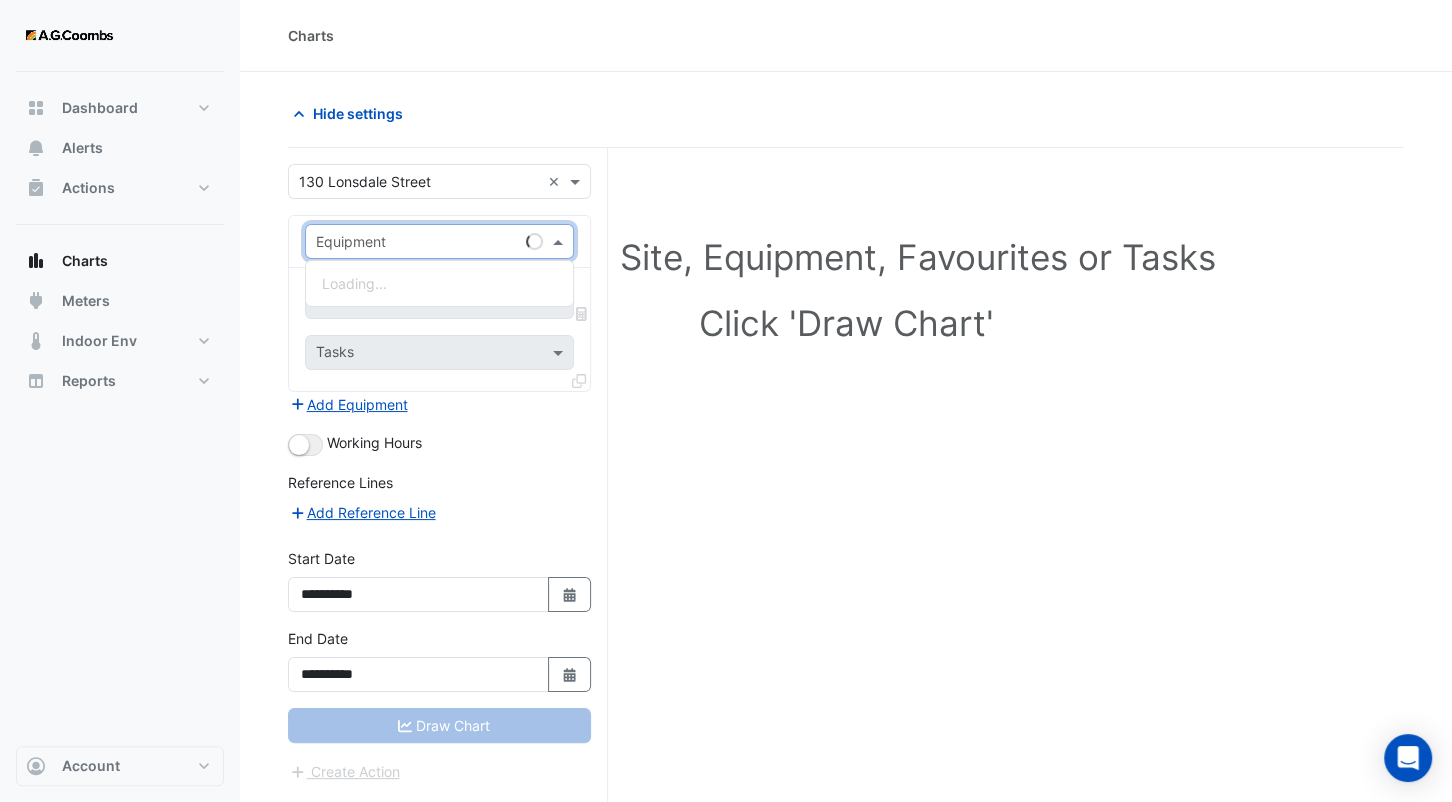 click at bounding box center [419, 242] 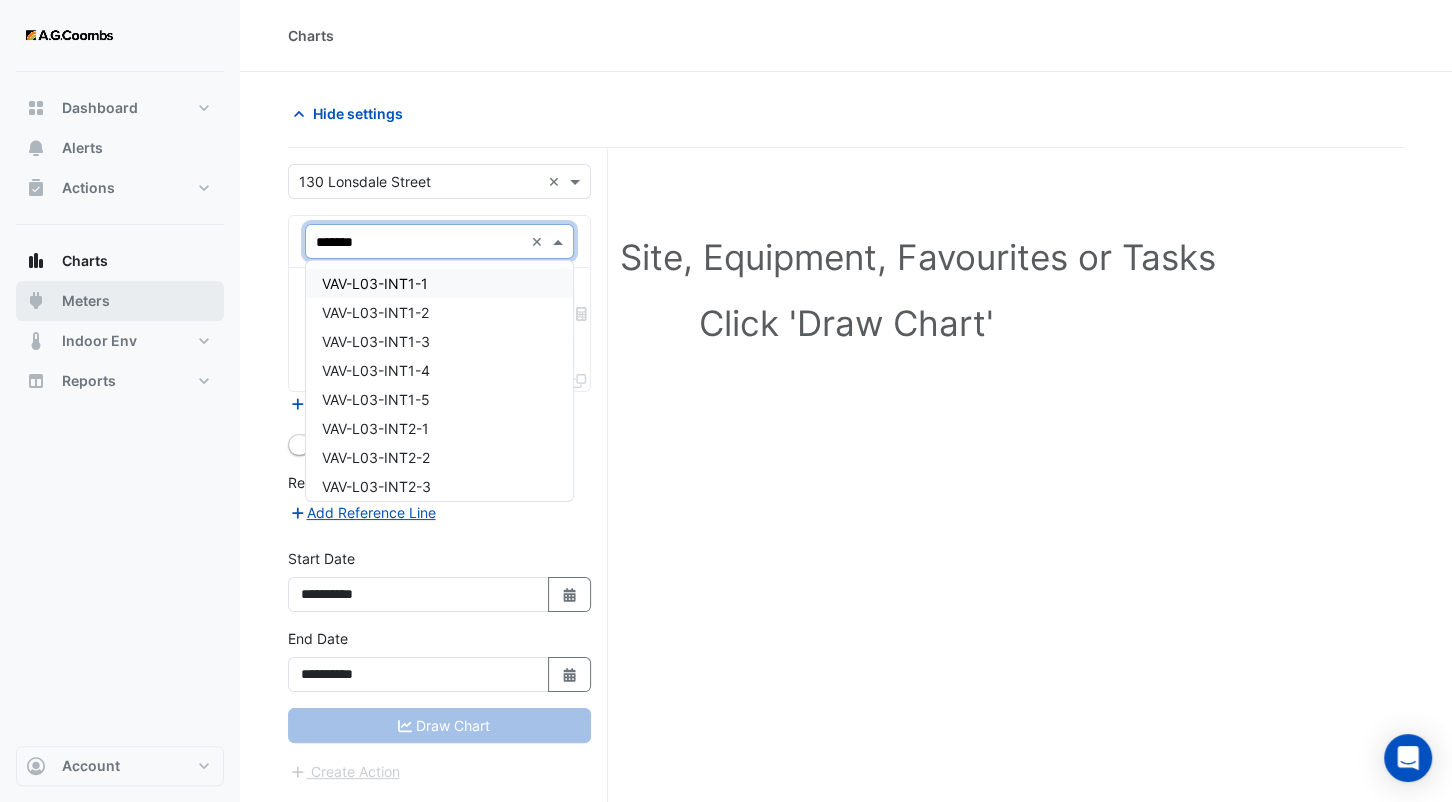 type on "*******" 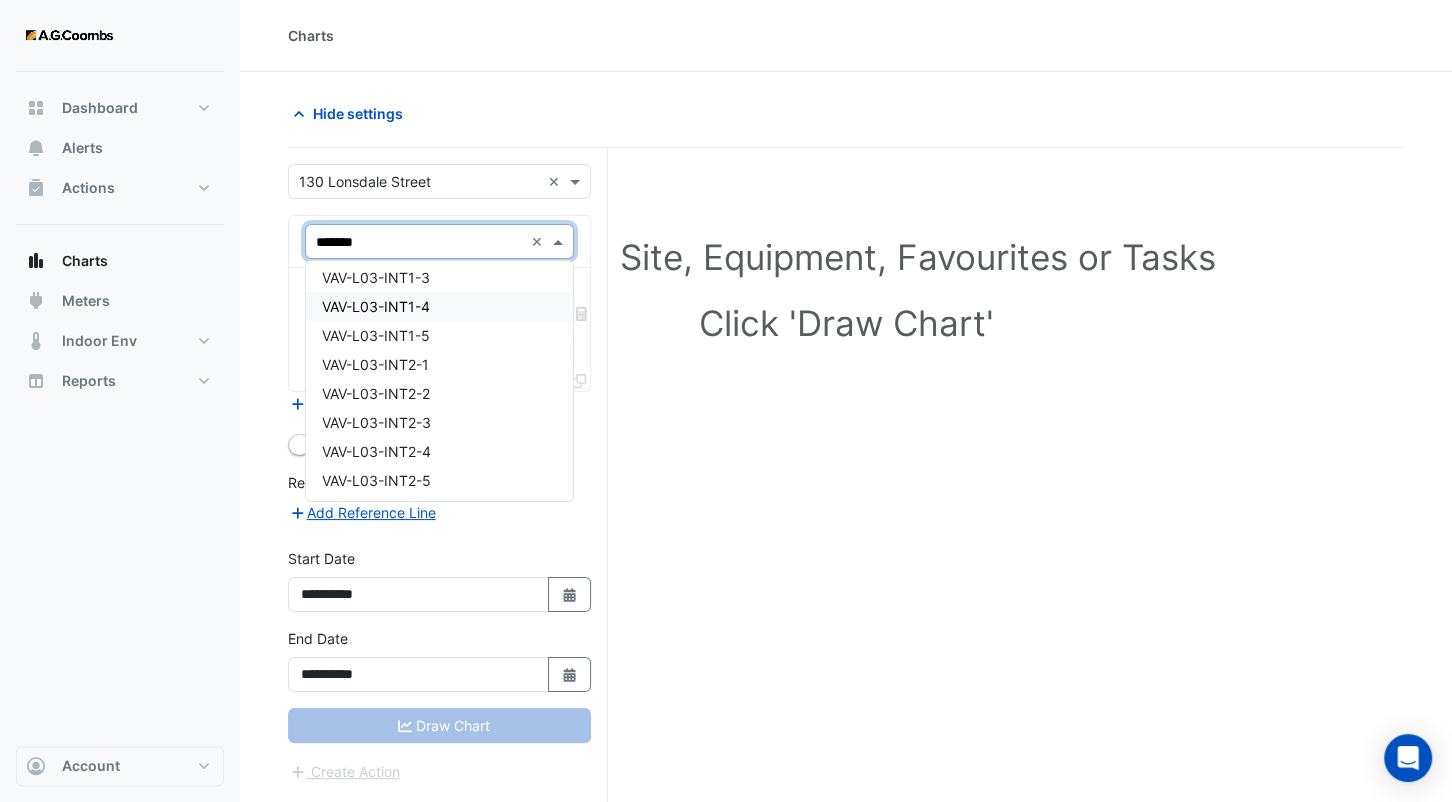 scroll, scrollTop: 0, scrollLeft: 0, axis: both 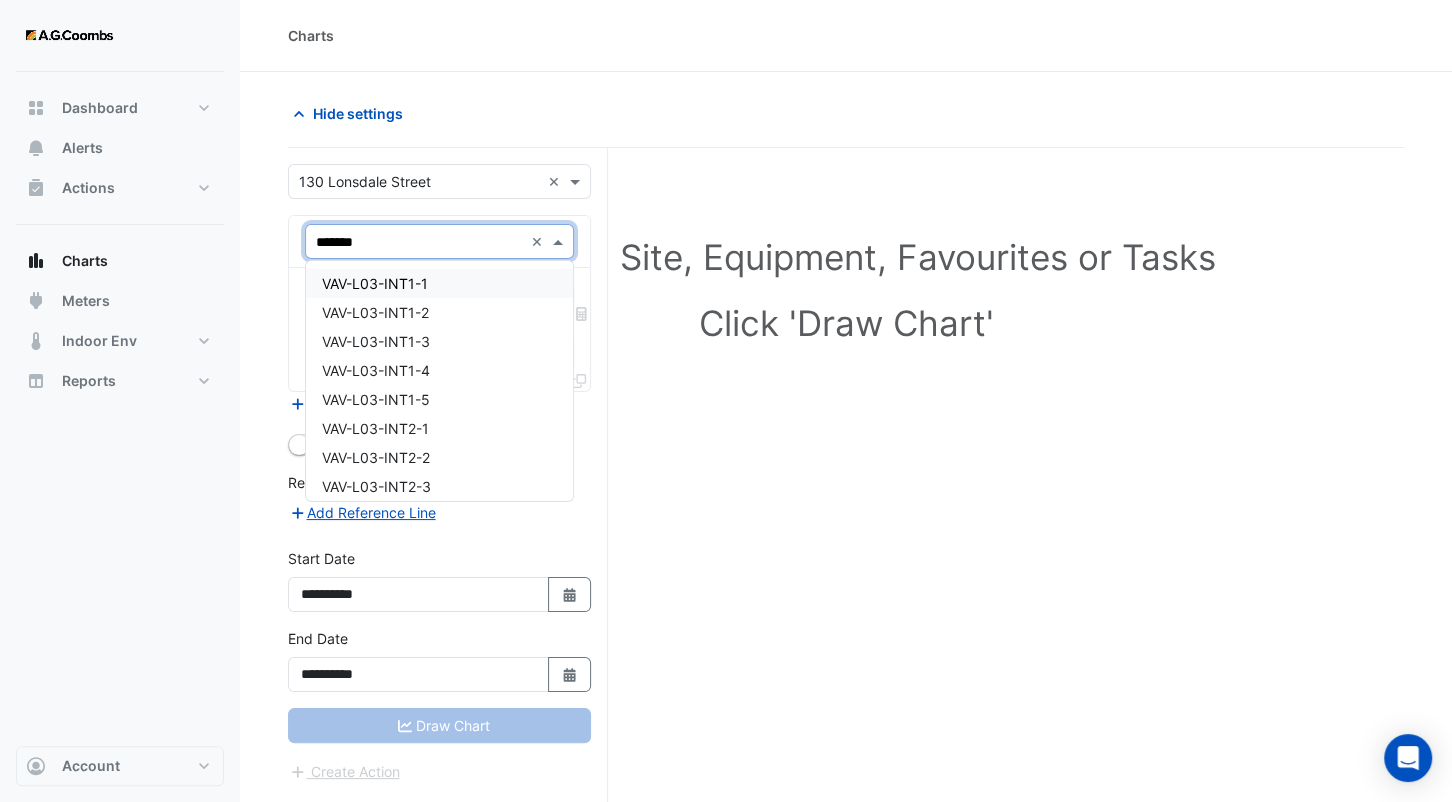 click on "VAV-L03-INT1-1" at bounding box center [439, 283] 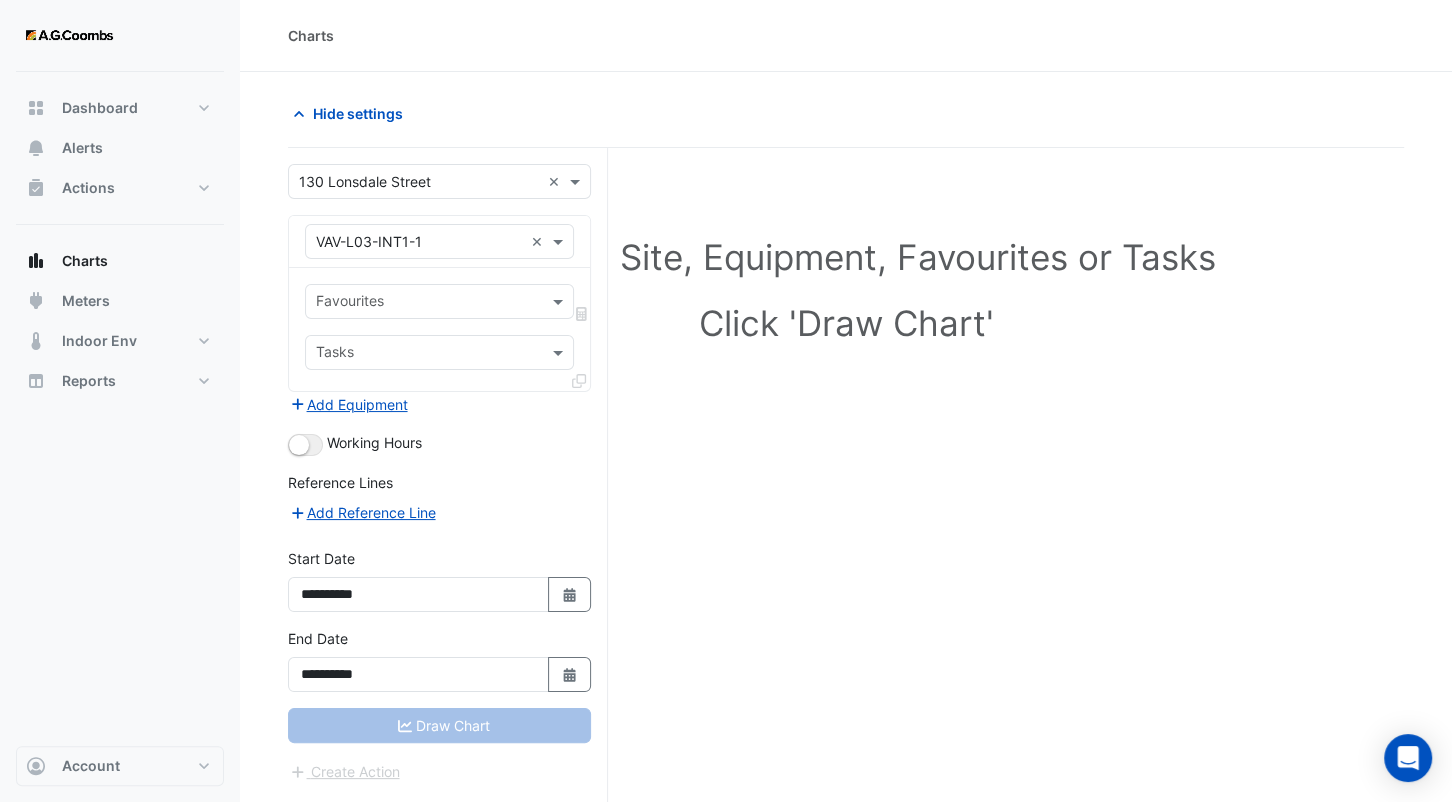click at bounding box center [419, 242] 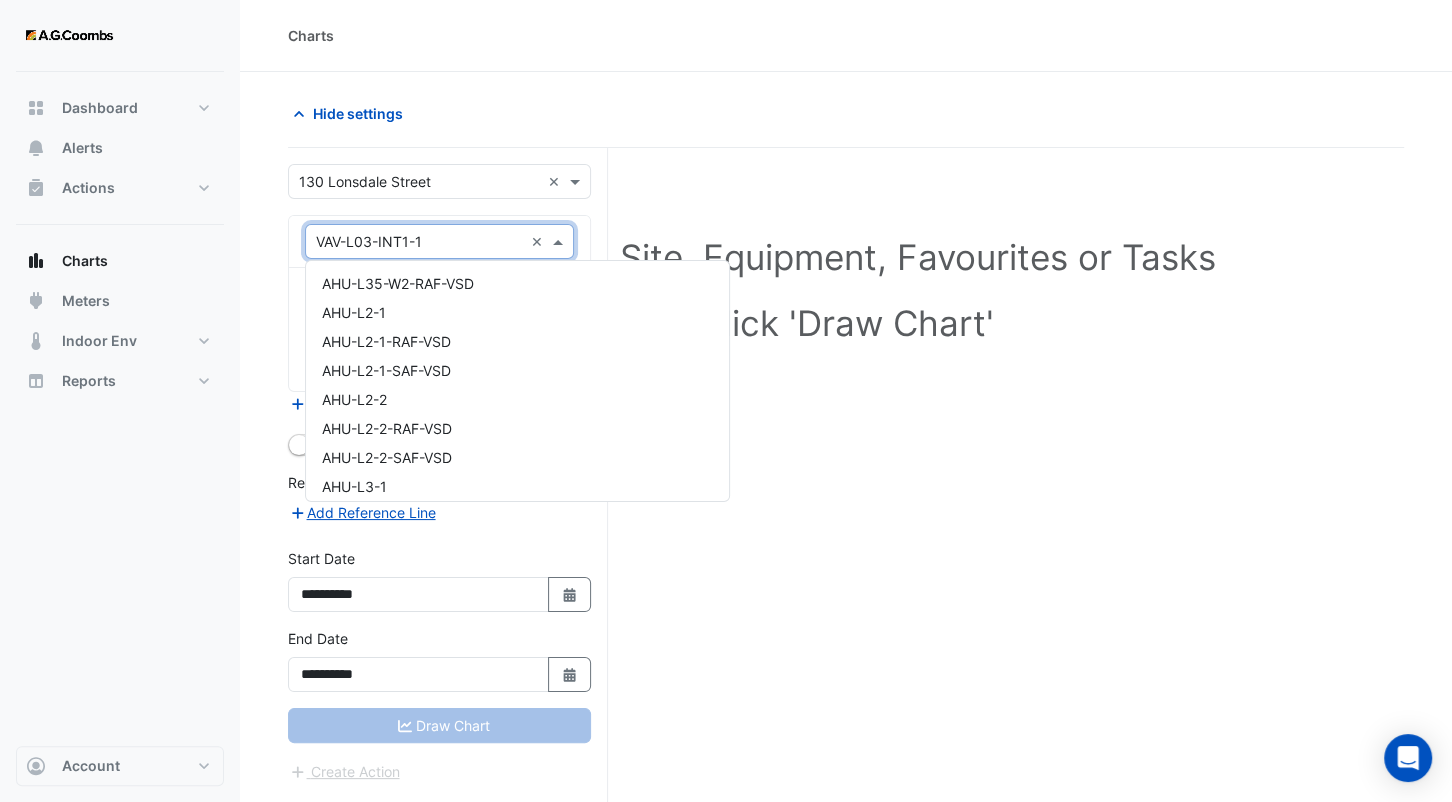 scroll, scrollTop: 20570, scrollLeft: 0, axis: vertical 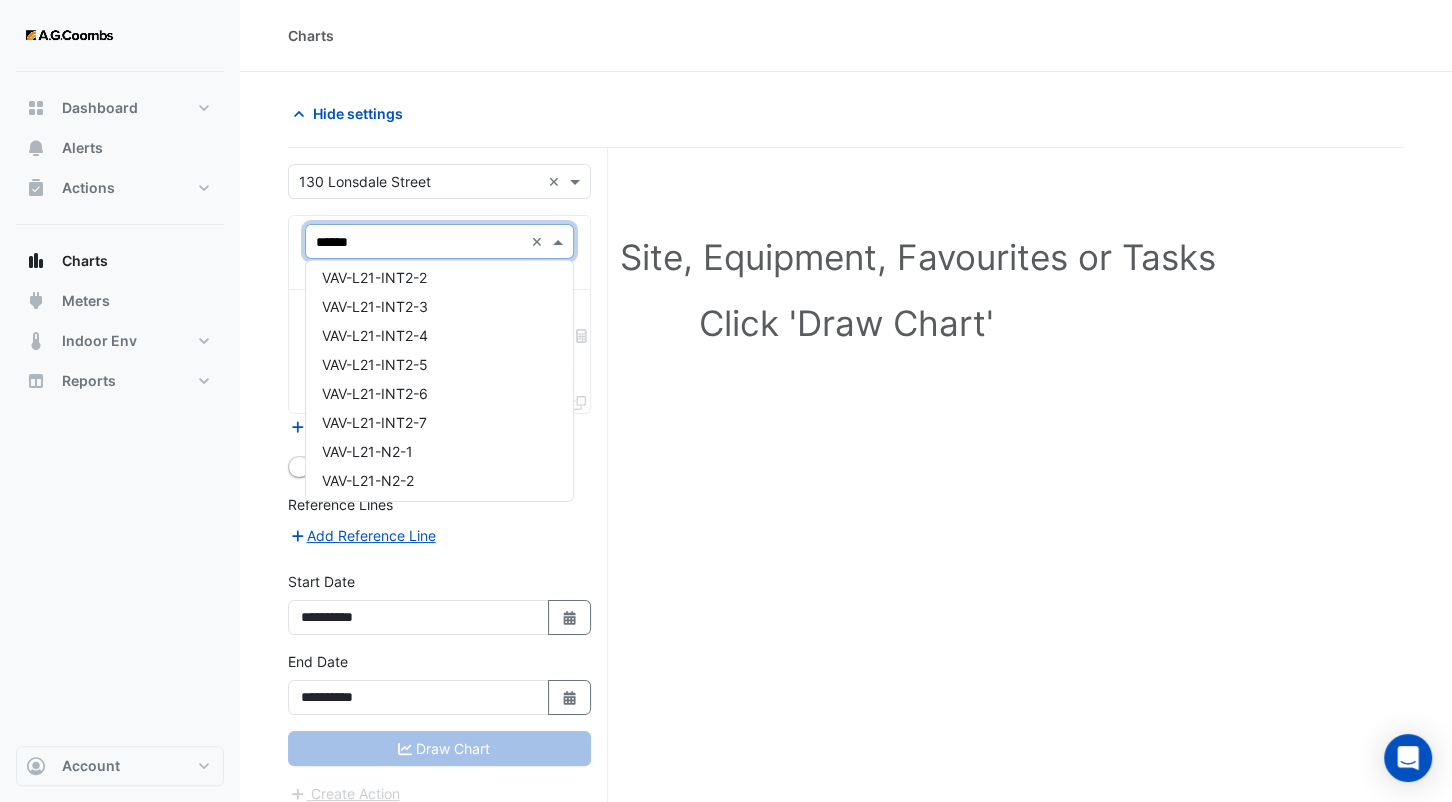 type on "*******" 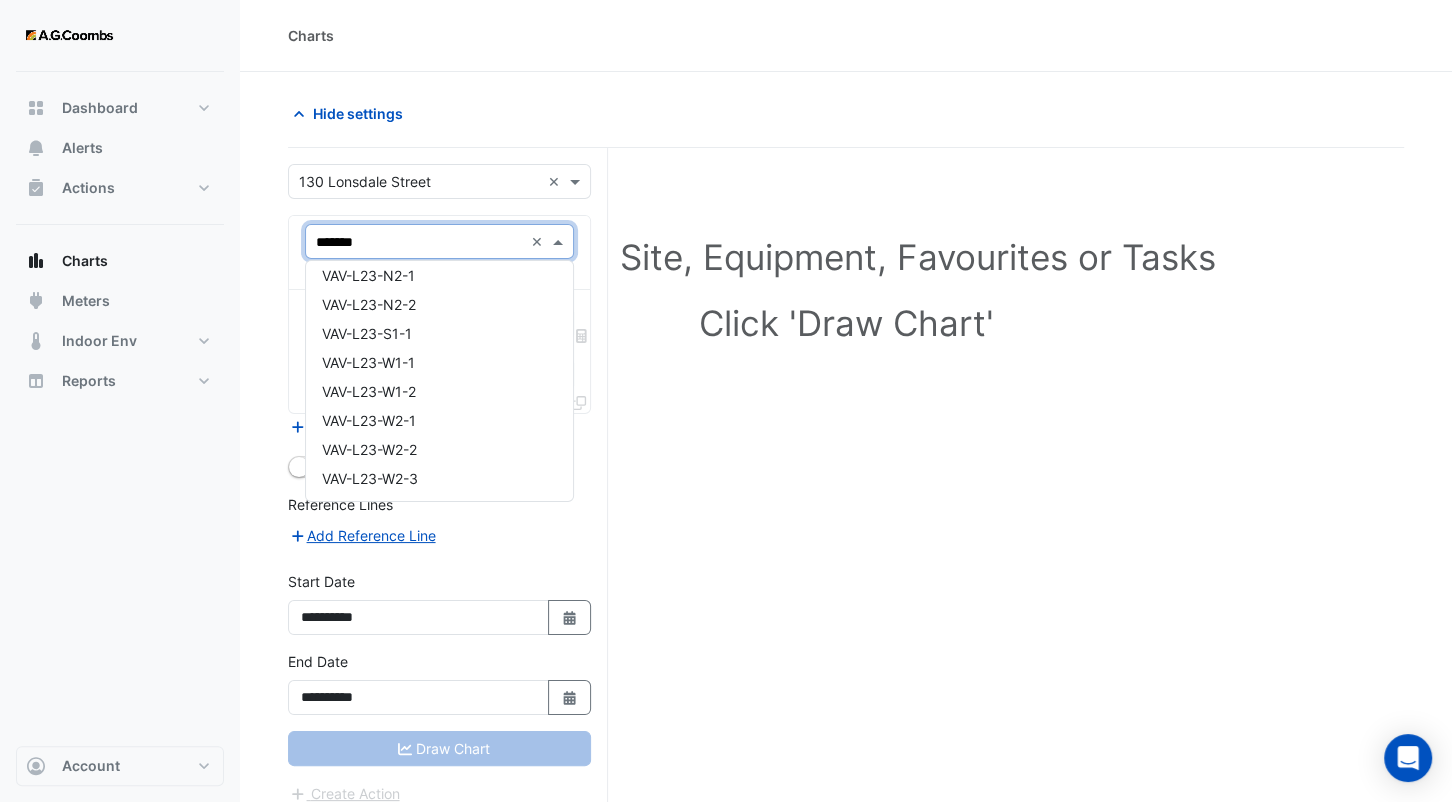 scroll, scrollTop: 471, scrollLeft: 0, axis: vertical 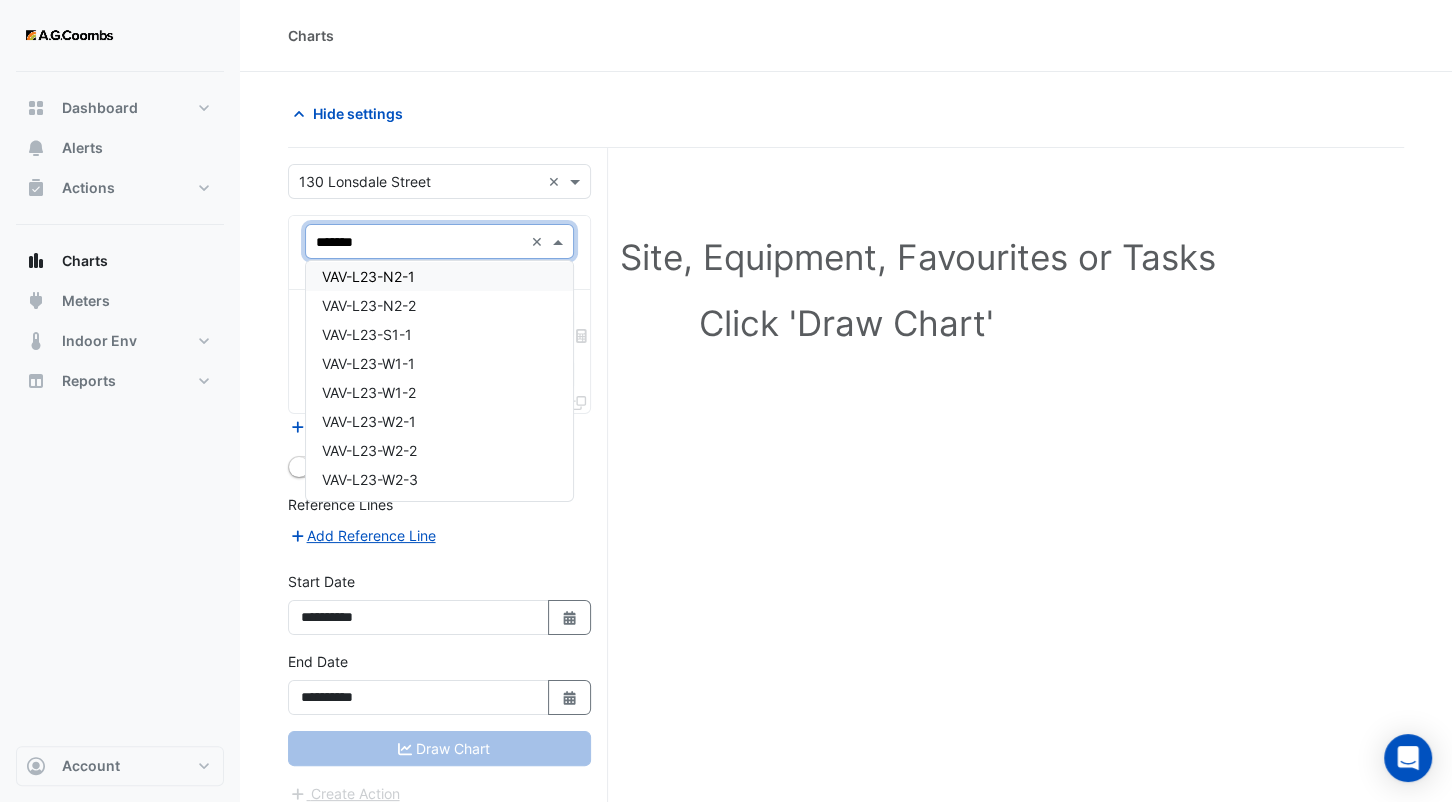 click on "VAV-L23-N2-1" at bounding box center [439, 276] 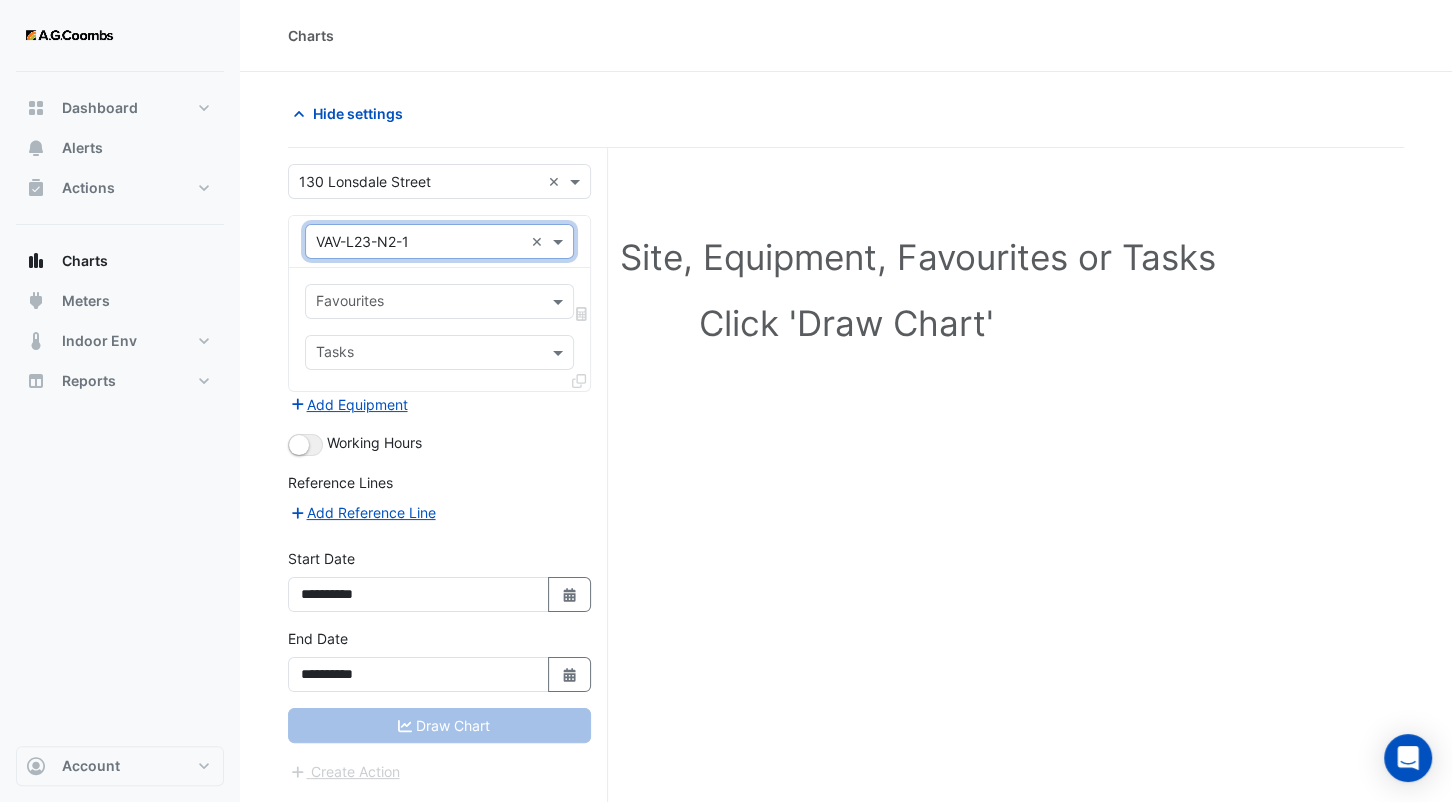 click on "Favourites" at bounding box center [423, 301] 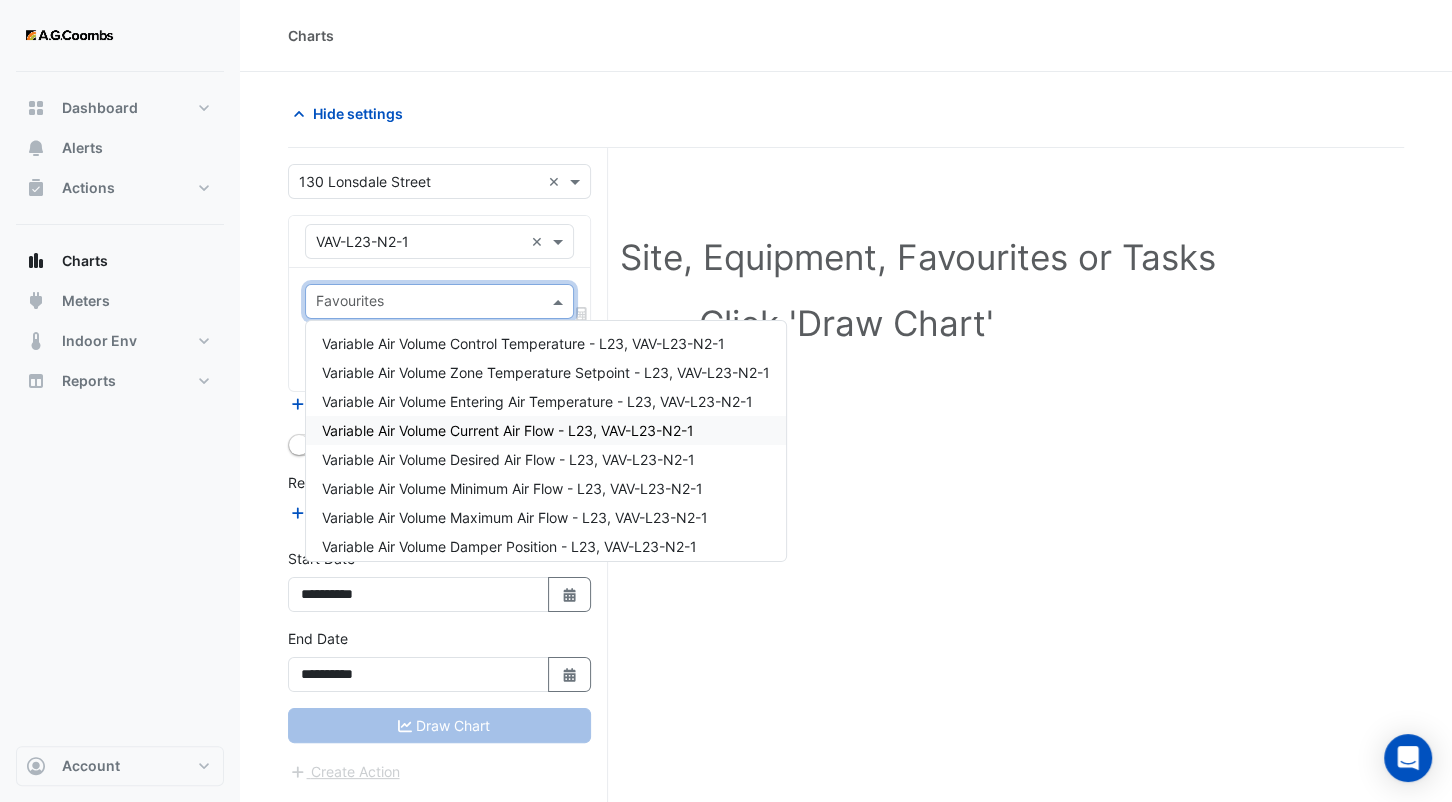 click on "Variable Air Volume Current Air Flow - L23, VAV-L23-N2-1" at bounding box center (508, 430) 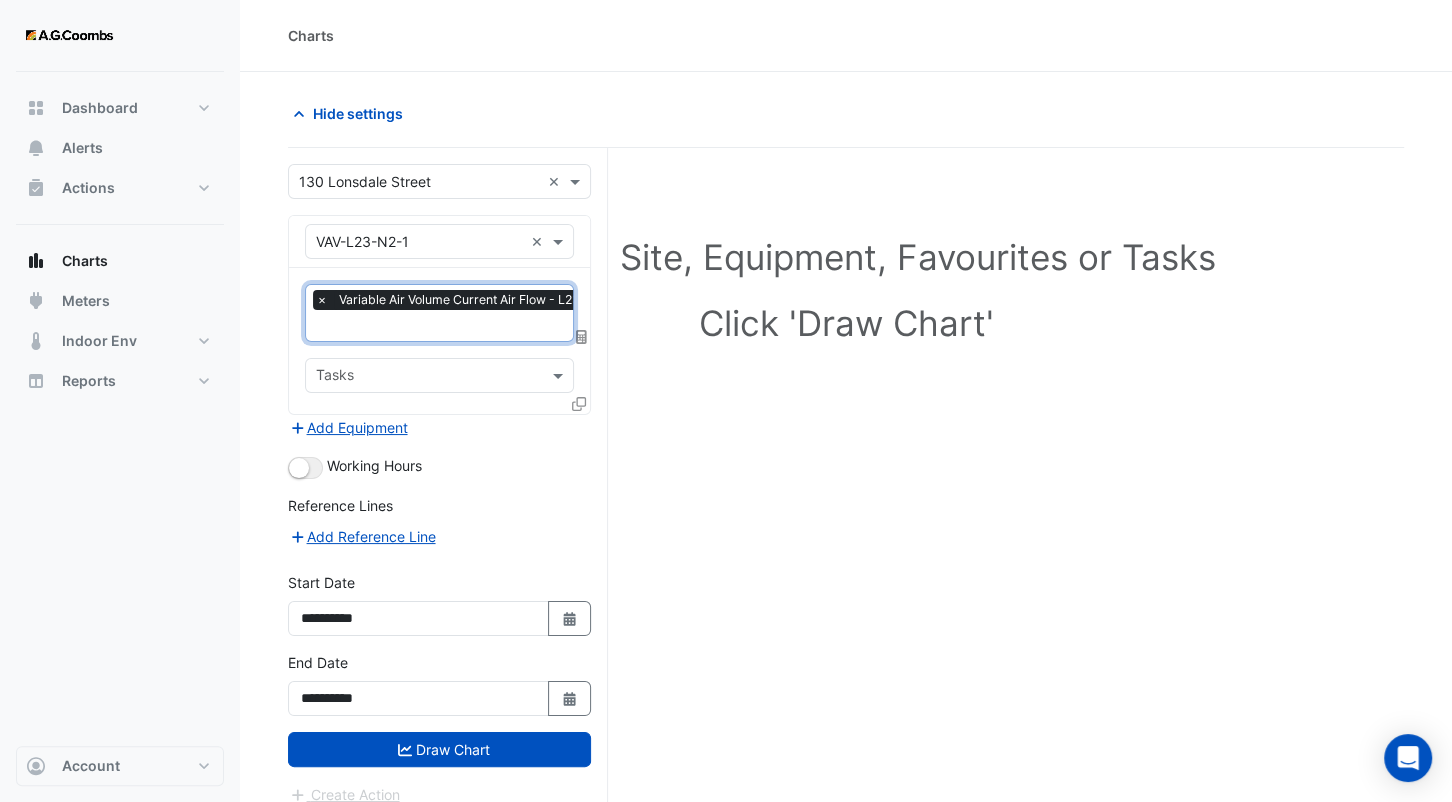 click at bounding box center [497, 327] 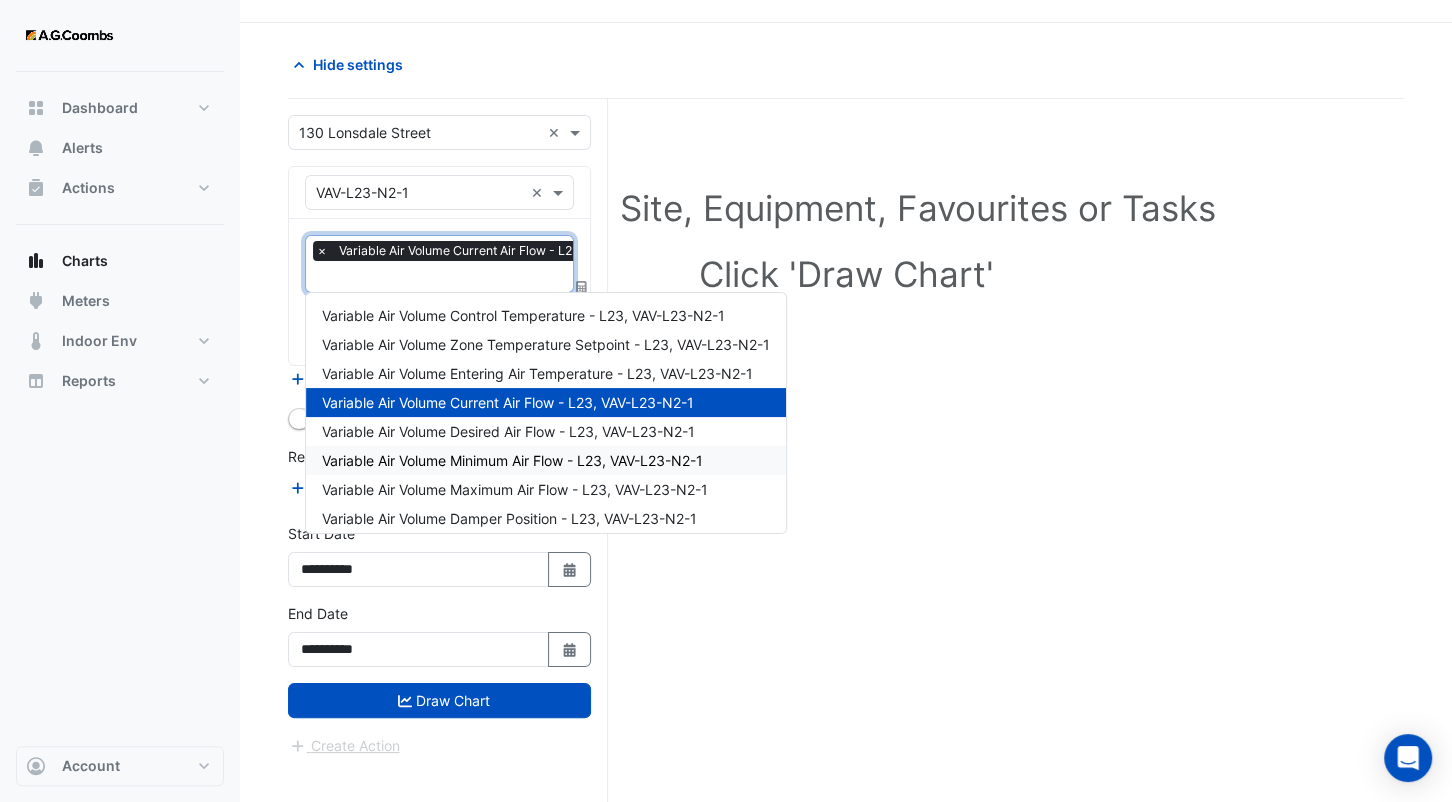 scroll, scrollTop: 75, scrollLeft: 0, axis: vertical 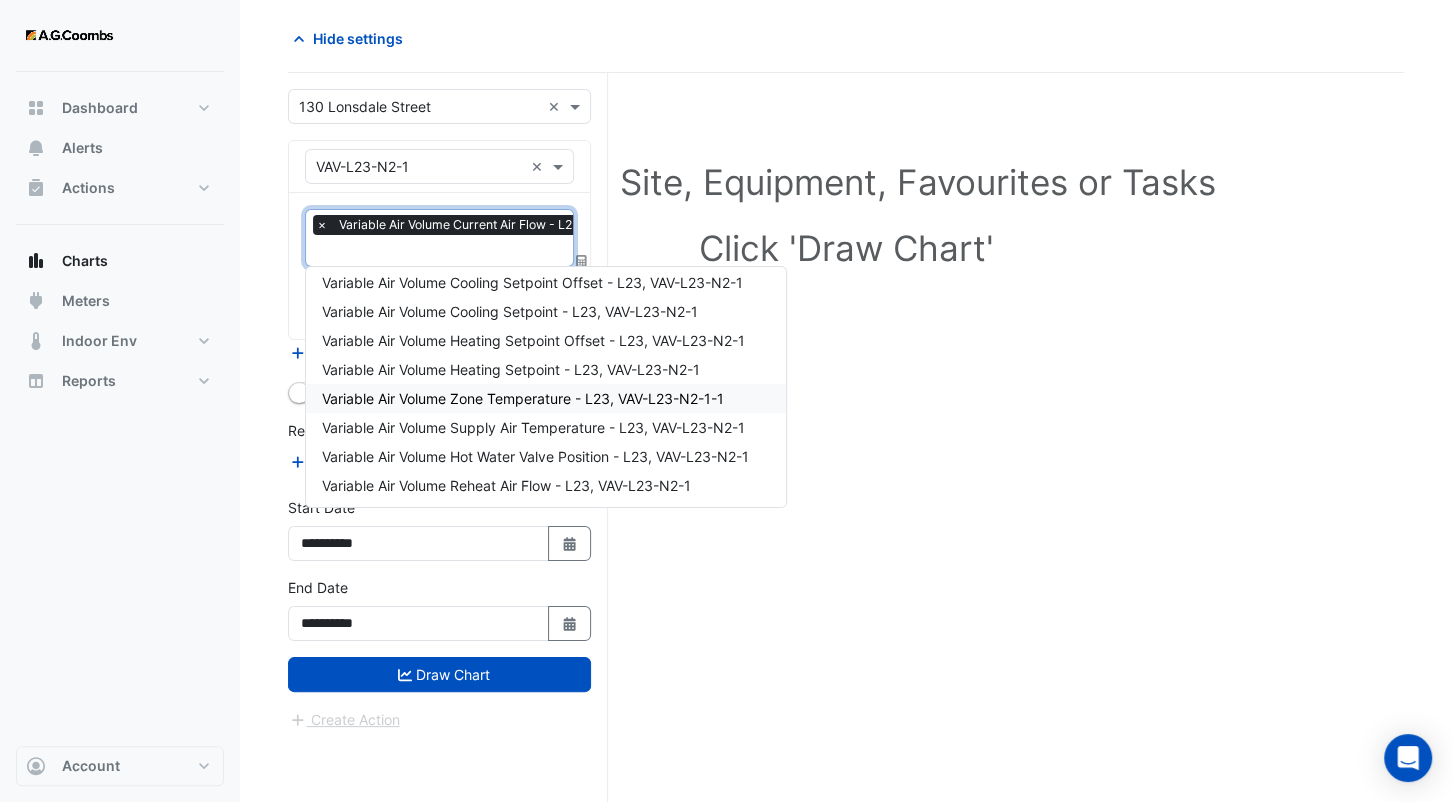 click on "Variable Air Volume Zone Temperature - L23, VAV-L23-N2-1-1" at bounding box center (523, 398) 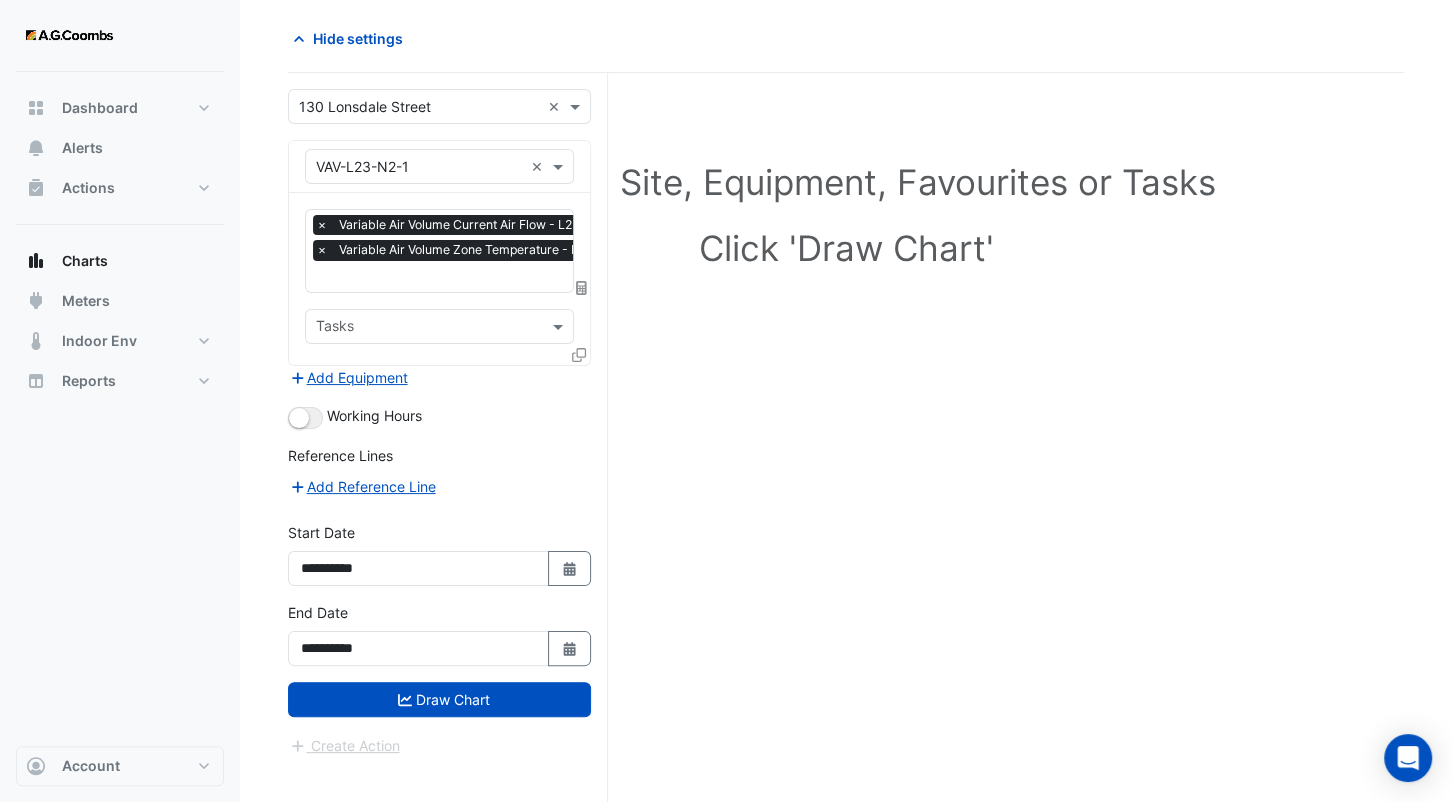 click 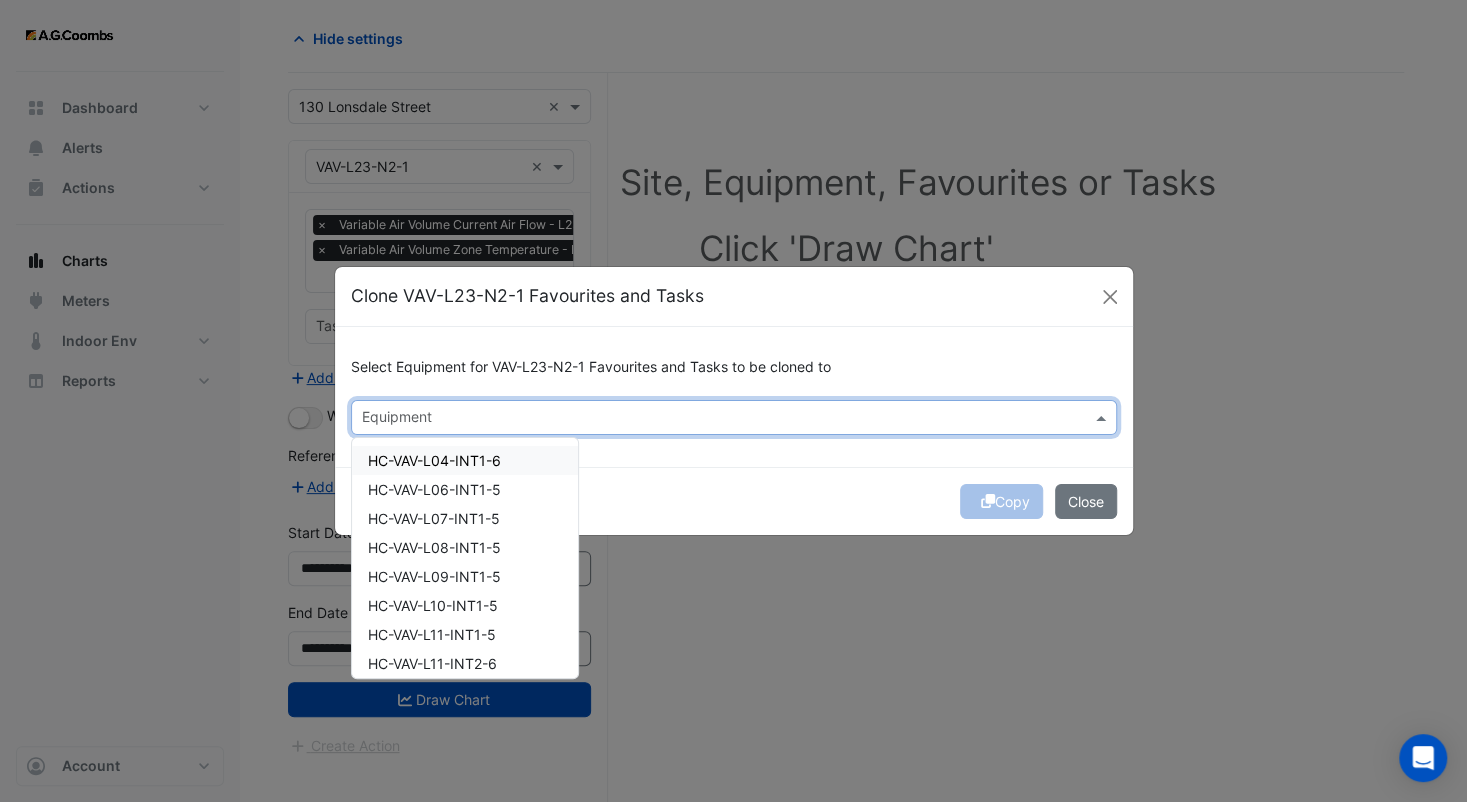 click 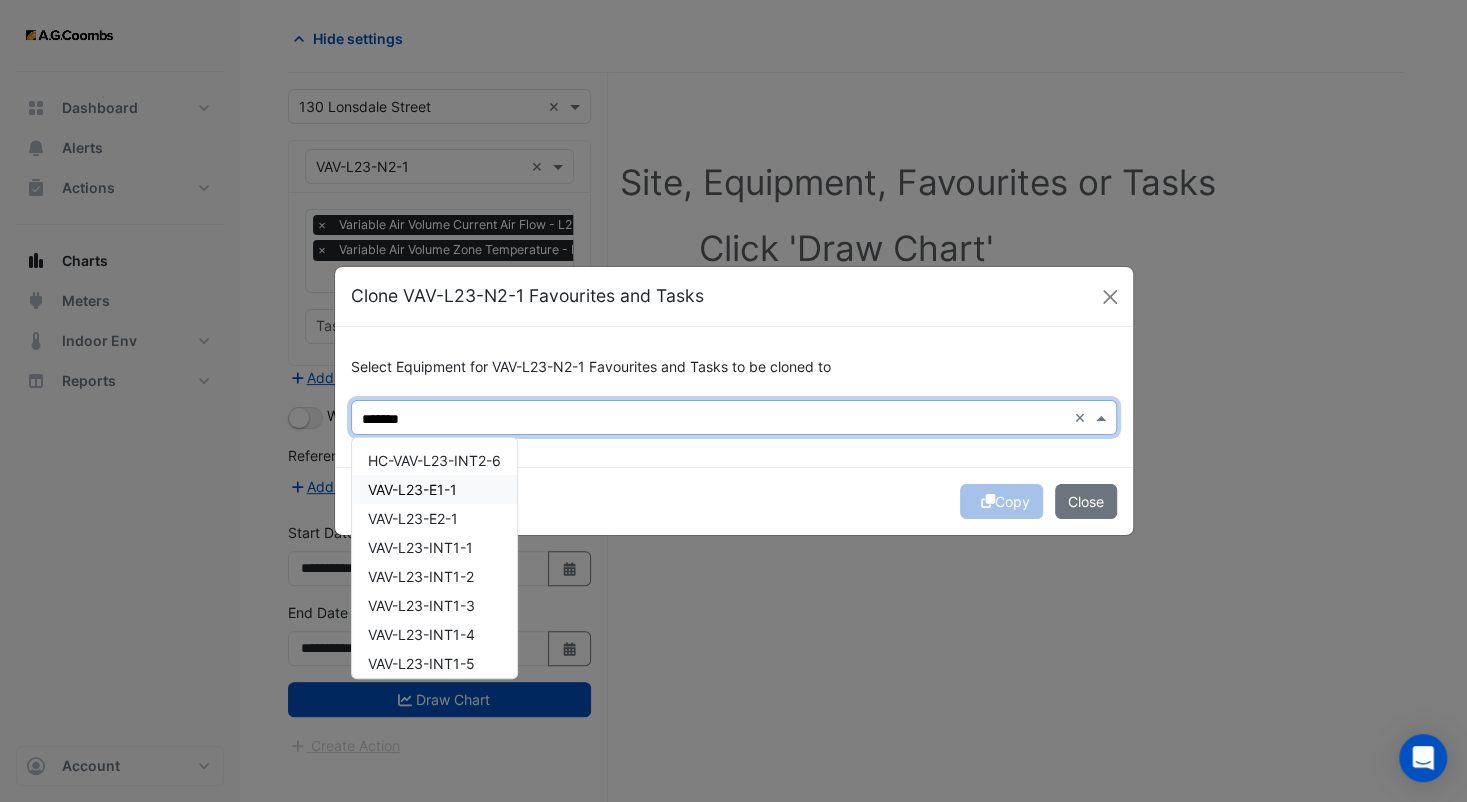 click on "VAV-L23-E1-1" at bounding box center (434, 489) 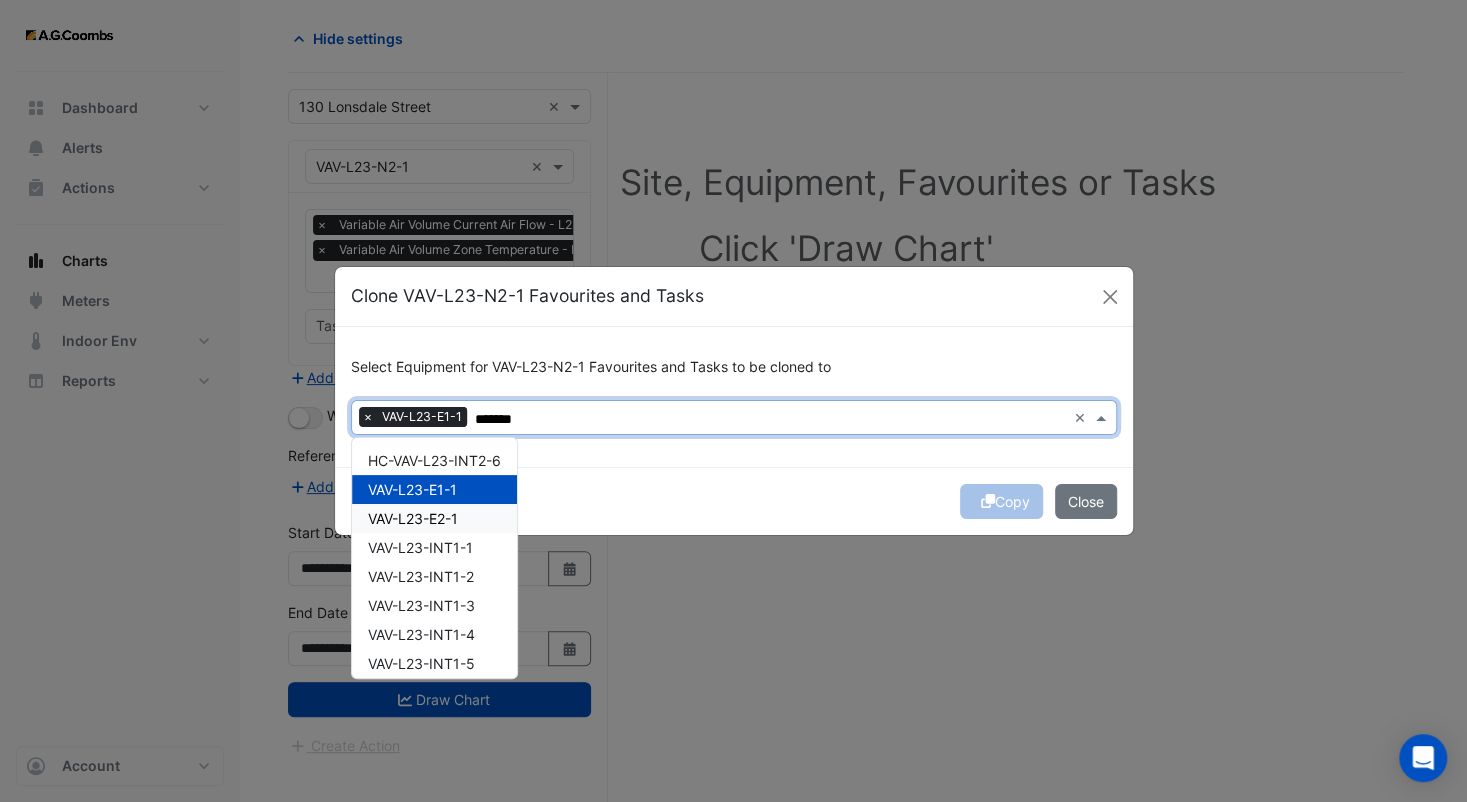 click on "VAV-L23-E2-1" at bounding box center [413, 518] 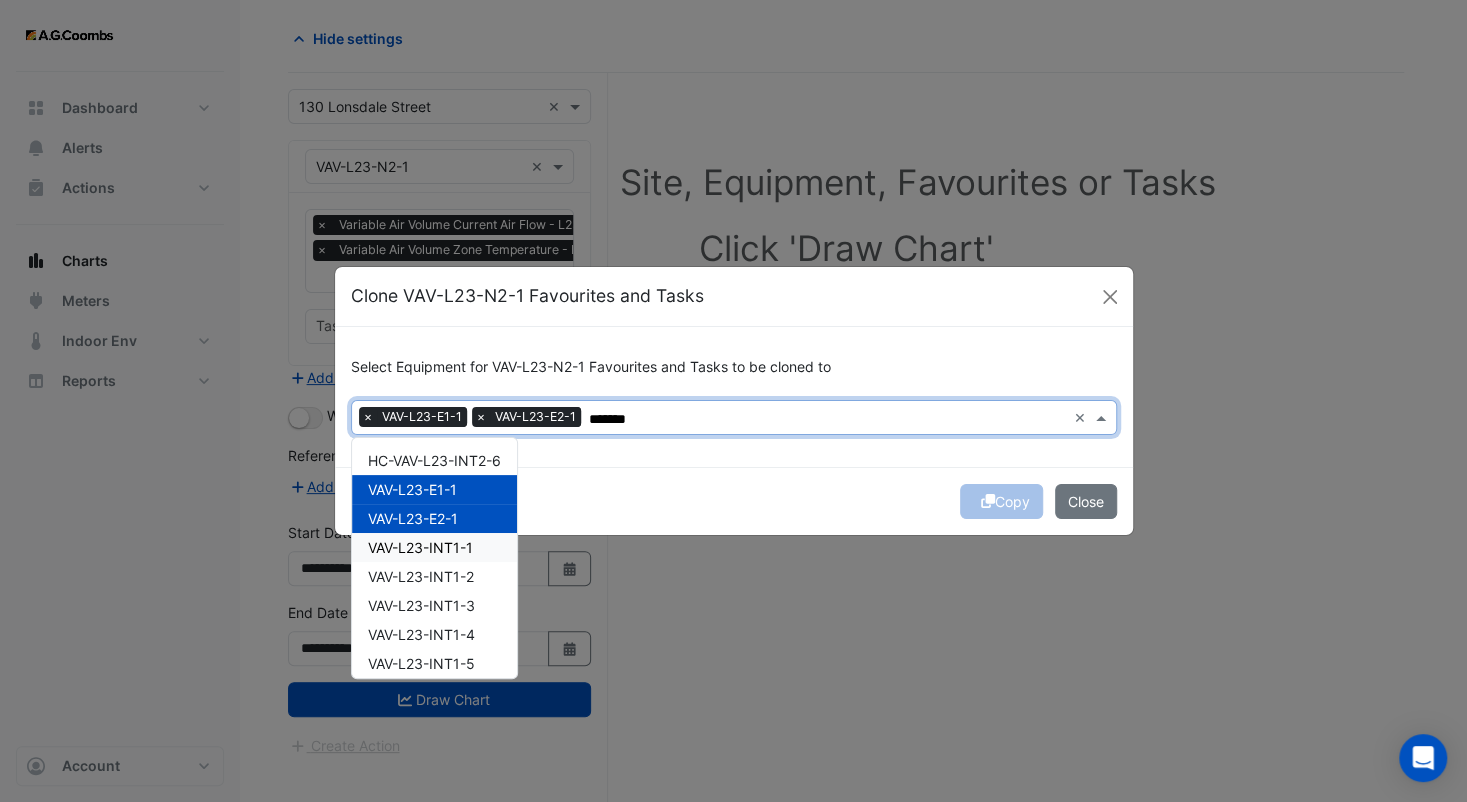 click on "VAV-L23-INT1-1" at bounding box center [420, 547] 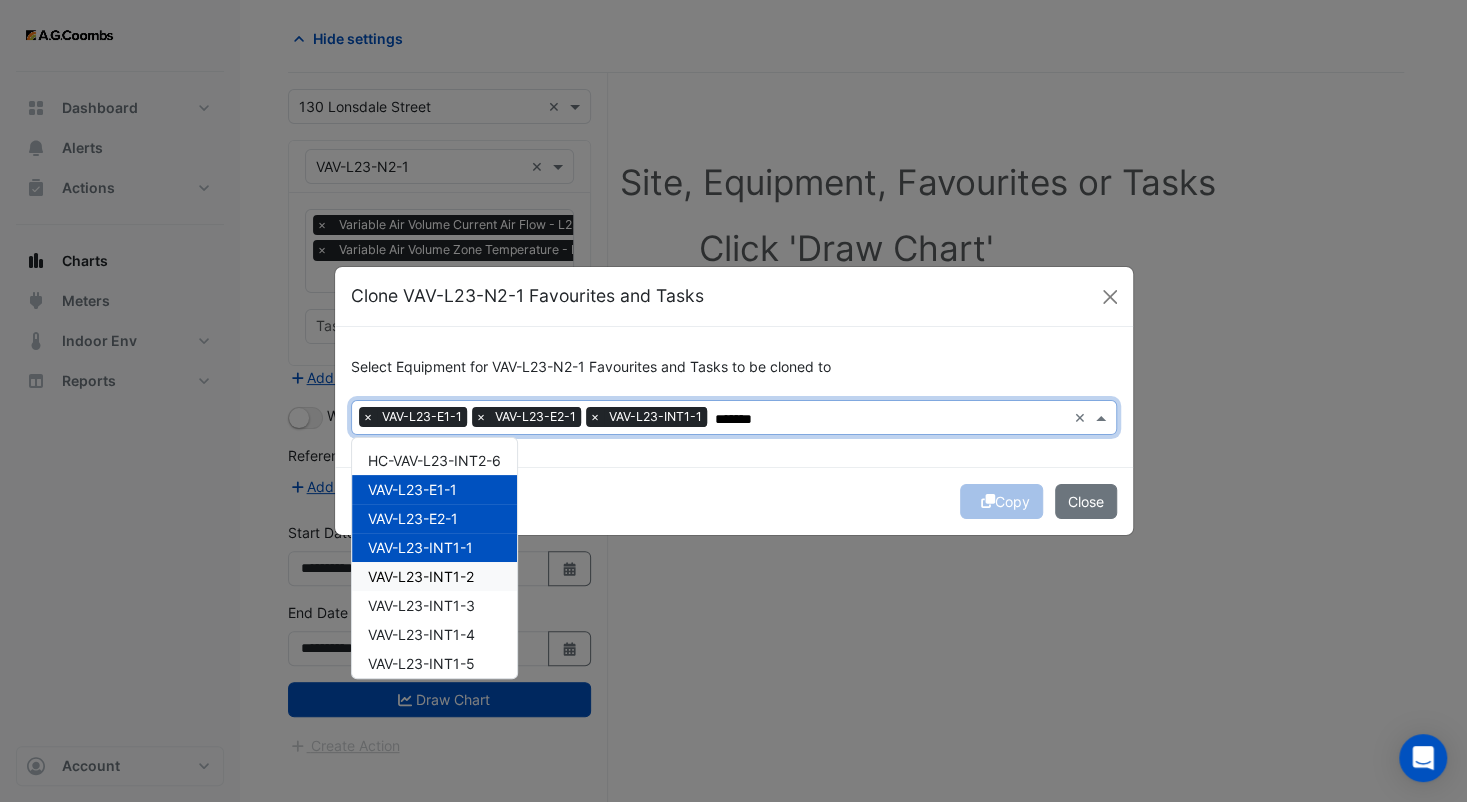 click on "VAV-L23-INT1-2" at bounding box center [434, 576] 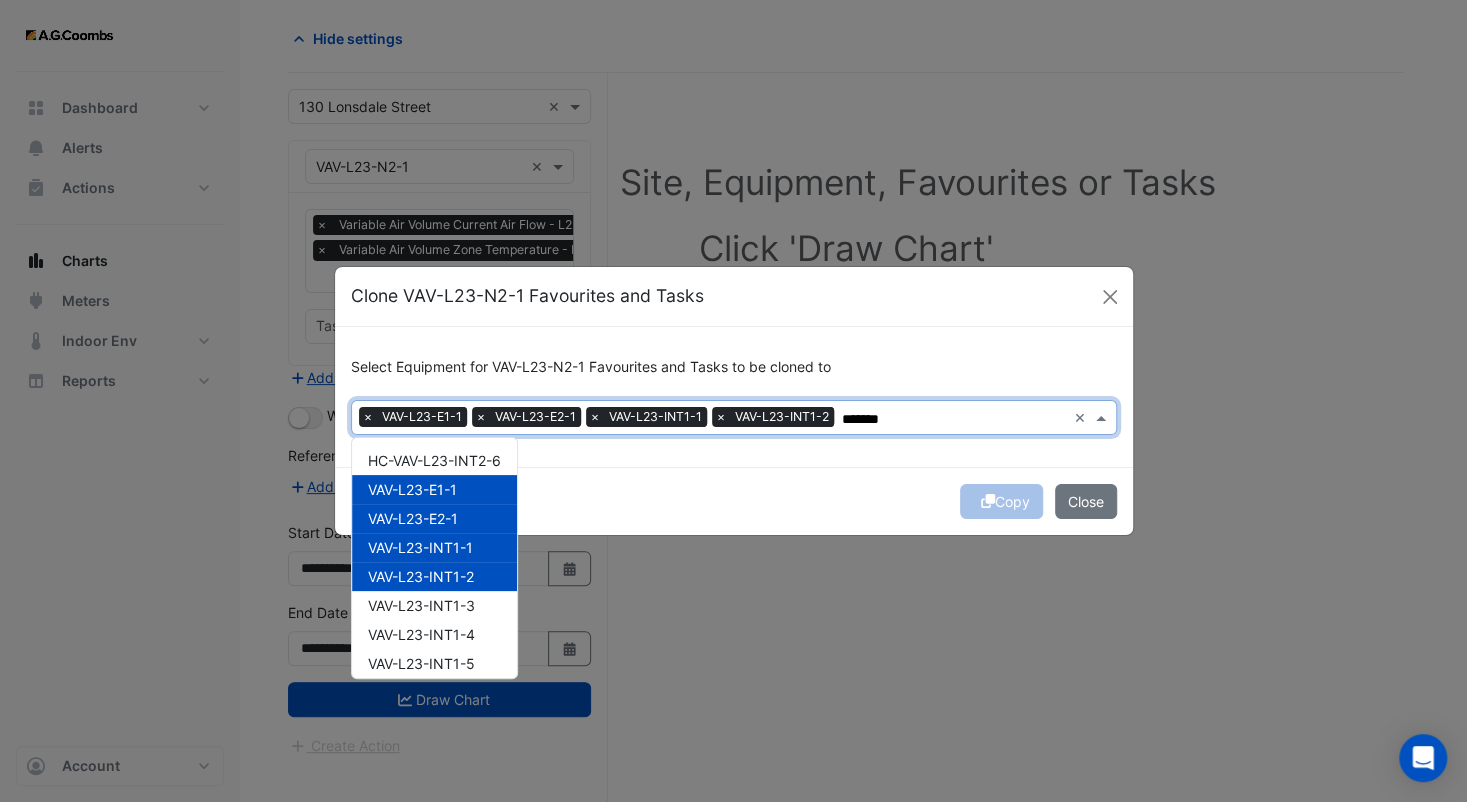 click on "VAV-L23-INT1-3" at bounding box center [434, 605] 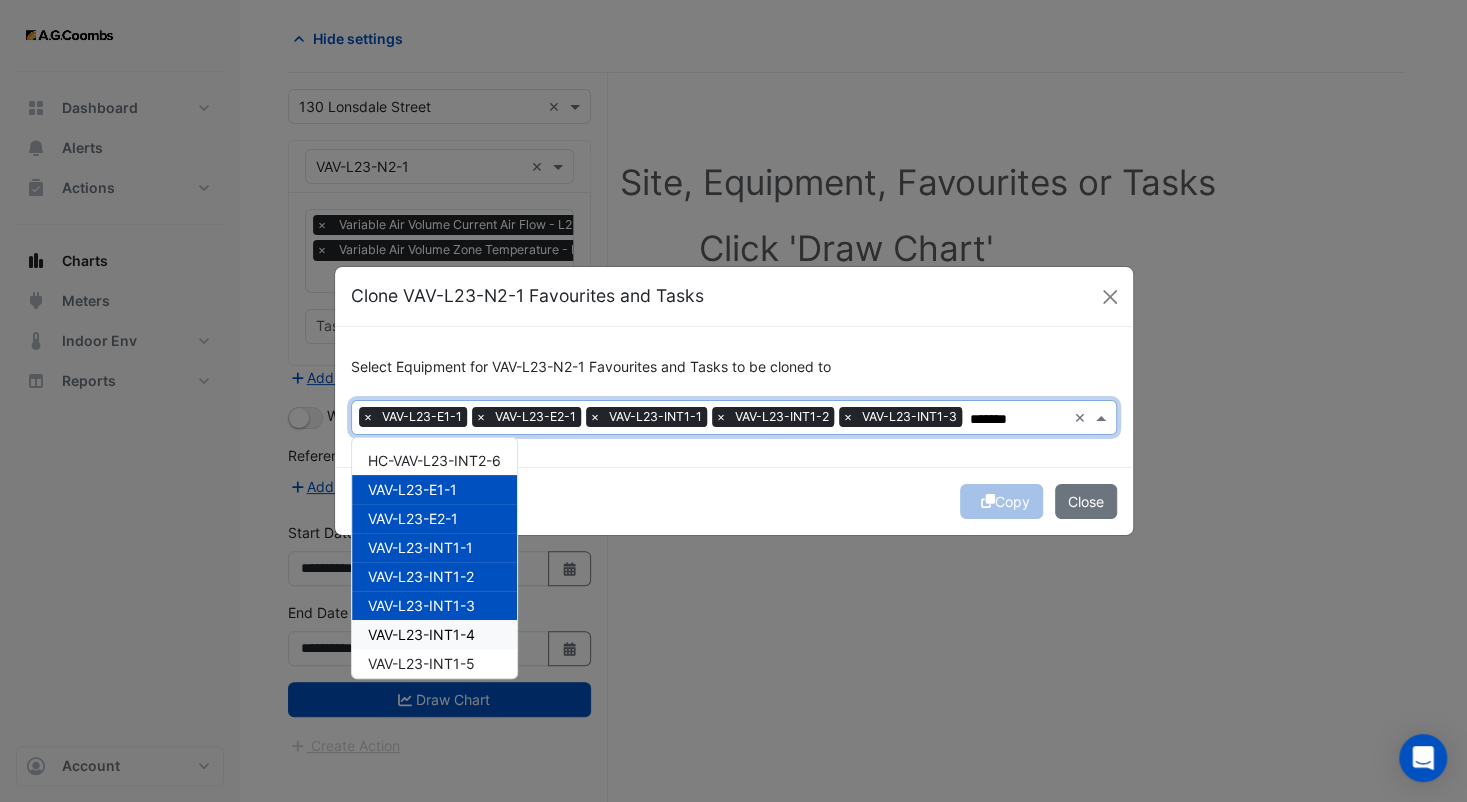 click on "VAV-L23-INT1-4" at bounding box center (421, 634) 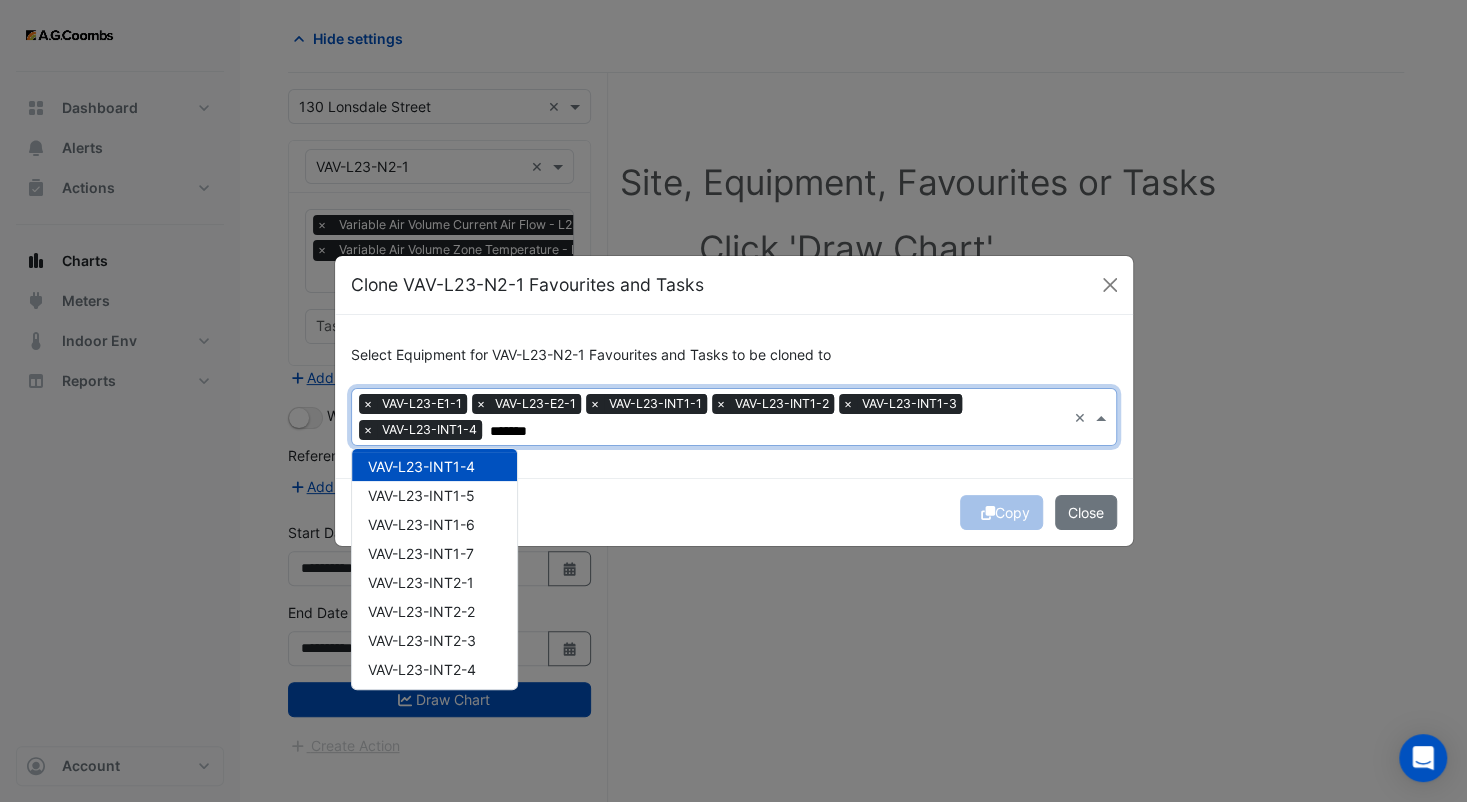 scroll, scrollTop: 200, scrollLeft: 0, axis: vertical 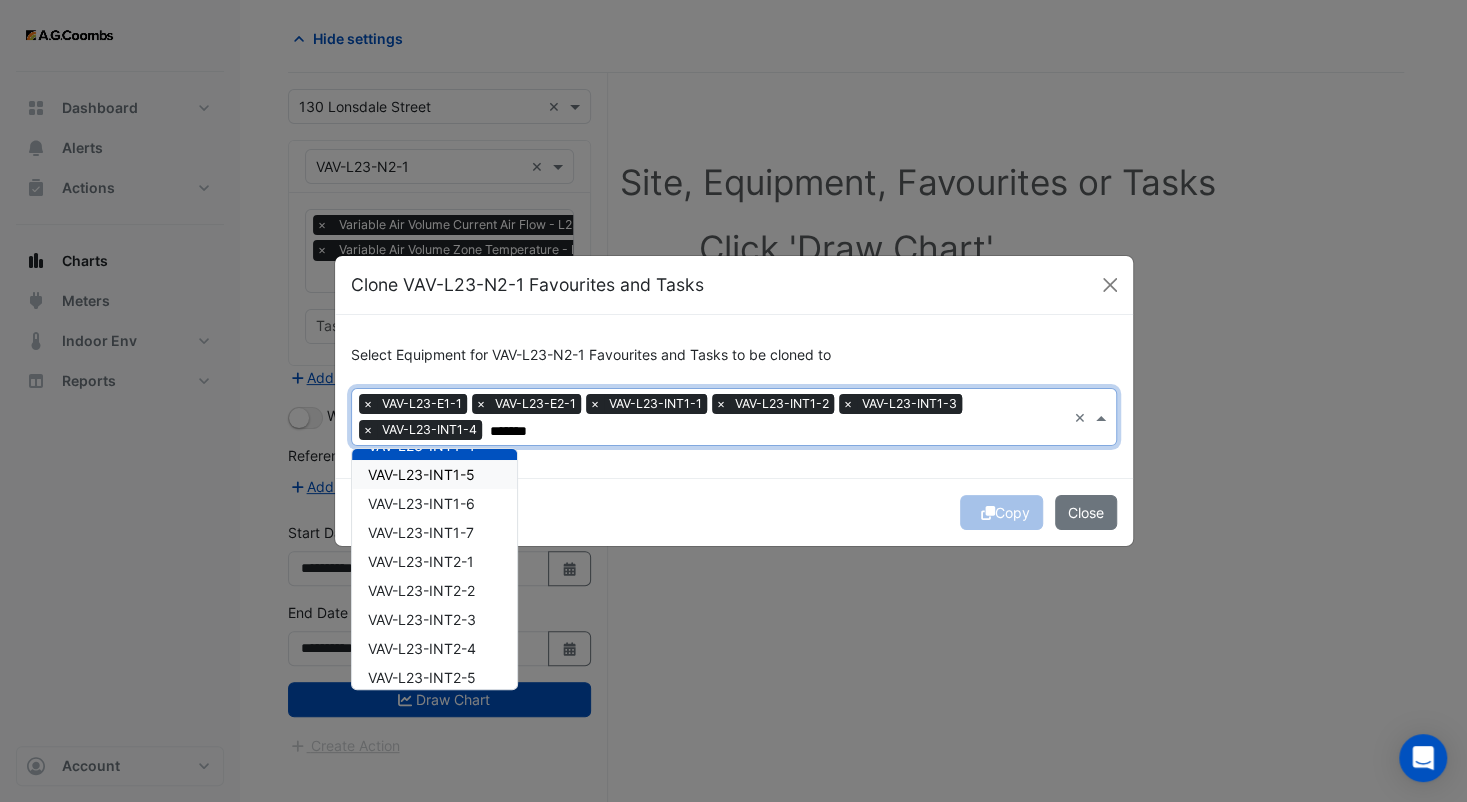 click on "VAV-L23-INT1-5" at bounding box center [421, 474] 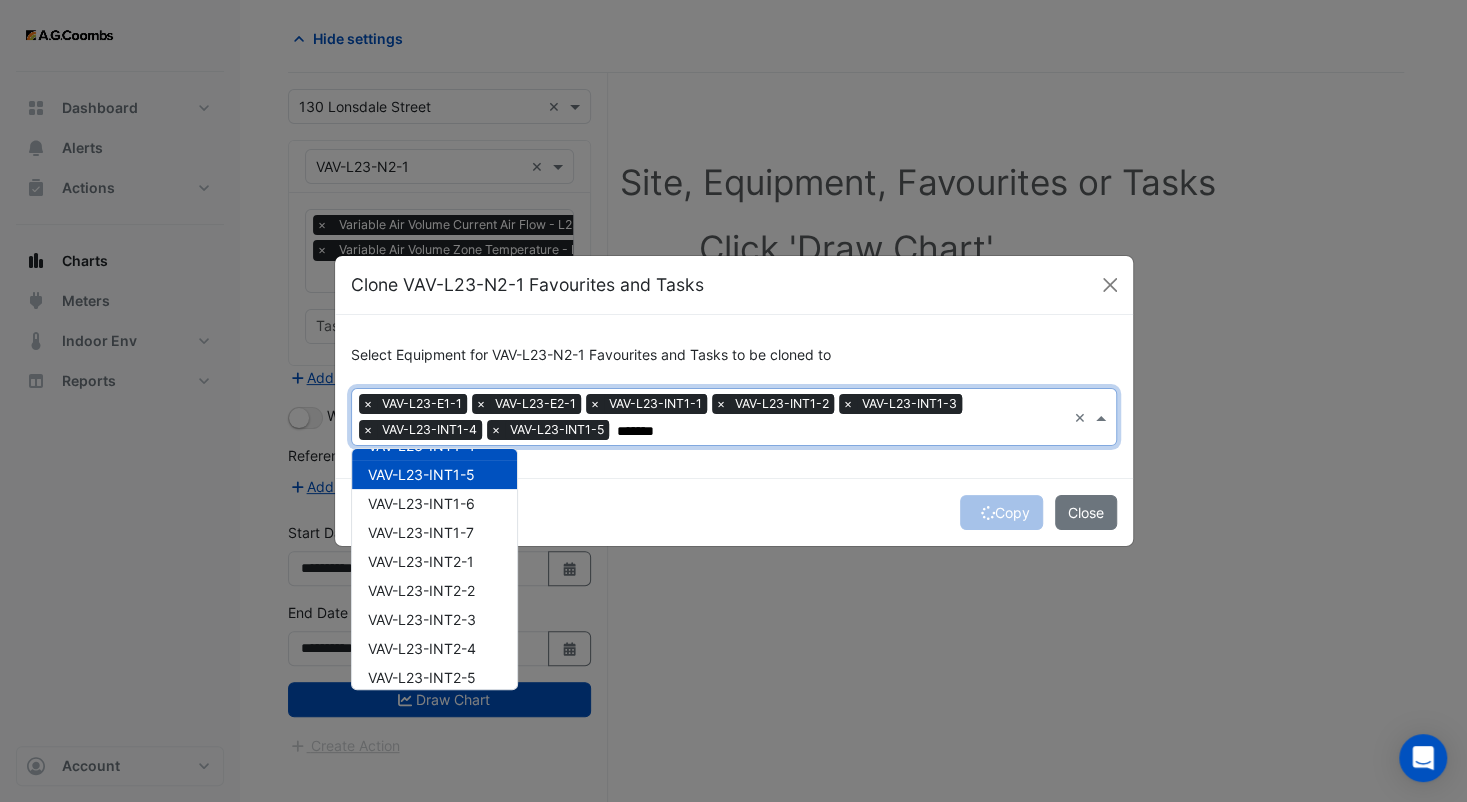 click on "VAV-L23-INT1-6" at bounding box center [434, 503] 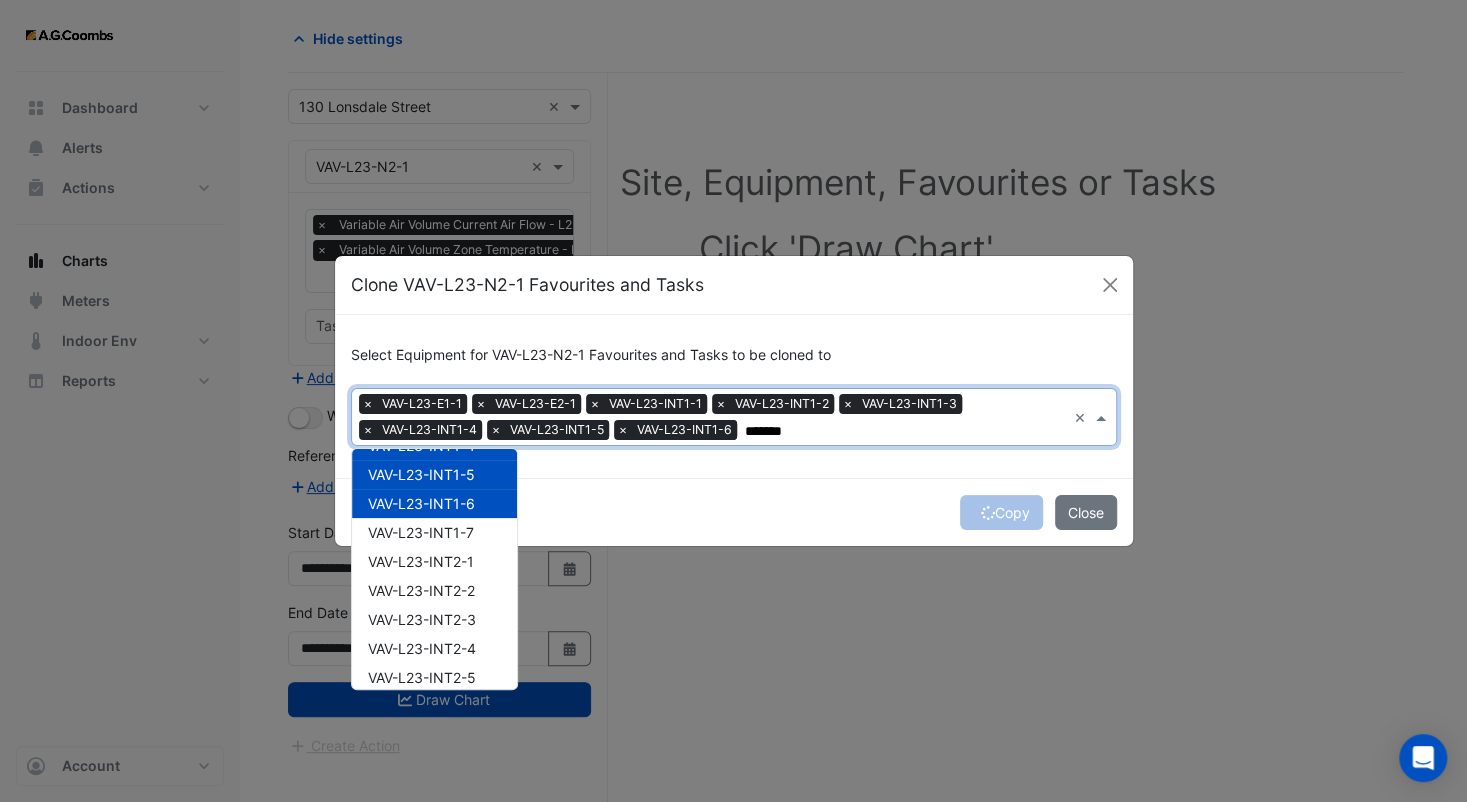 click on "VAV-L23-INT1-7" at bounding box center (421, 532) 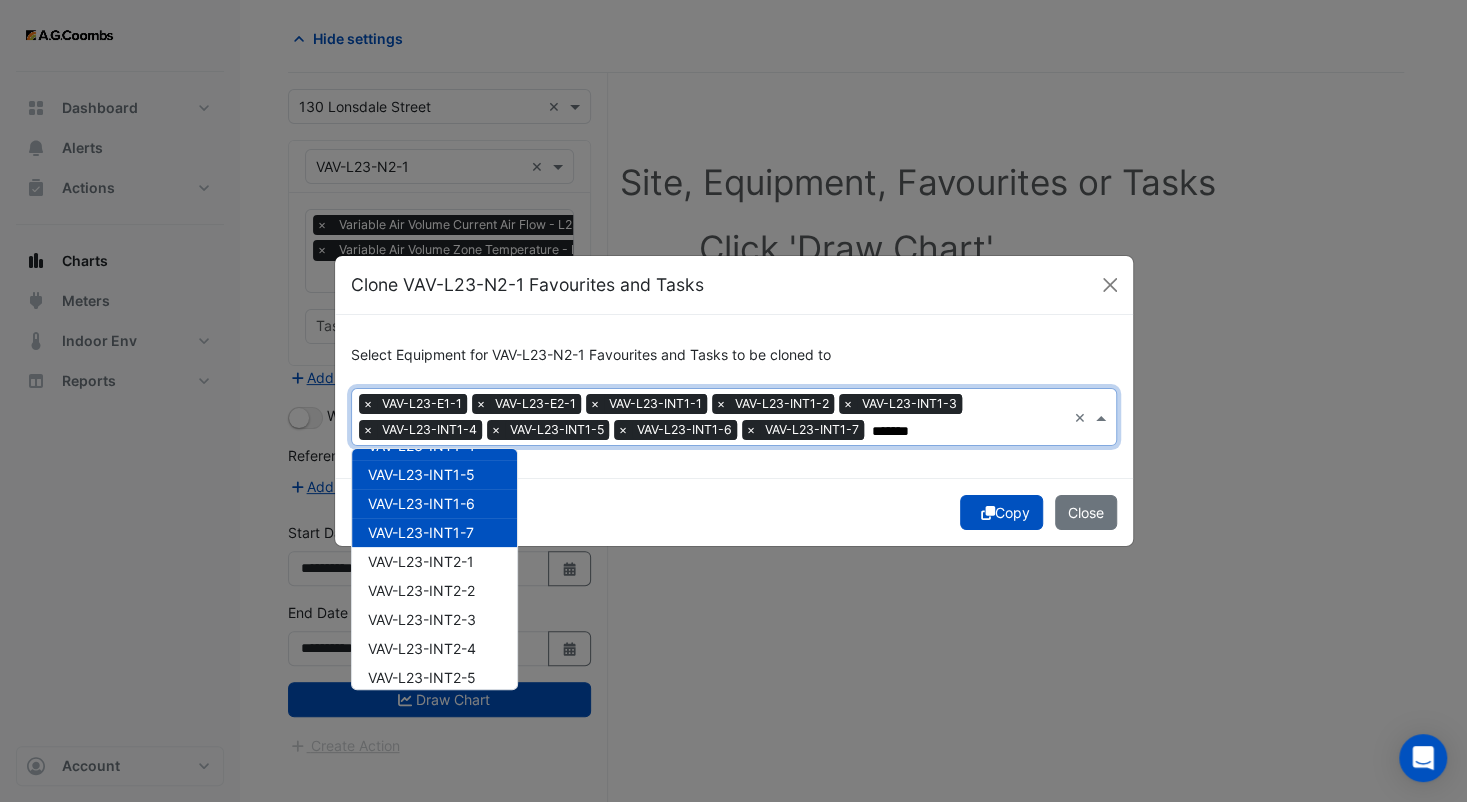 click on "VAV-L23-INT2-1" at bounding box center (421, 561) 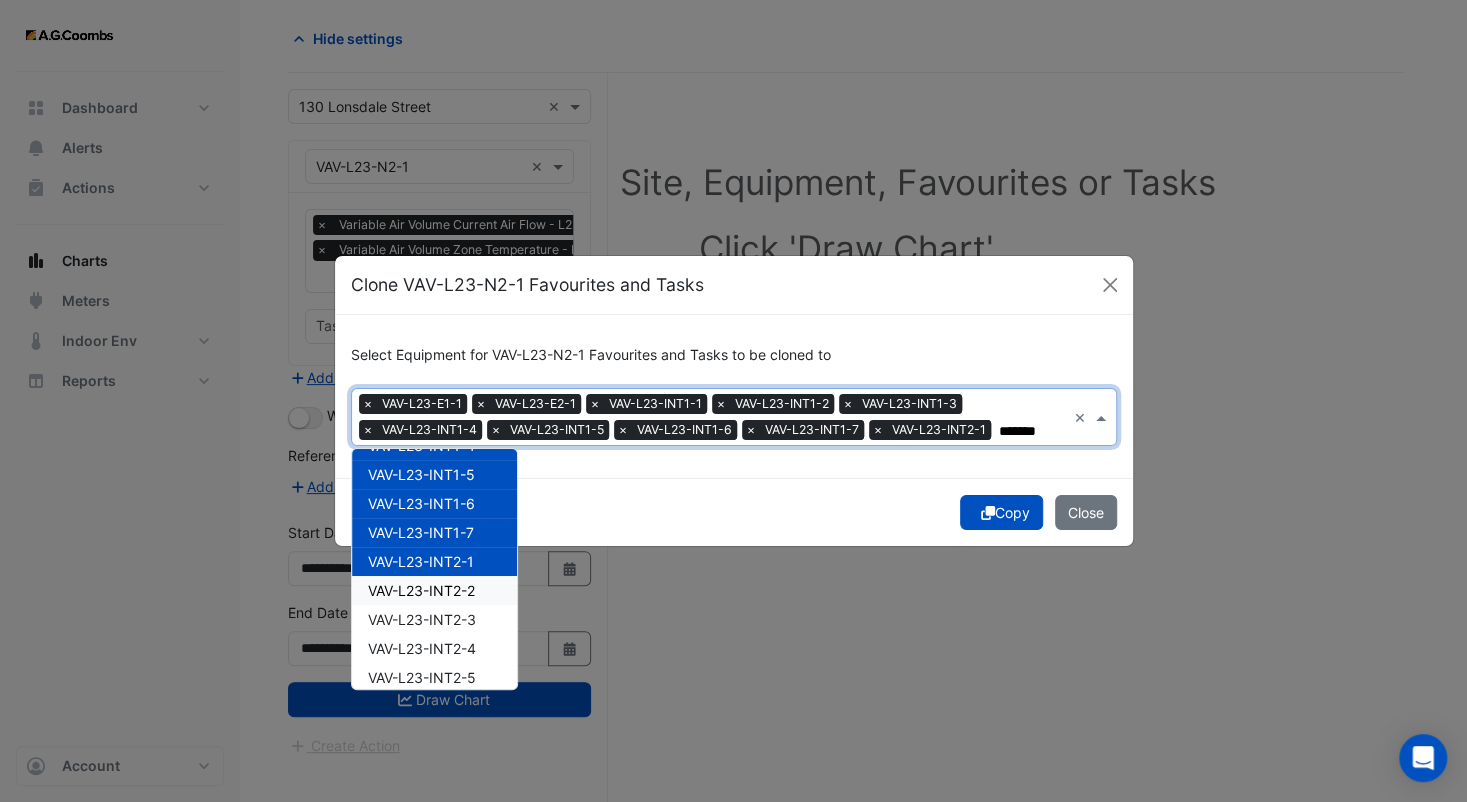 click on "VAV-L23-INT2-2" at bounding box center [421, 590] 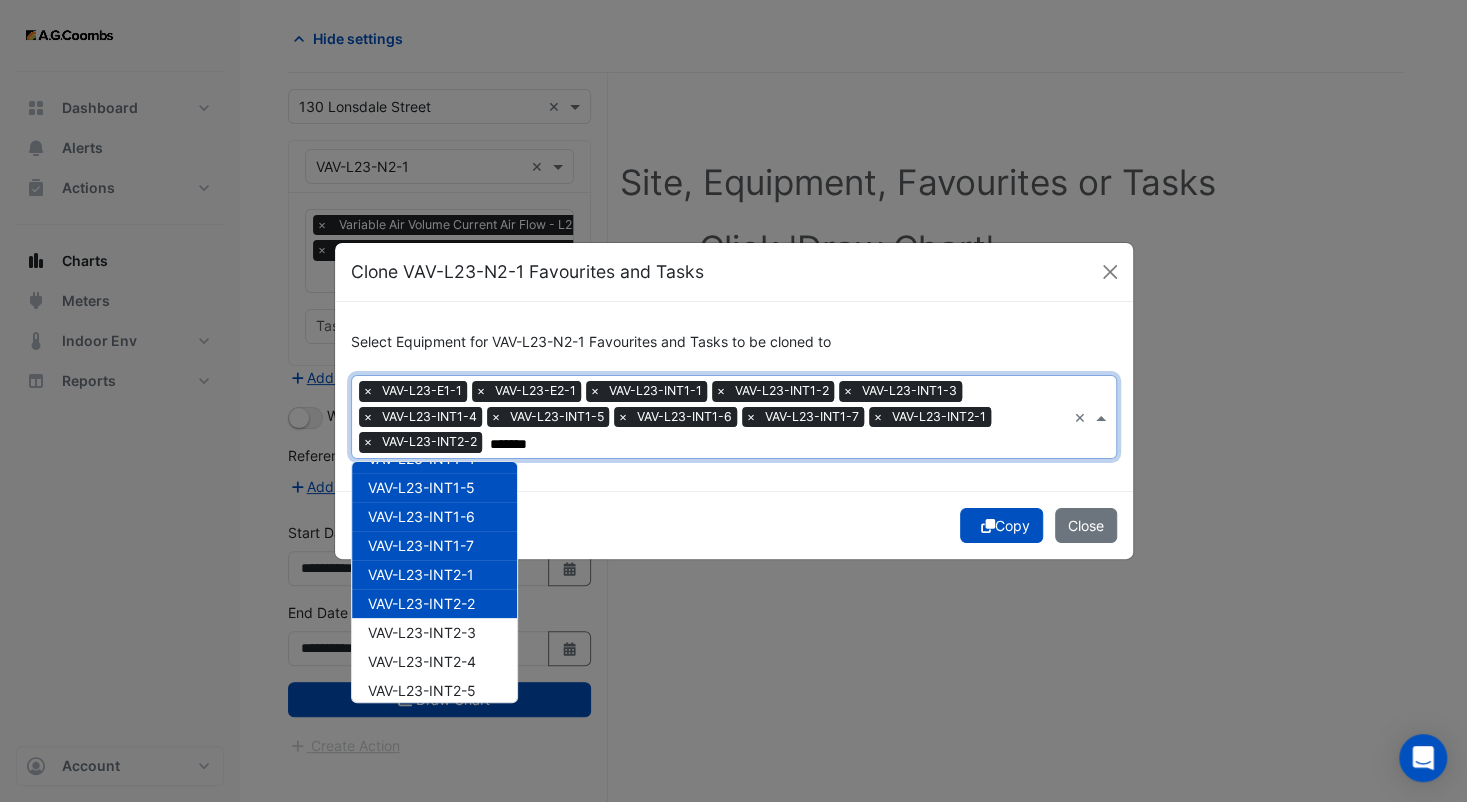 drag, startPoint x: 459, startPoint y: 608, endPoint x: 457, endPoint y: 647, distance: 39.051247 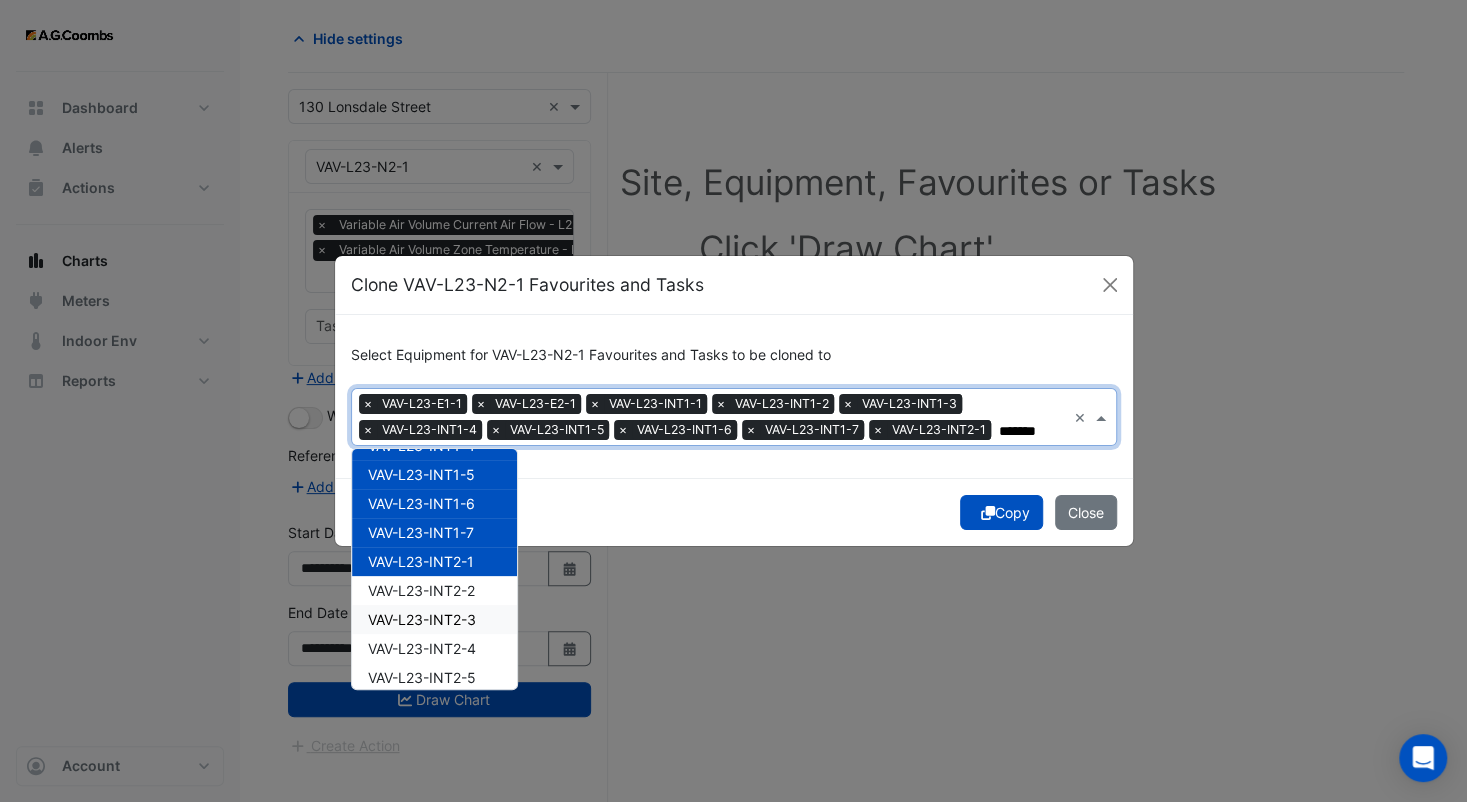 click on "VAV-L23-INT2-2" at bounding box center (421, 590) 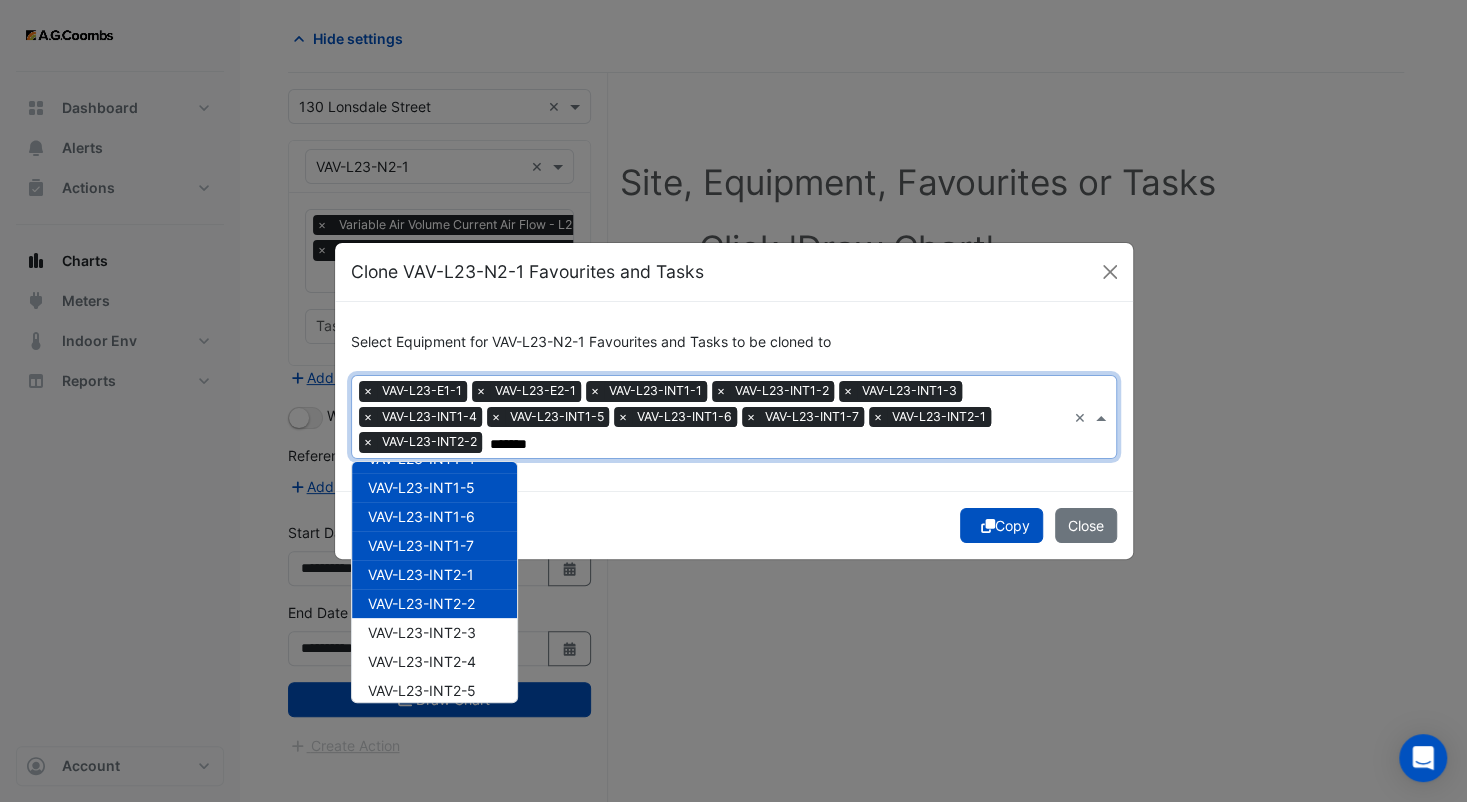 click on "VAV-L23-INT2-3" at bounding box center (422, 632) 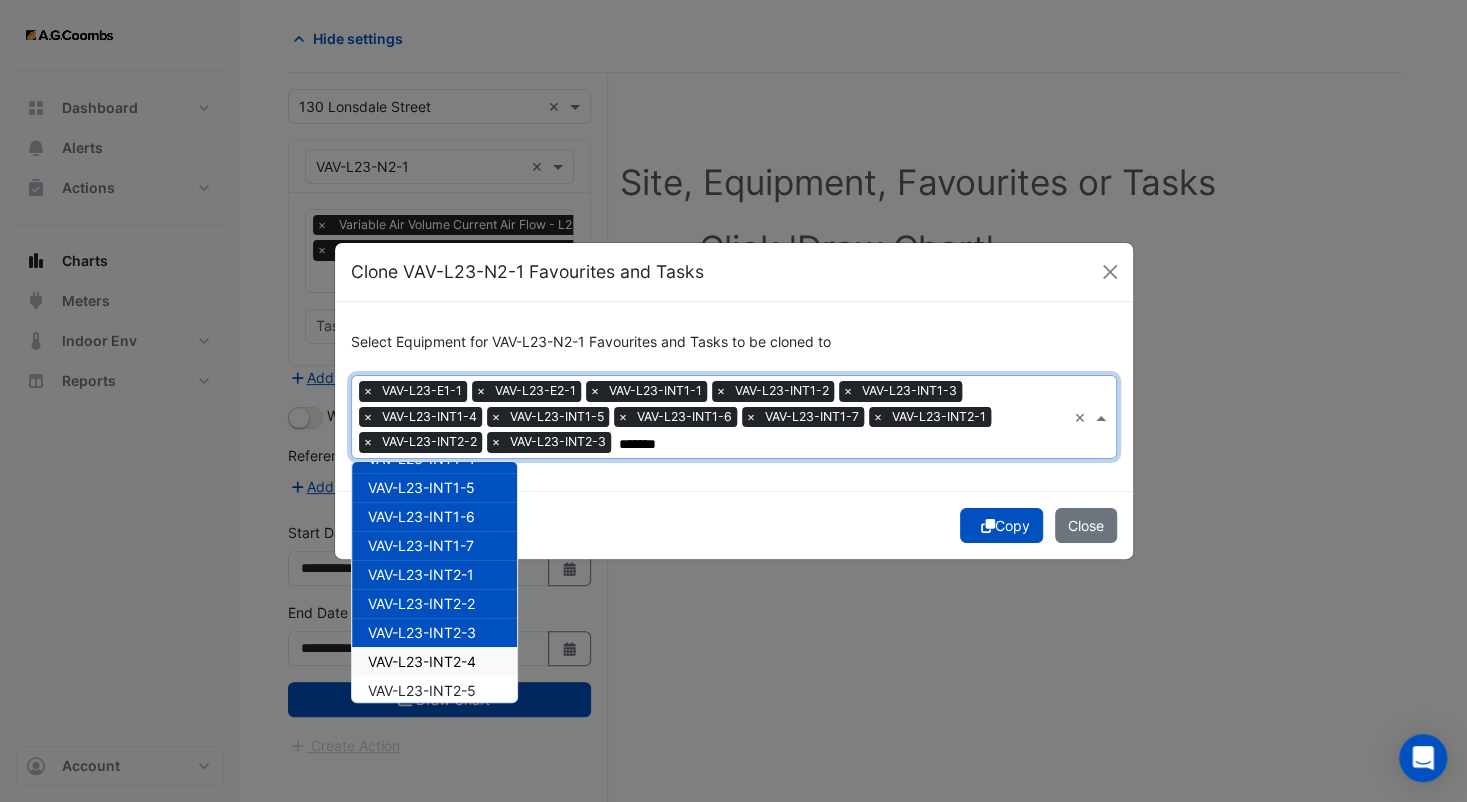 click on "VAV-L23-INT2-4" at bounding box center [422, 661] 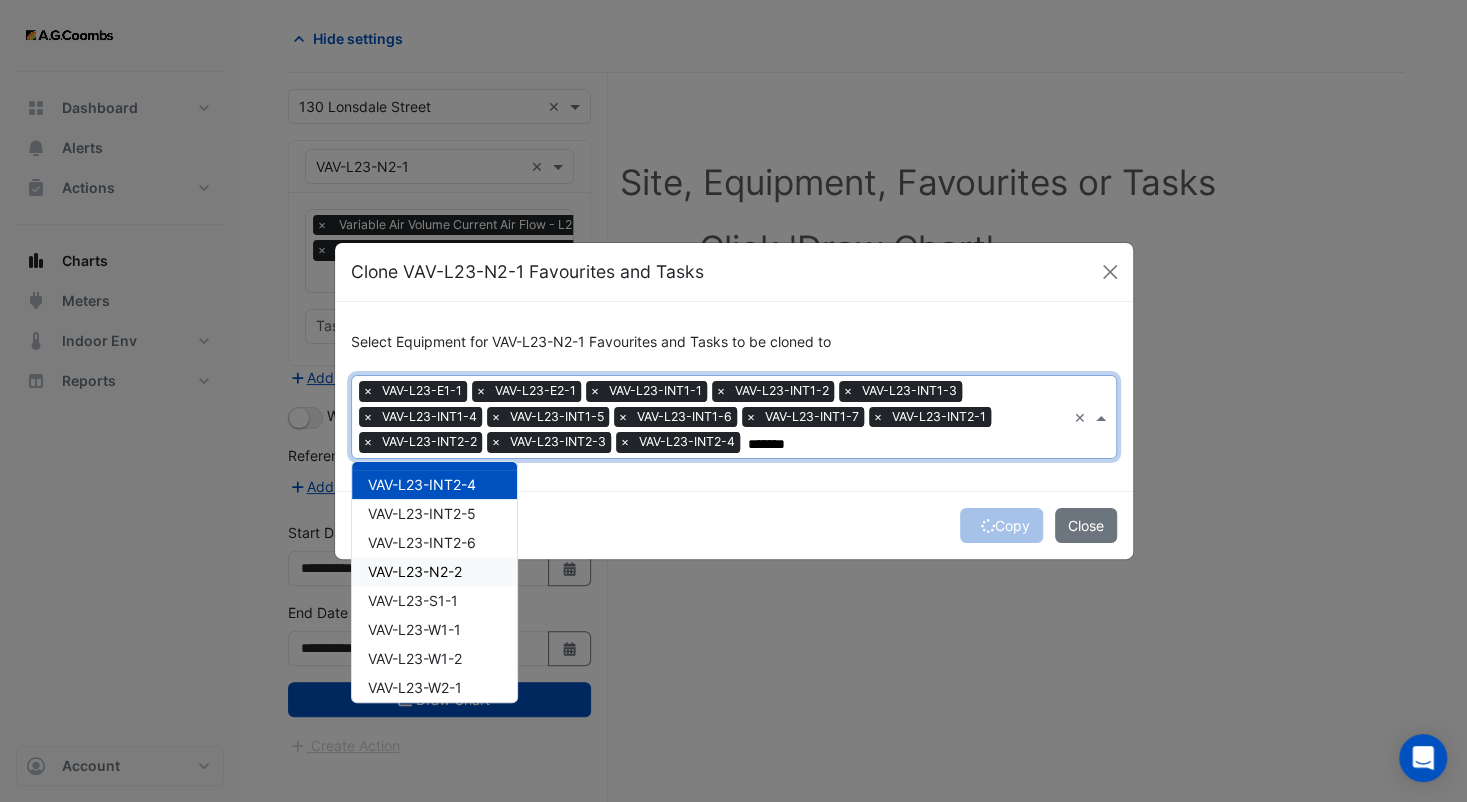 scroll, scrollTop: 342, scrollLeft: 0, axis: vertical 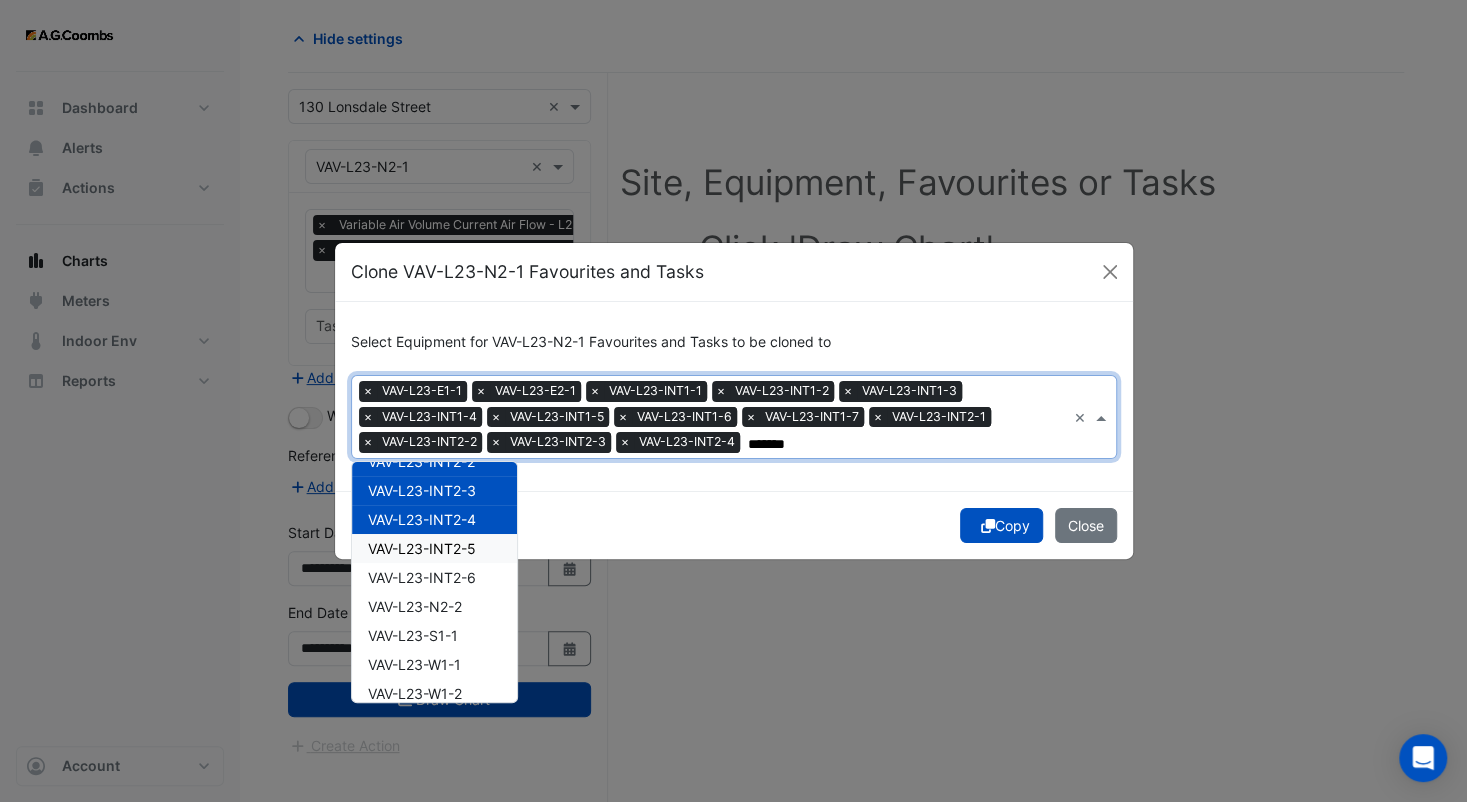 click on "VAV-L23-INT2-5" at bounding box center (422, 548) 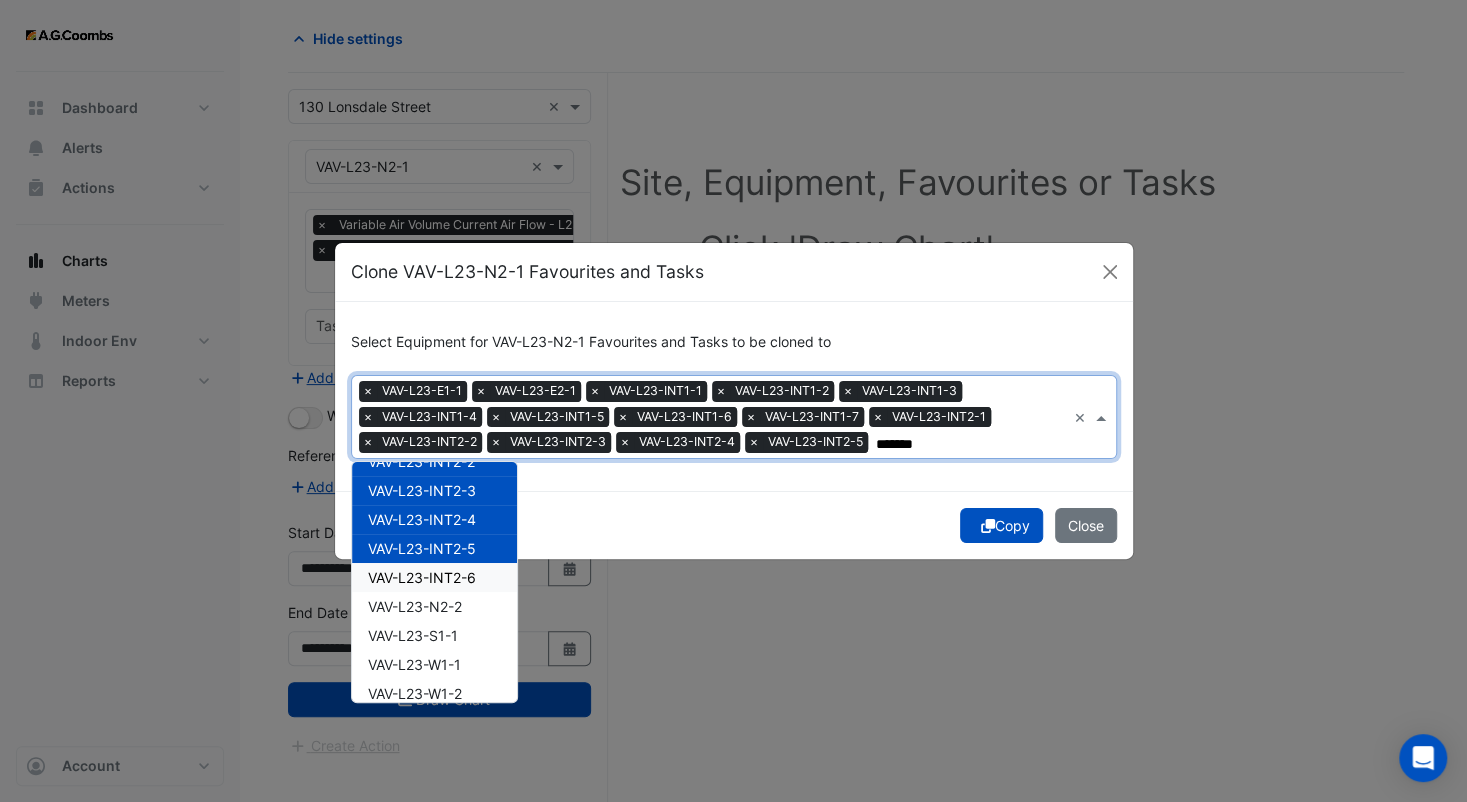 click on "VAV-L23-INT2-6" at bounding box center [422, 577] 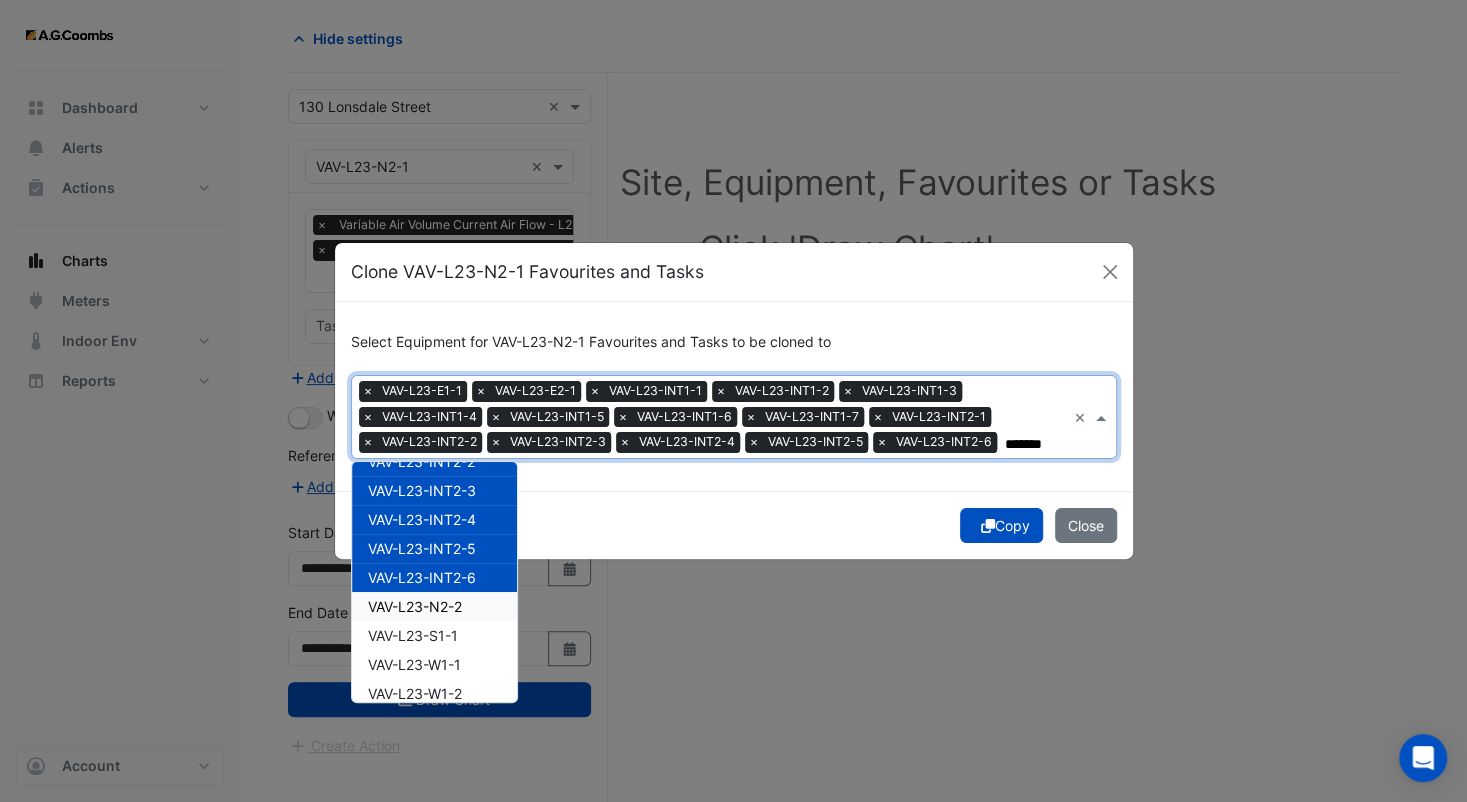click on "VAV-L23-N2-2" at bounding box center [415, 606] 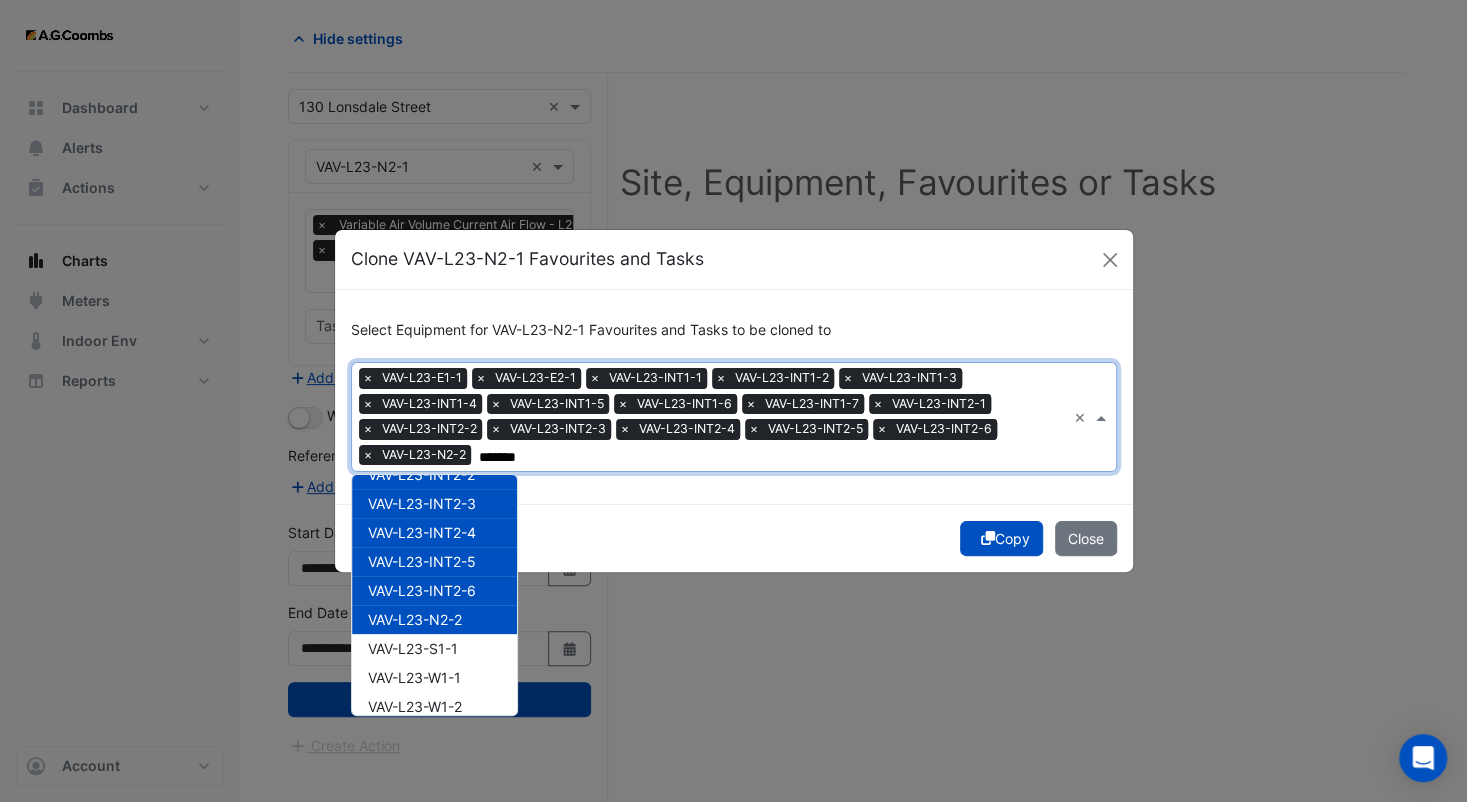 click on "VAV-L23-N2-2" at bounding box center [415, 619] 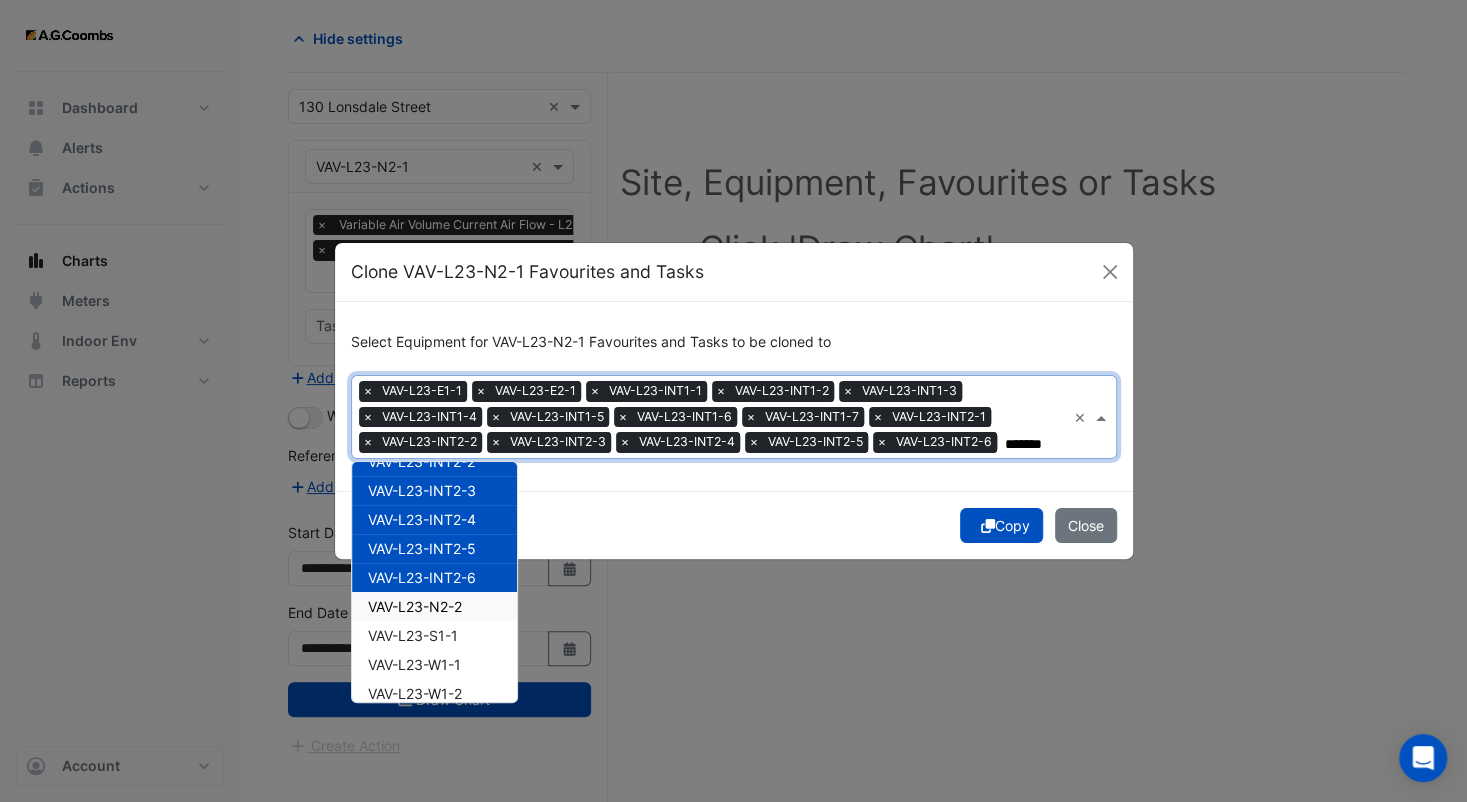 click on "VAV-L23-N2-2" at bounding box center [415, 606] 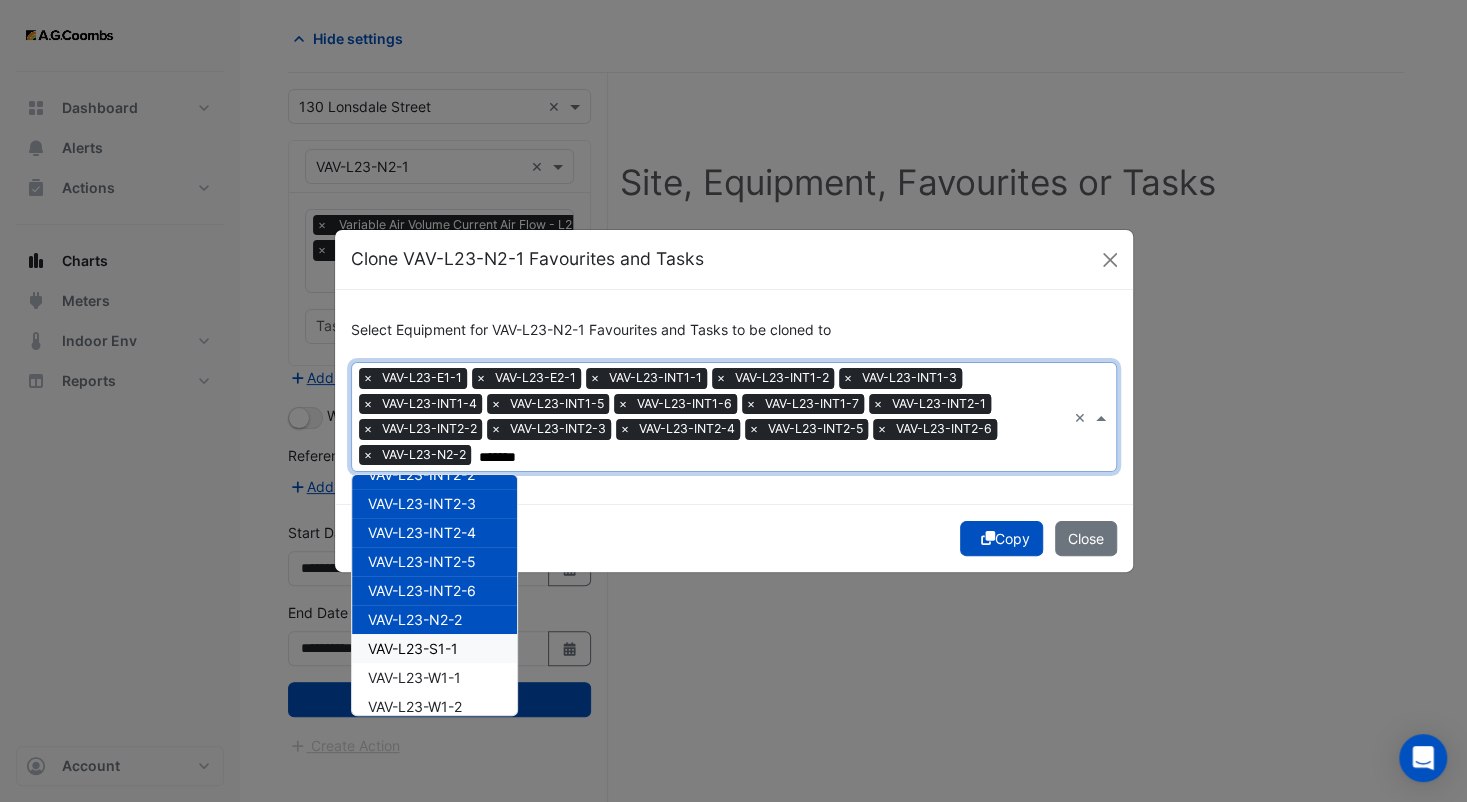 click on "VAV-L23-S1-1" at bounding box center (413, 648) 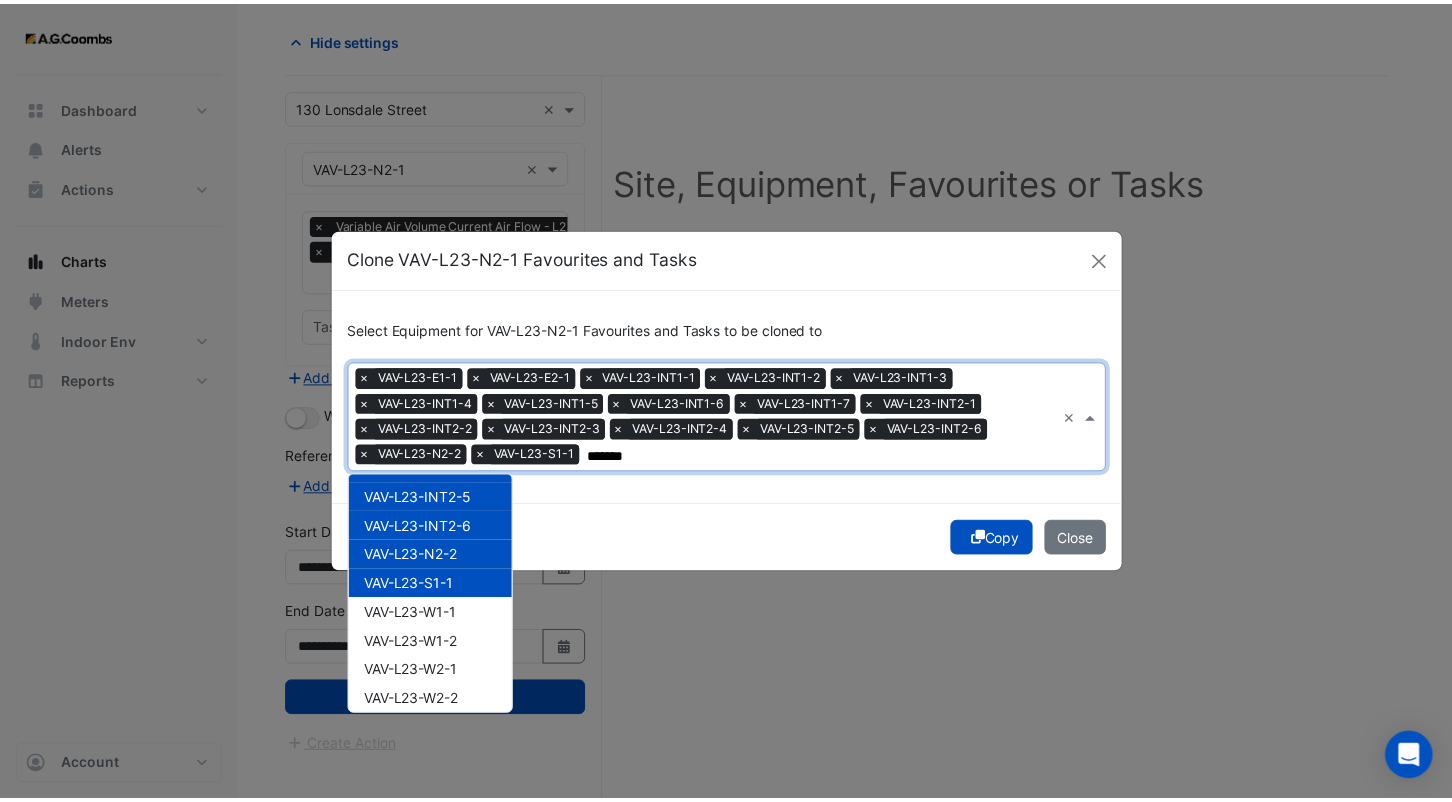 scroll, scrollTop: 442, scrollLeft: 0, axis: vertical 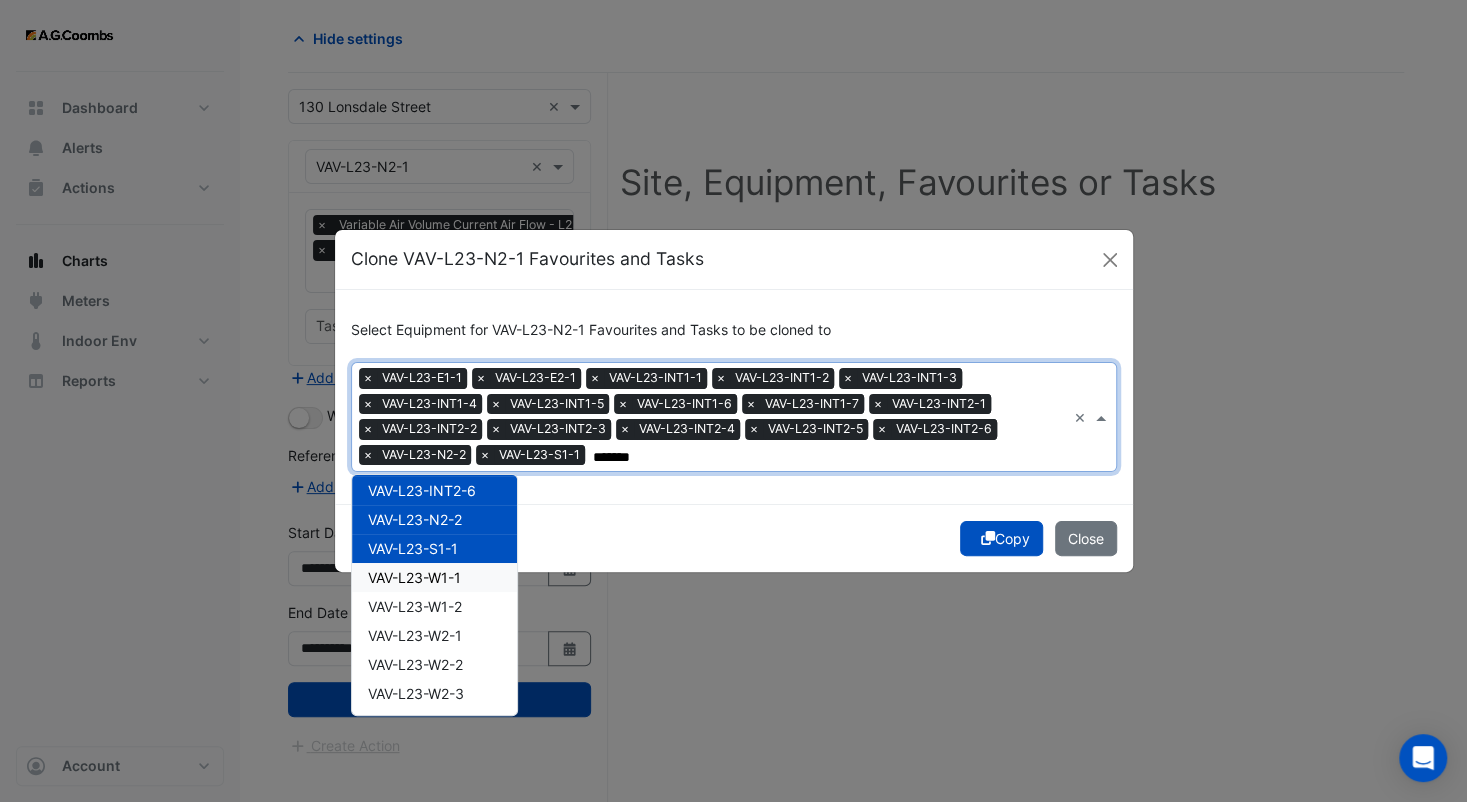 click on "VAV-L23-W1-1" at bounding box center [434, 577] 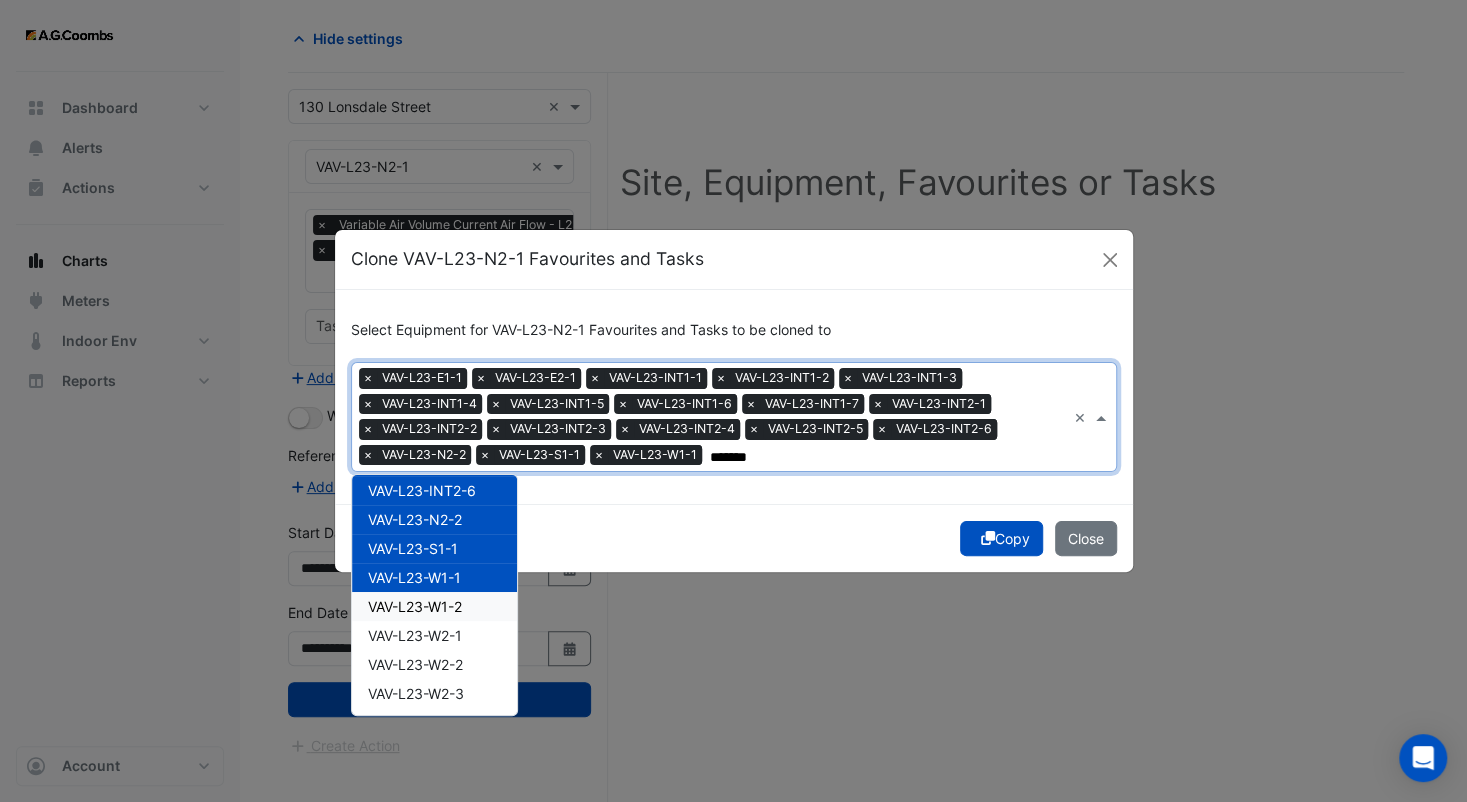 click on "VAV-L23-W1-2" at bounding box center (415, 606) 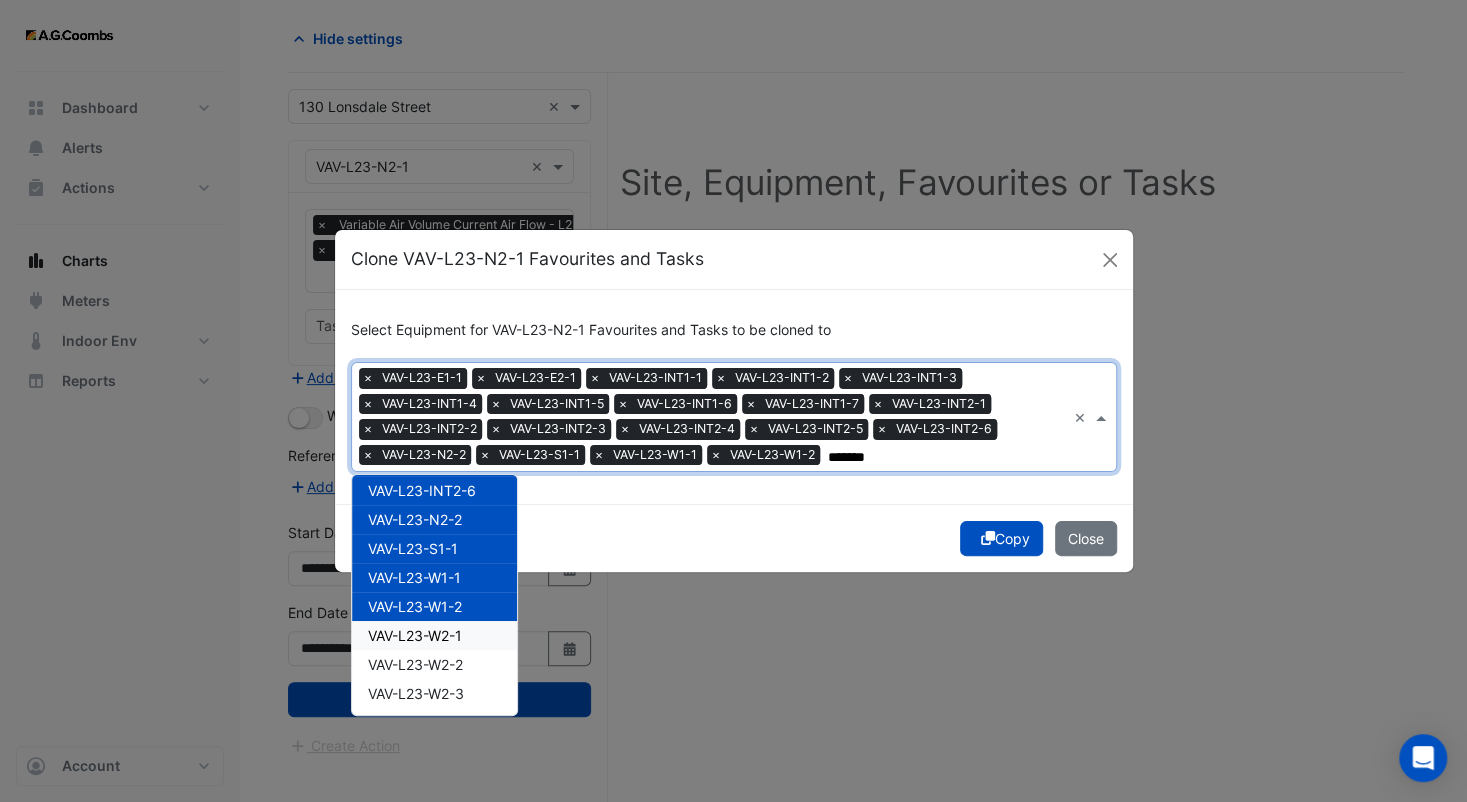 click on "VAV-L23-W2-1" at bounding box center (415, 635) 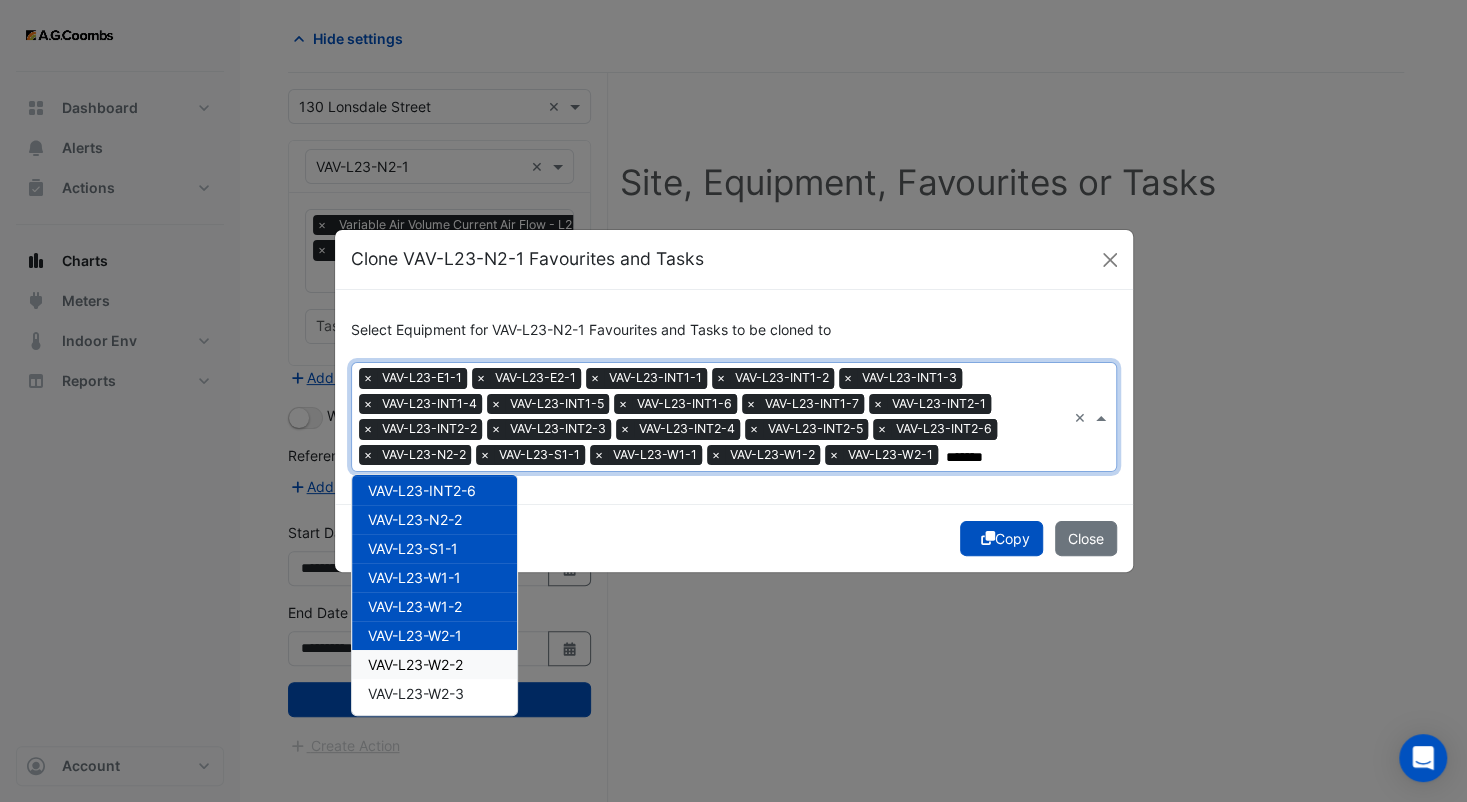 click on "VAV-L23-W2-2" at bounding box center (415, 664) 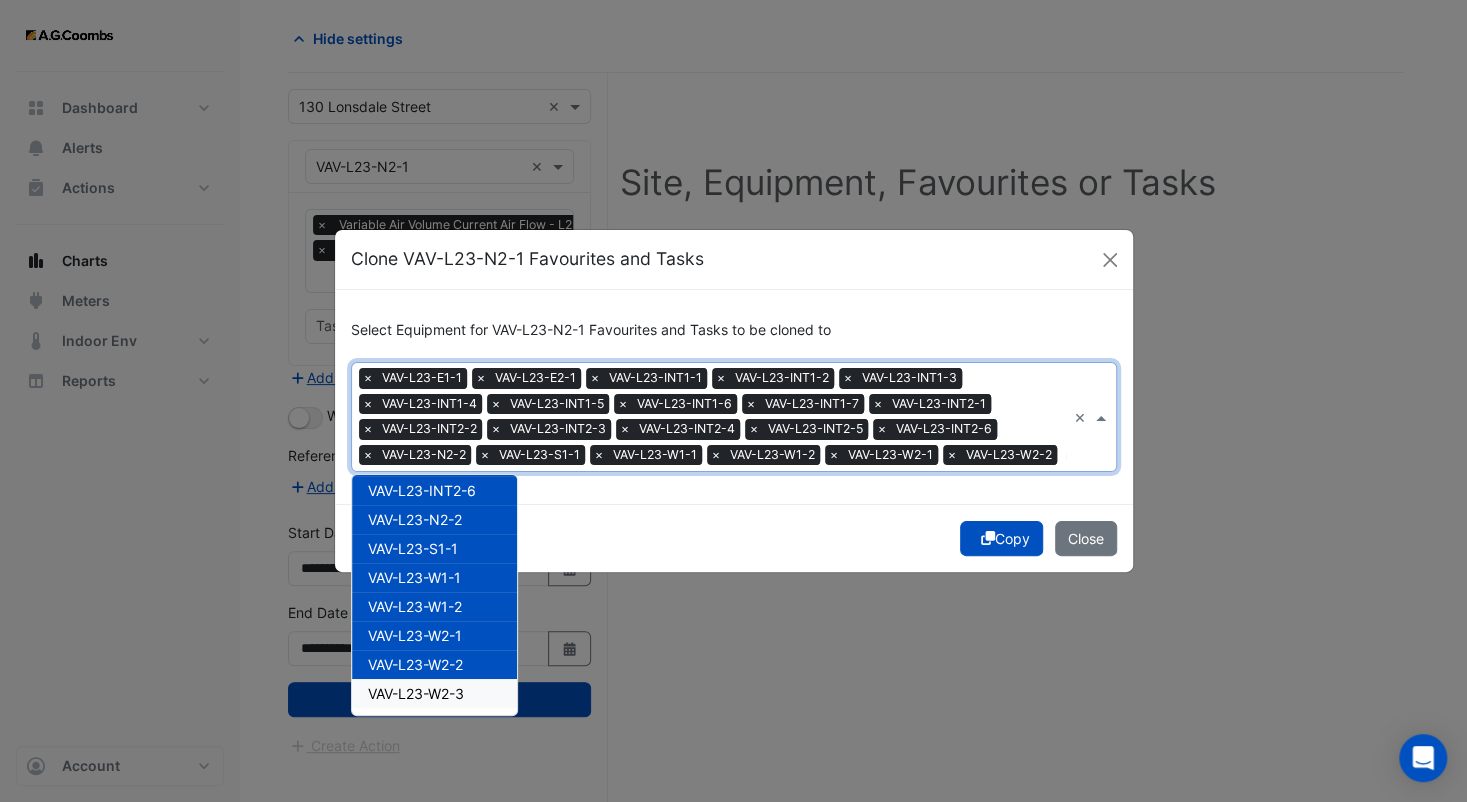 click on "VAV-L23-W2-3" at bounding box center (416, 693) 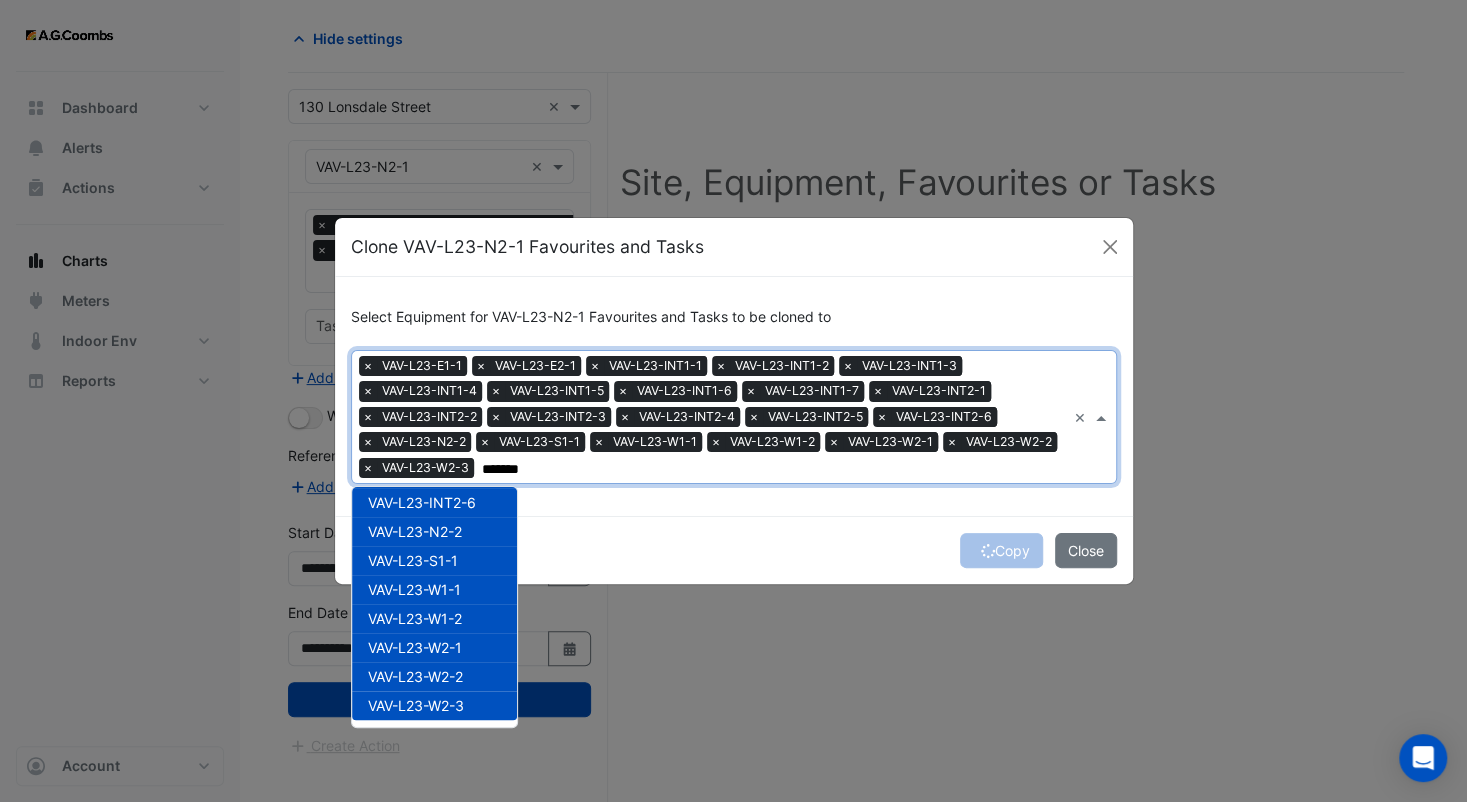 type on "*******" 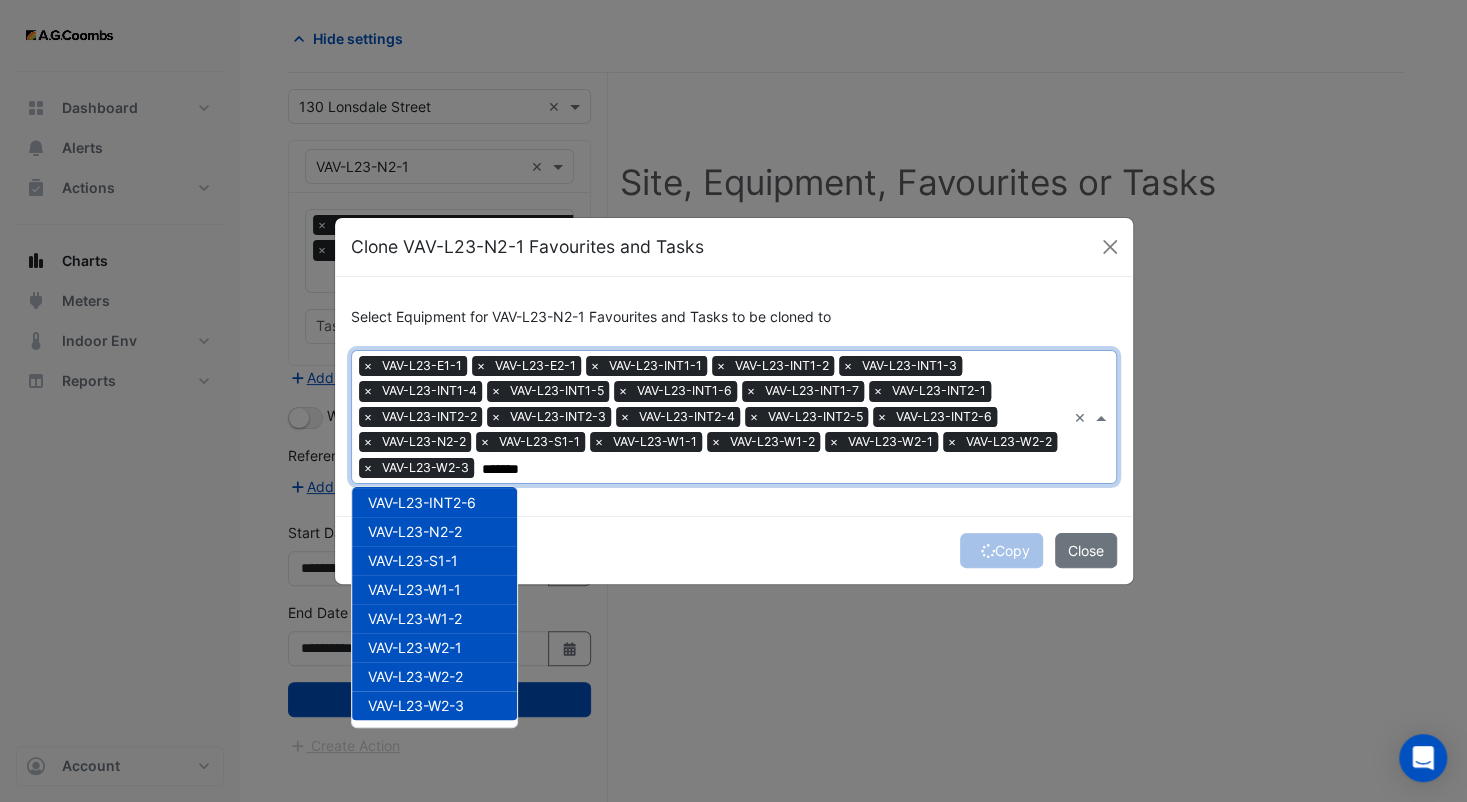click on "Copy
Close" 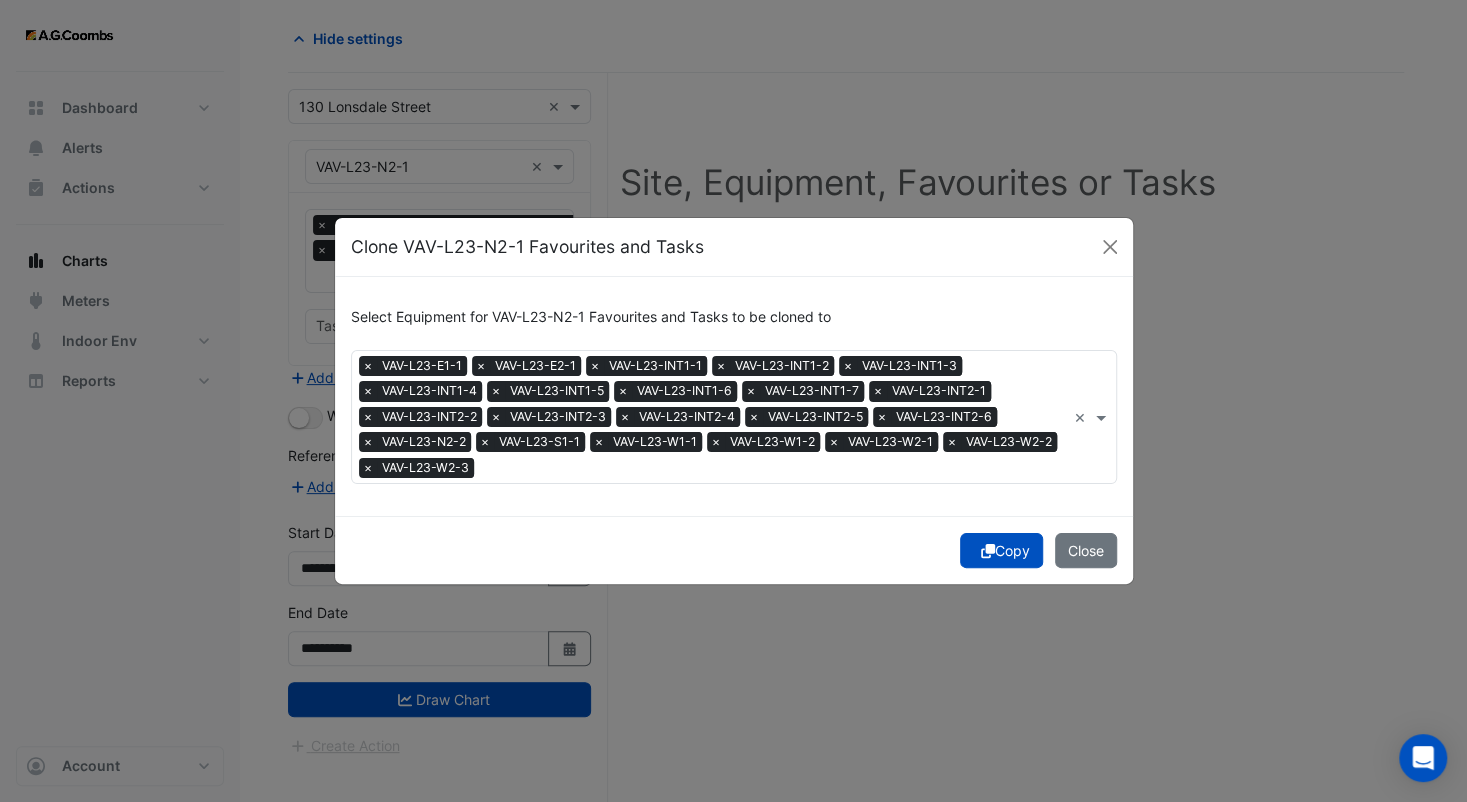 click on "Copy" 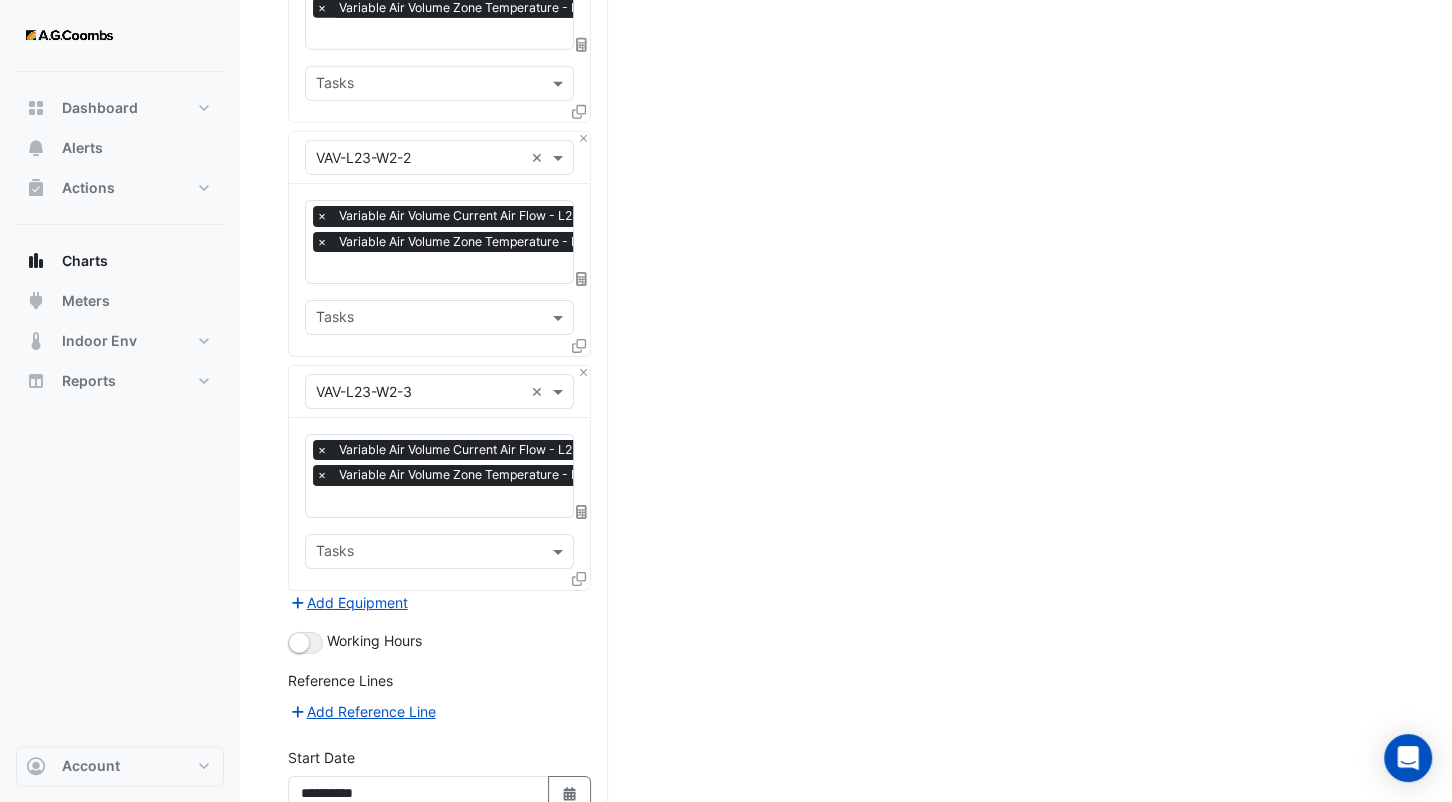 scroll, scrollTop: 5144, scrollLeft: 0, axis: vertical 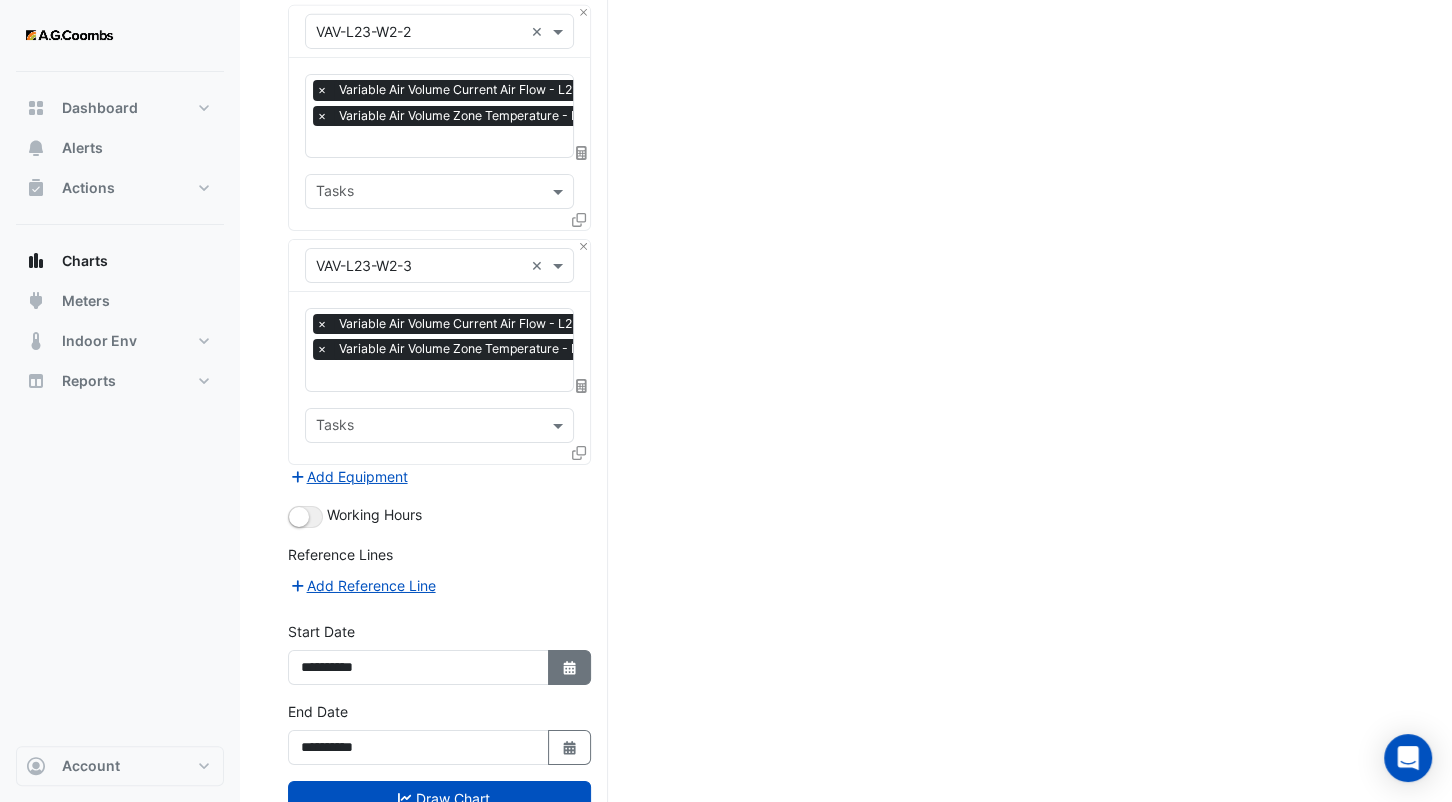 click 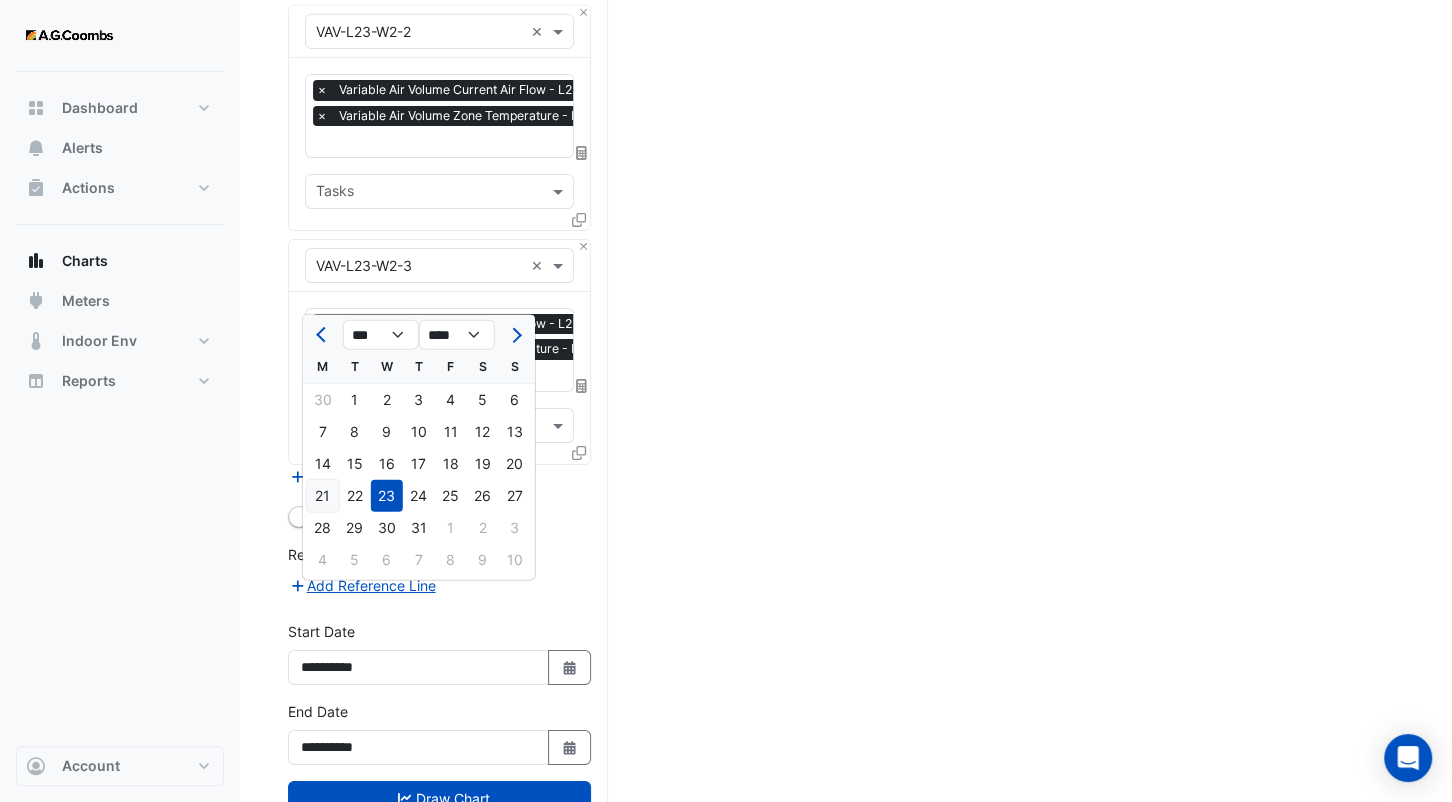 click on "21" 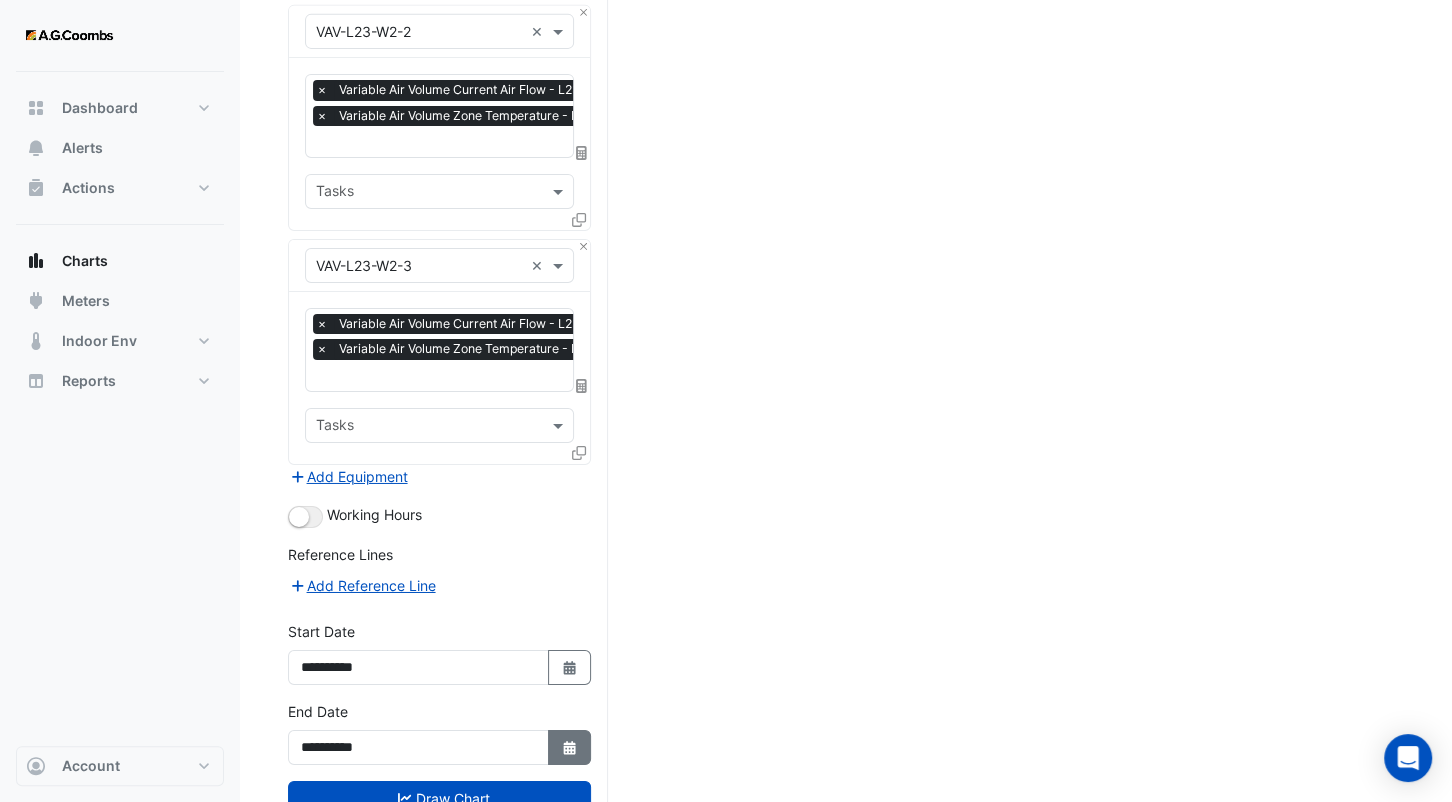 click on "Select Date" at bounding box center (570, 747) 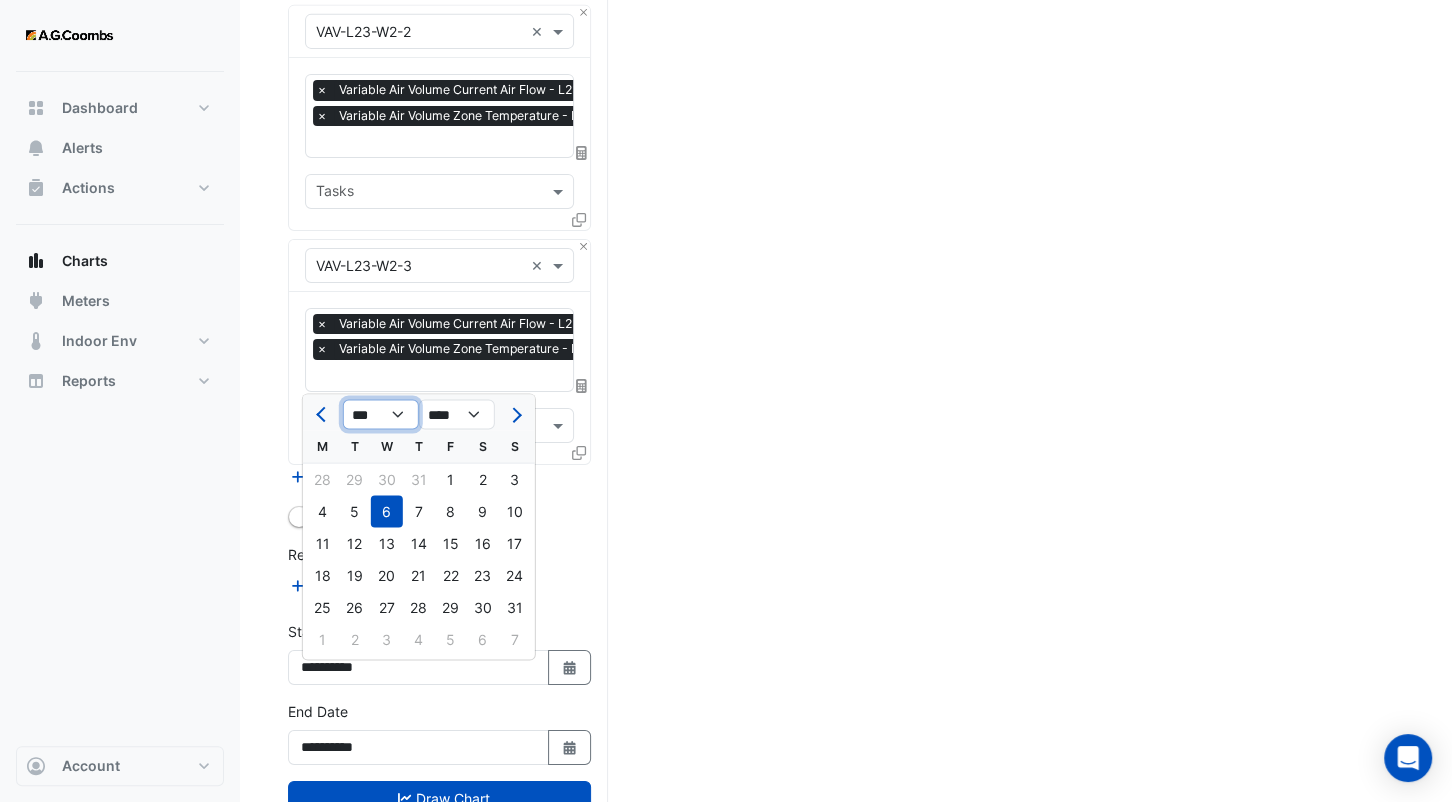 click on "*** *** *** *** *** ***" 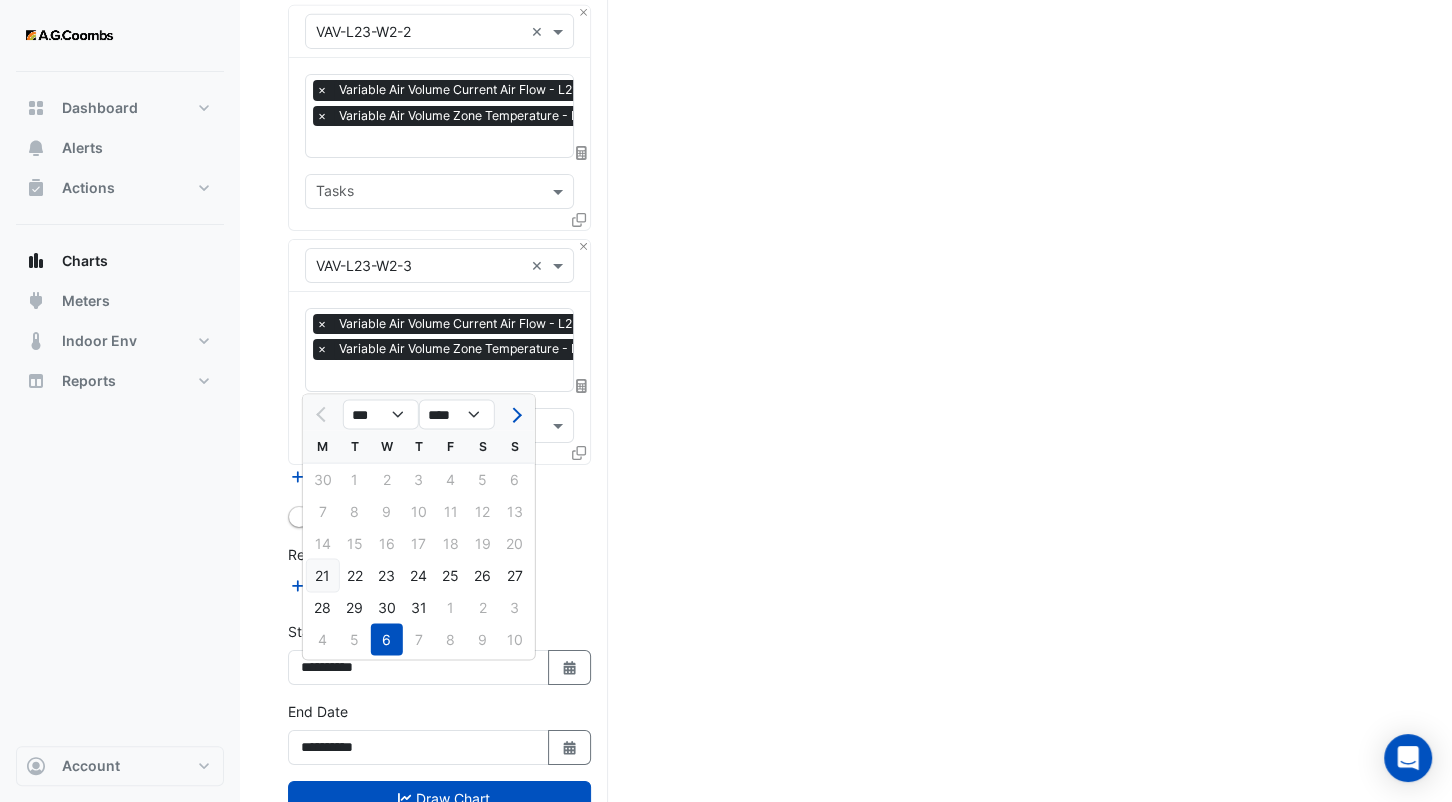 click on "21" 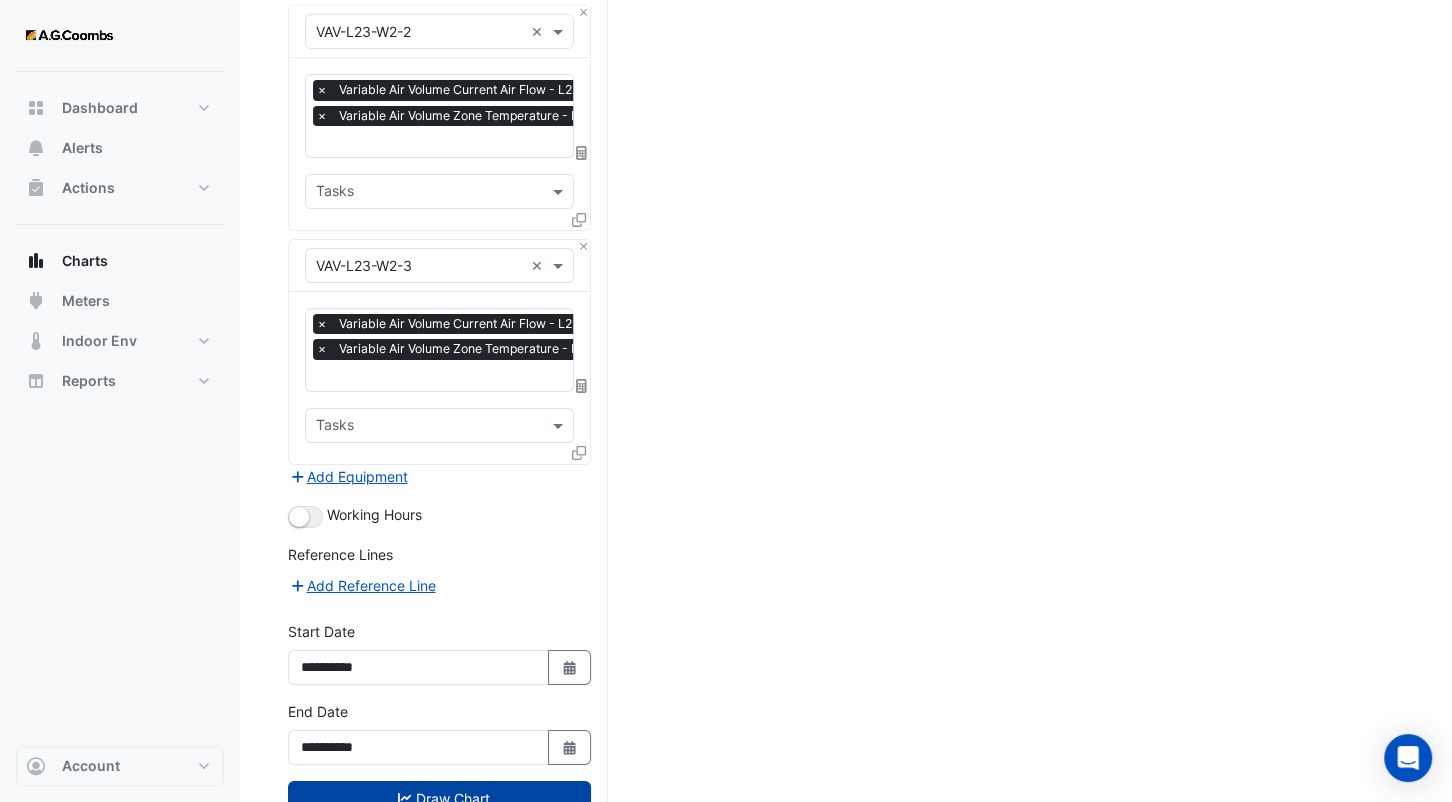 click on "Draw Chart" at bounding box center (439, 798) 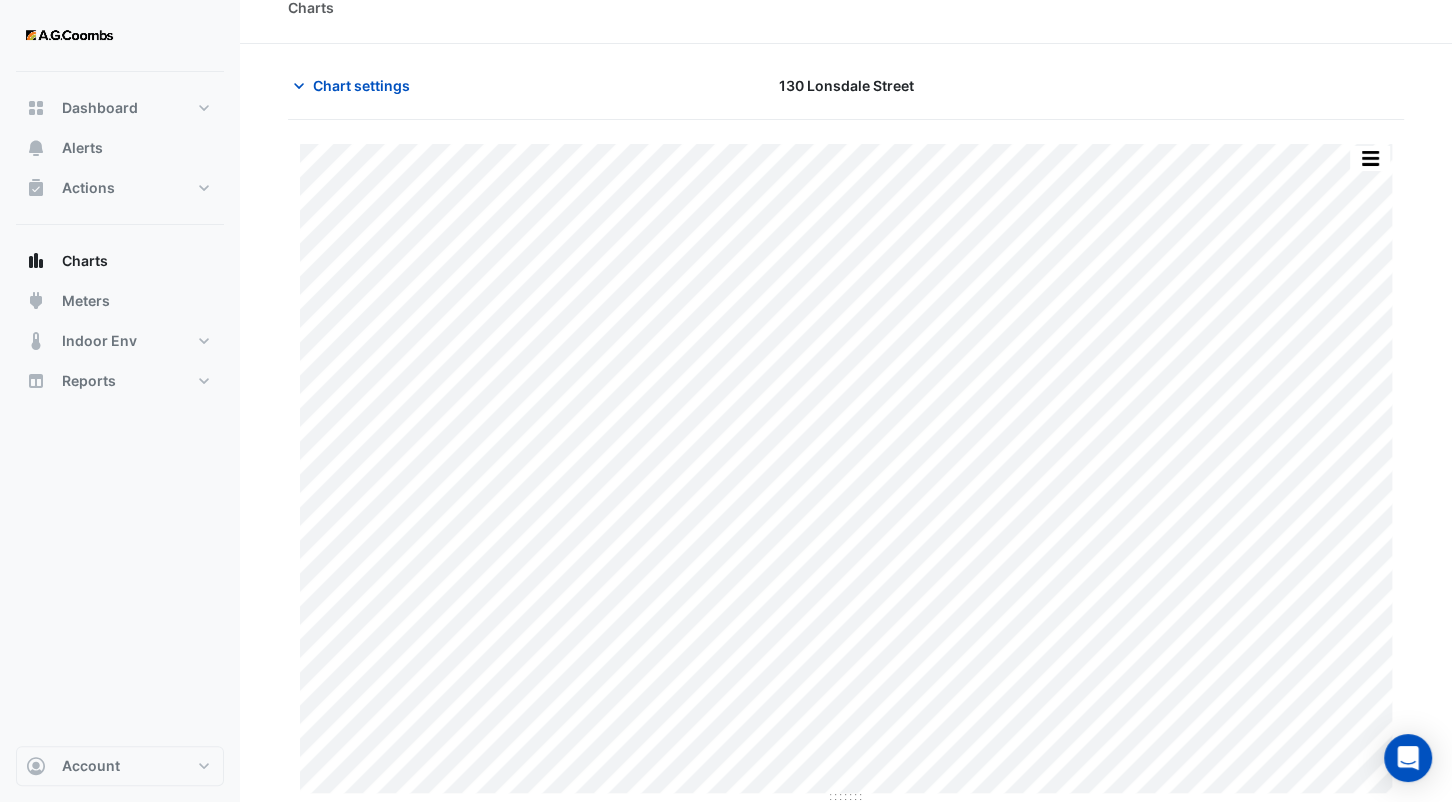 scroll, scrollTop: 0, scrollLeft: 0, axis: both 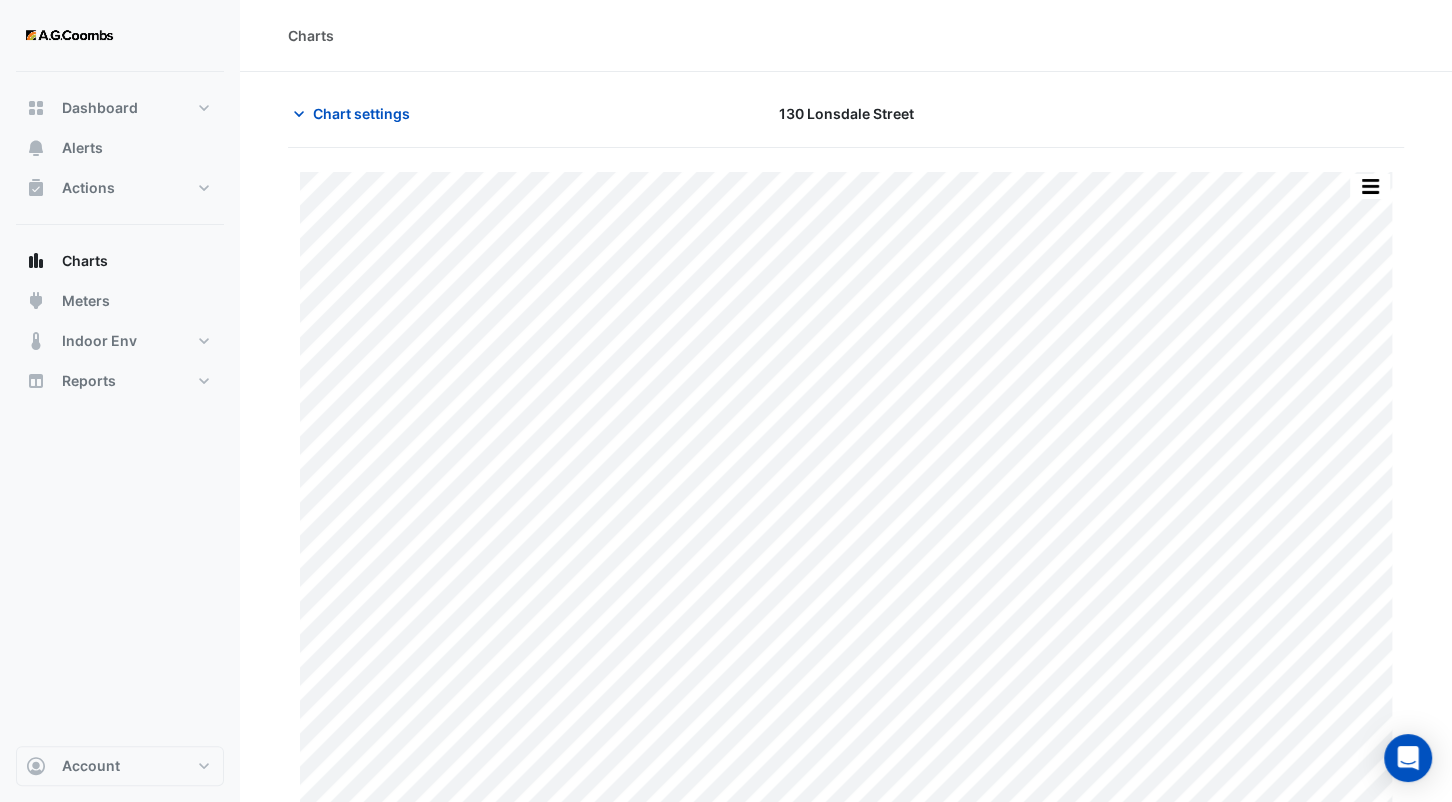 click 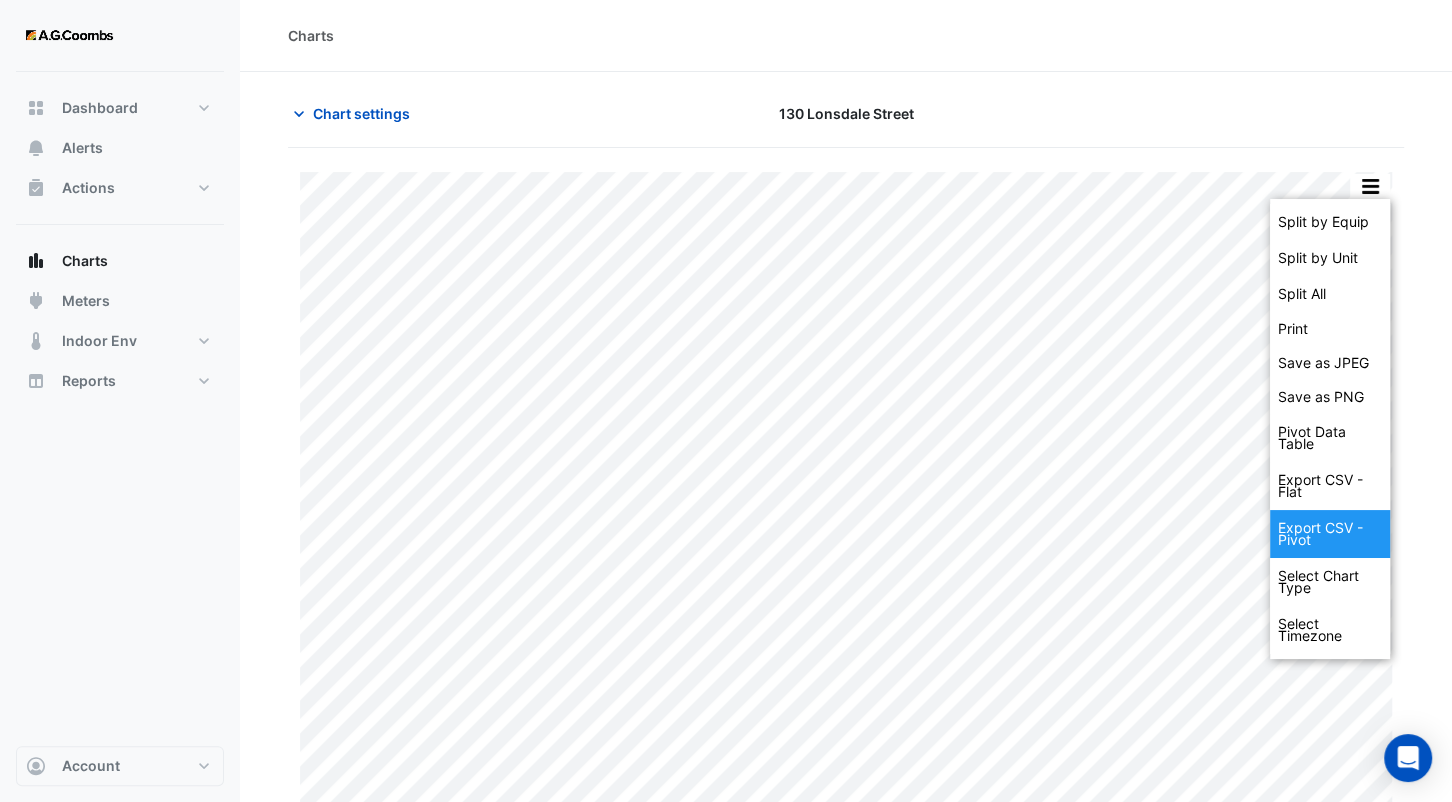 click on "Export CSV - Pivot" 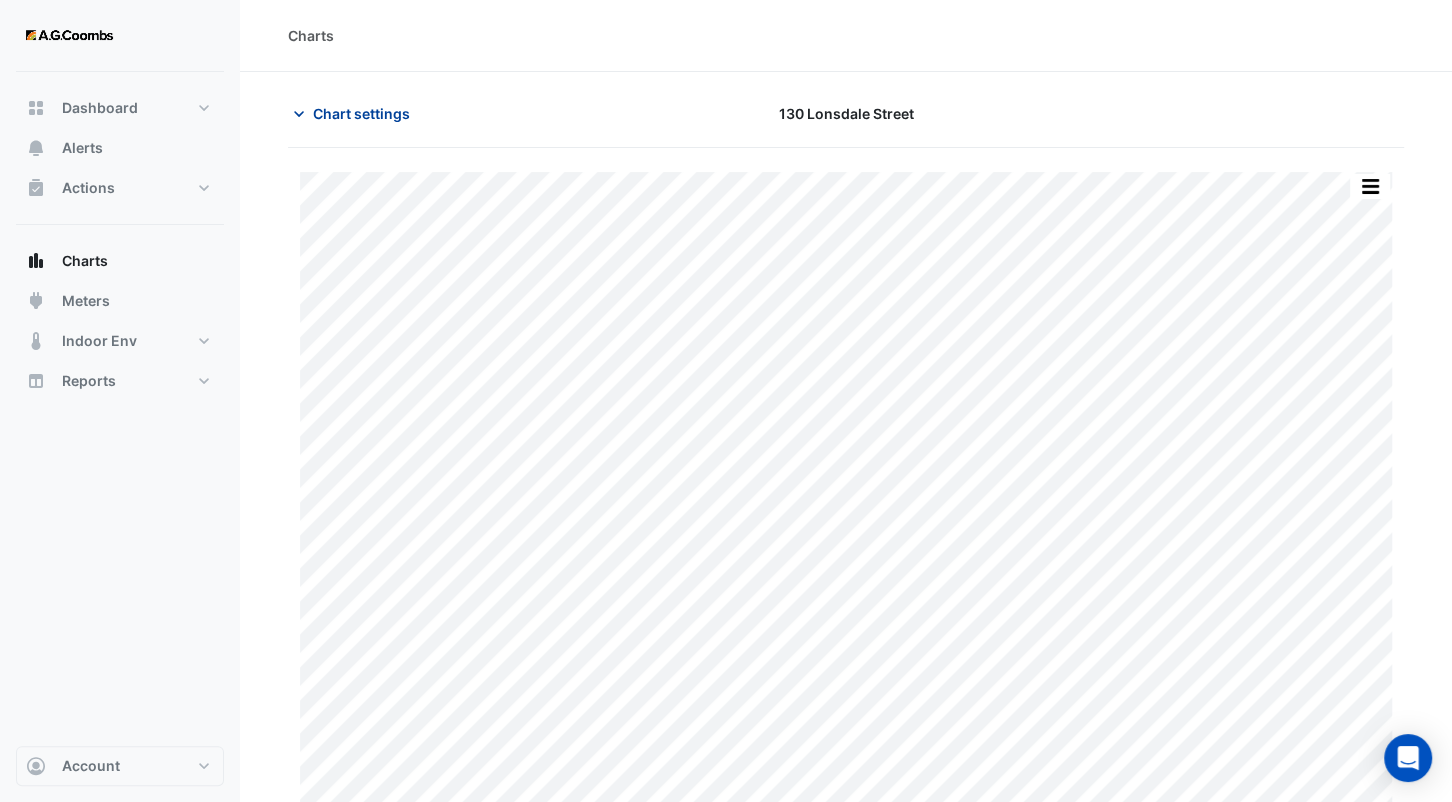 click on "Chart settings" 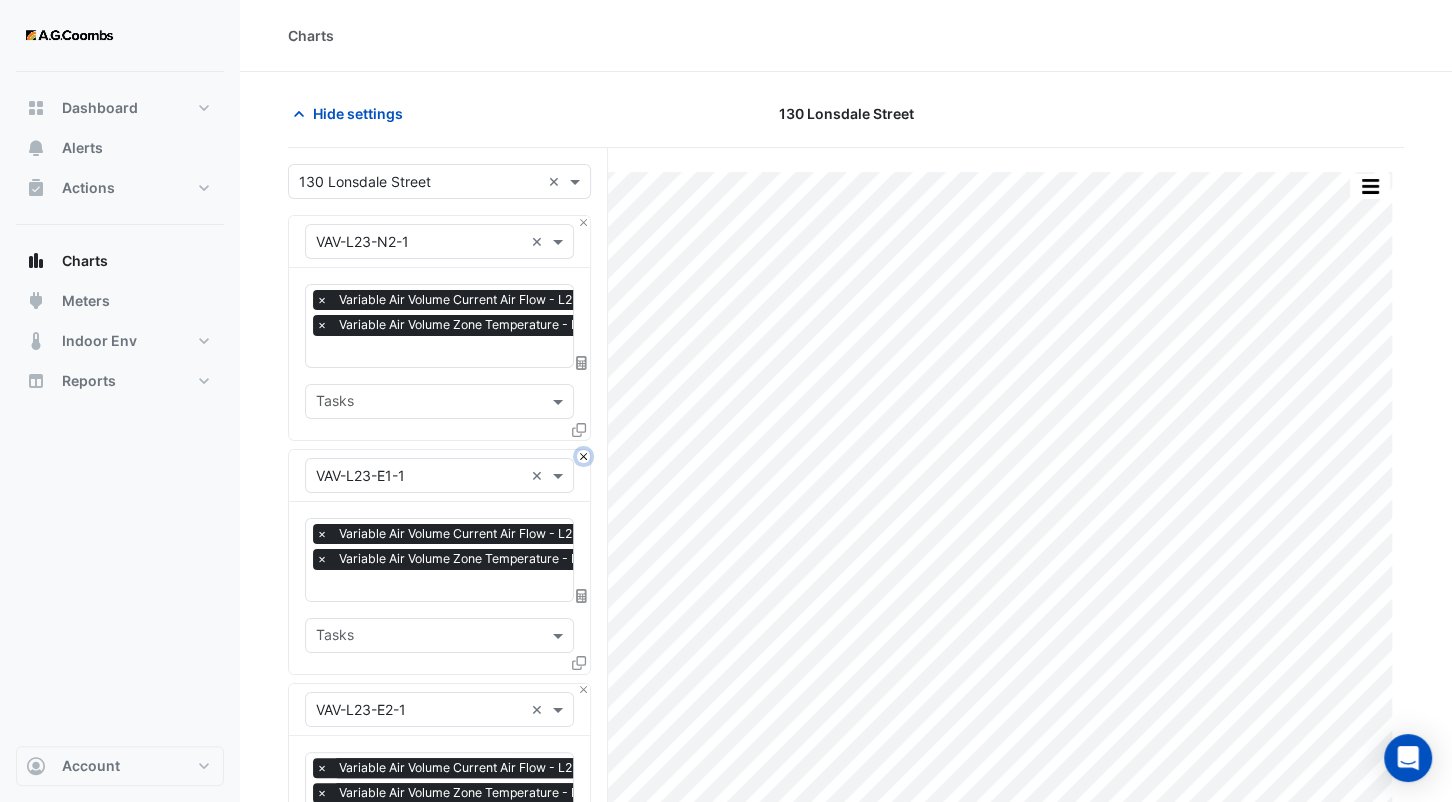 click at bounding box center (583, 456) 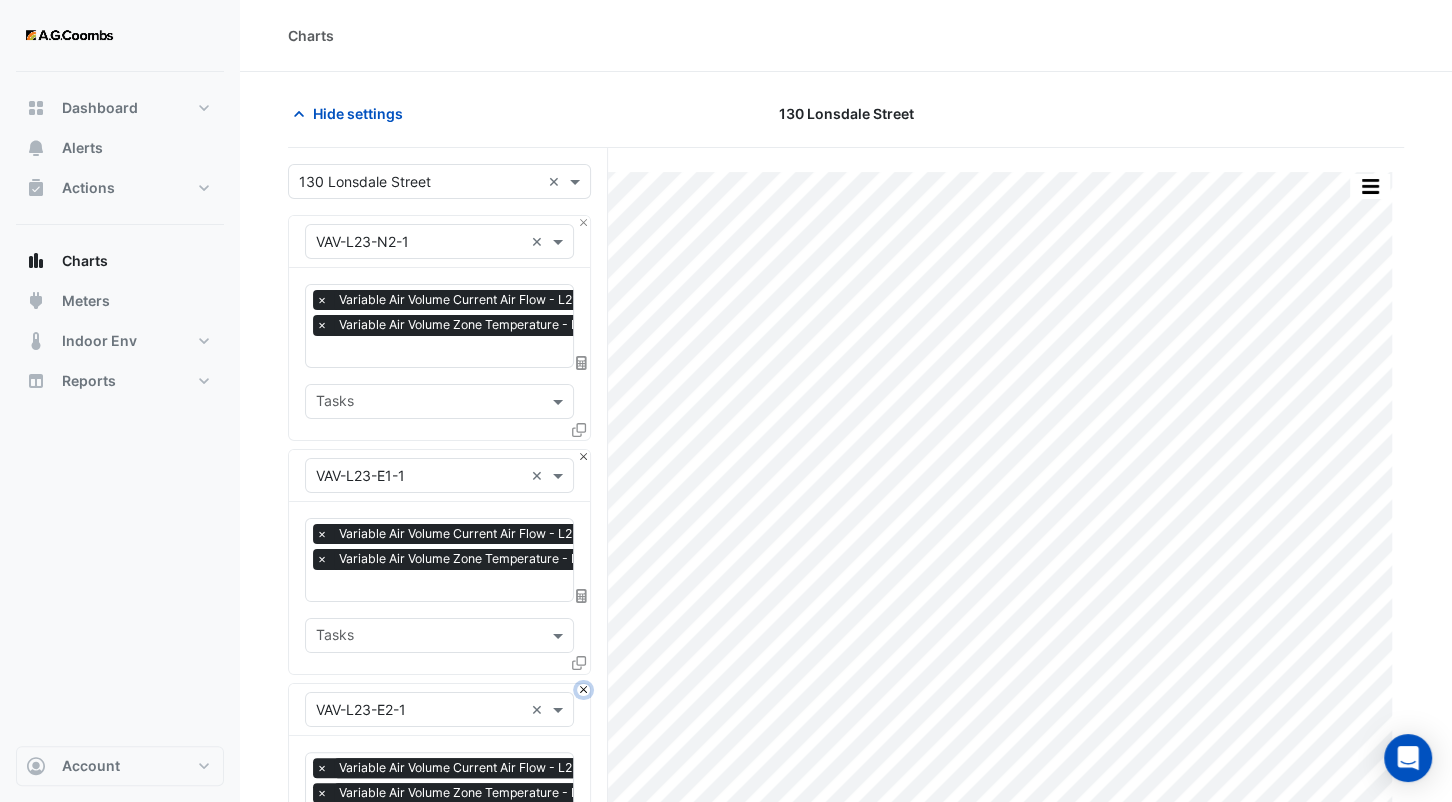 click at bounding box center (583, 690) 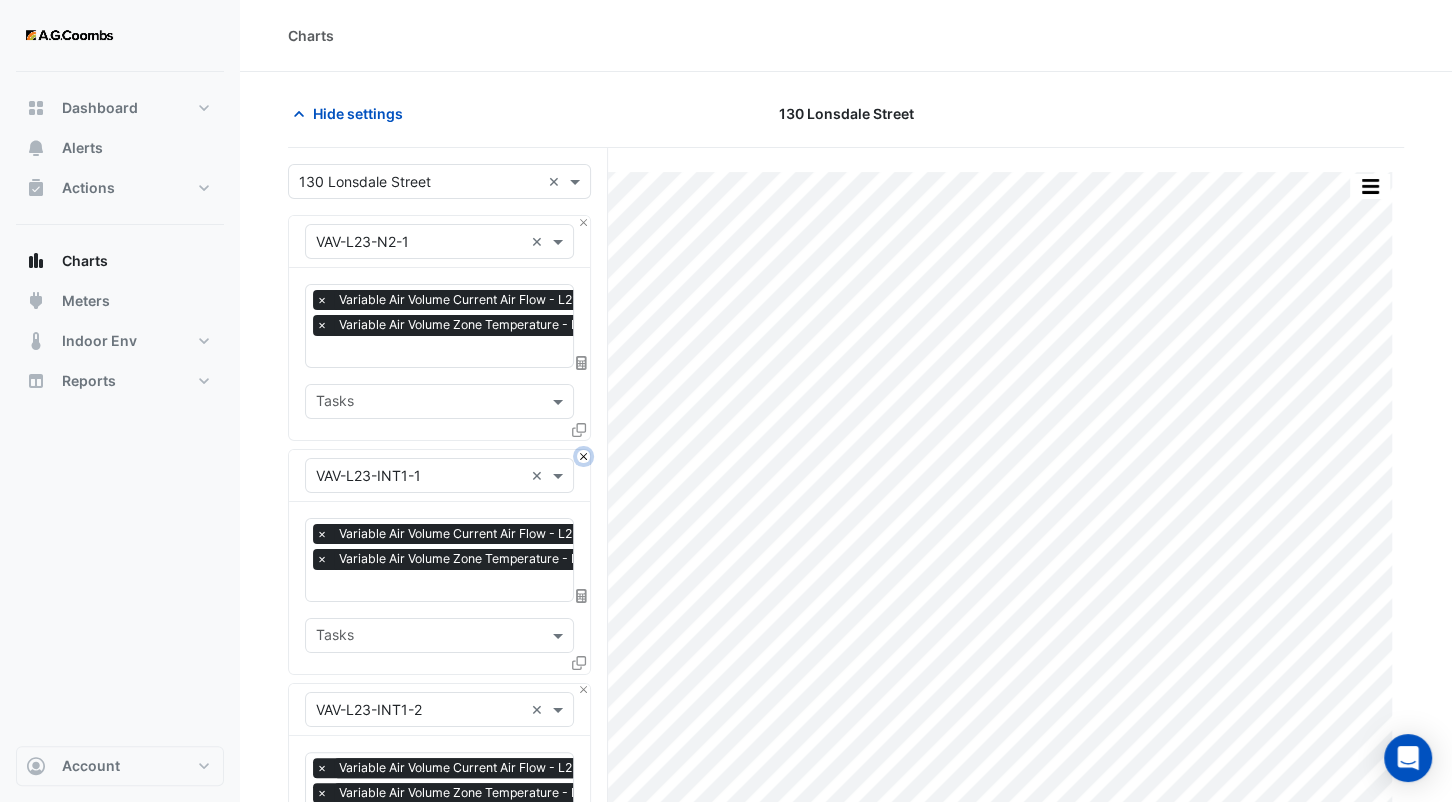 click at bounding box center (583, 456) 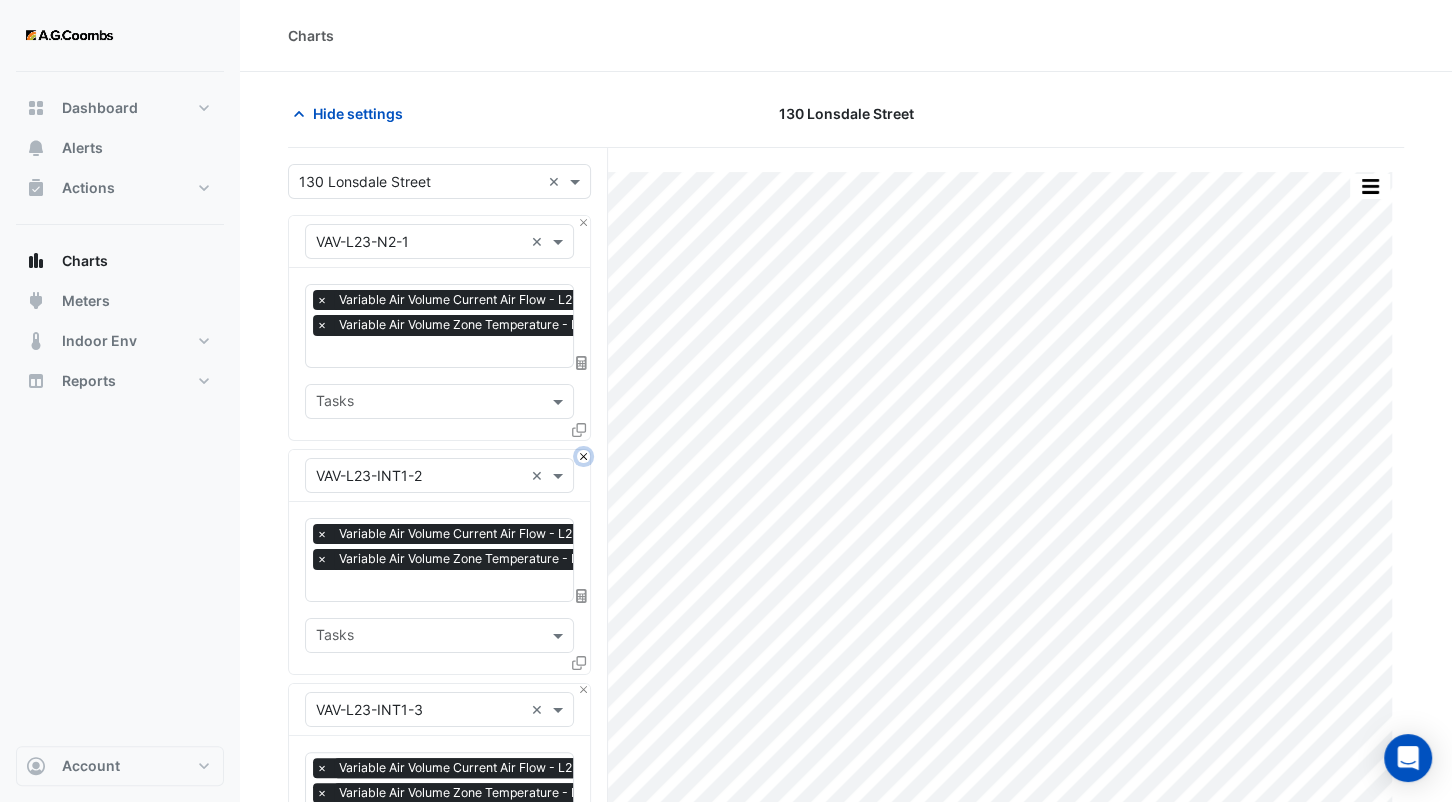 click at bounding box center [583, 456] 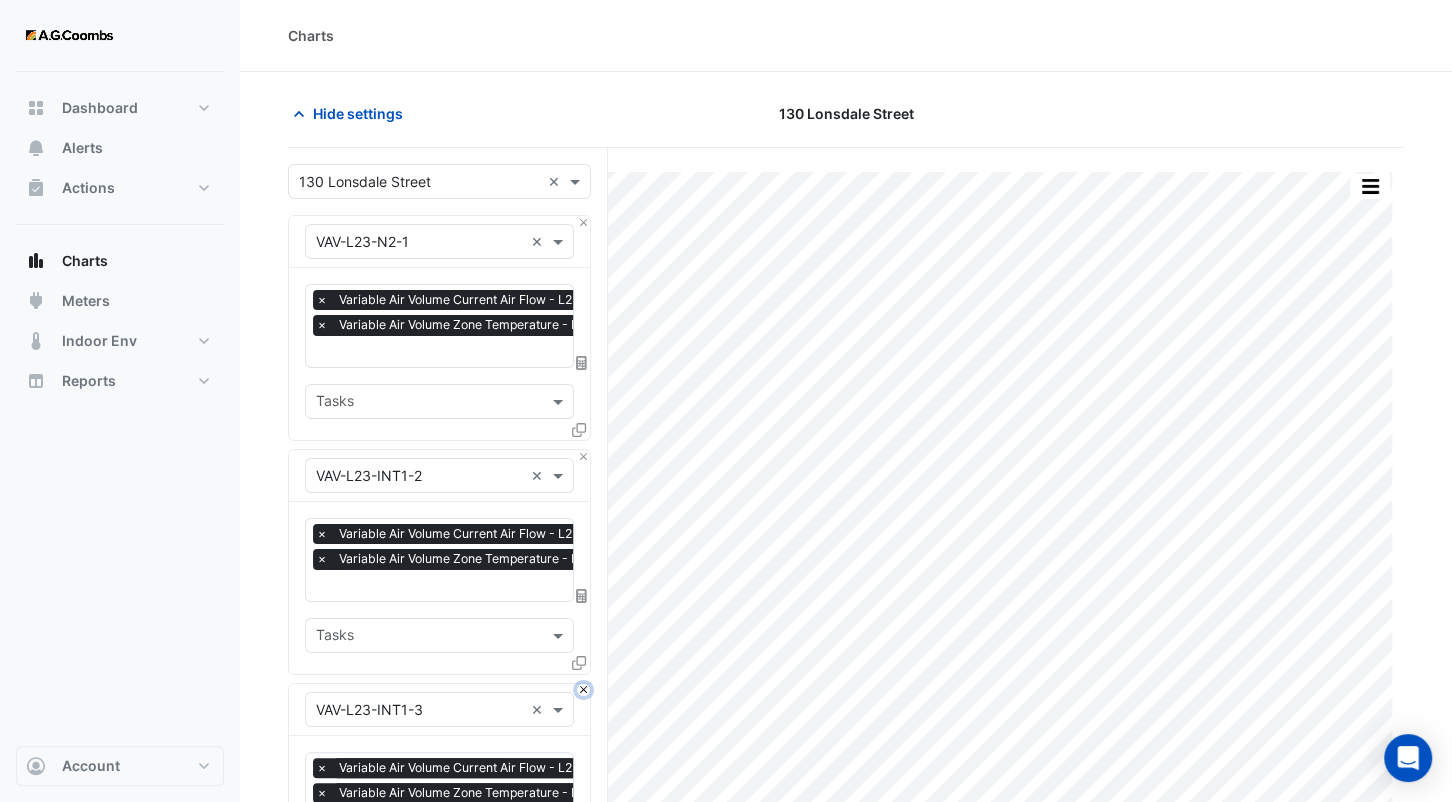 click at bounding box center (583, 690) 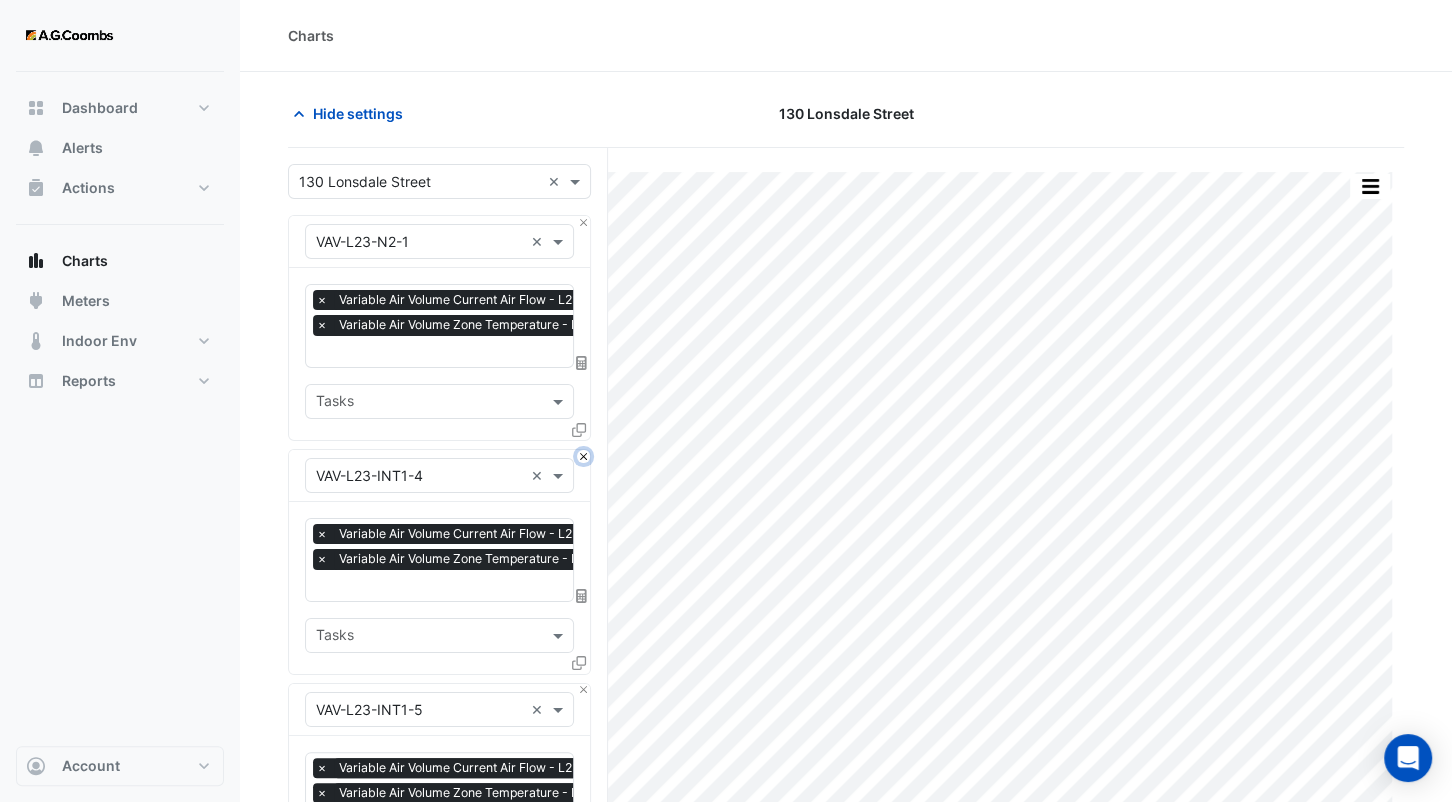 click at bounding box center (583, 456) 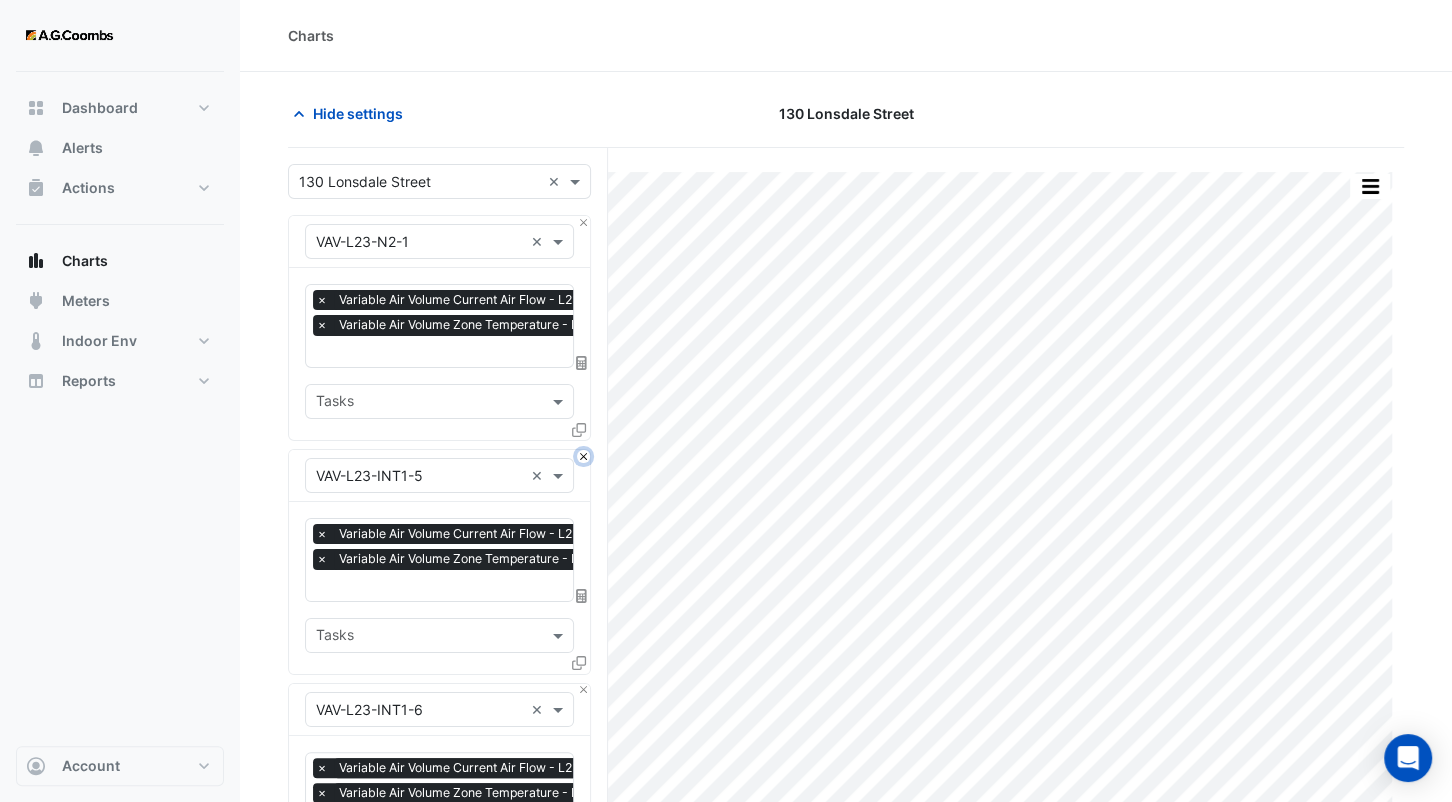 click at bounding box center (583, 456) 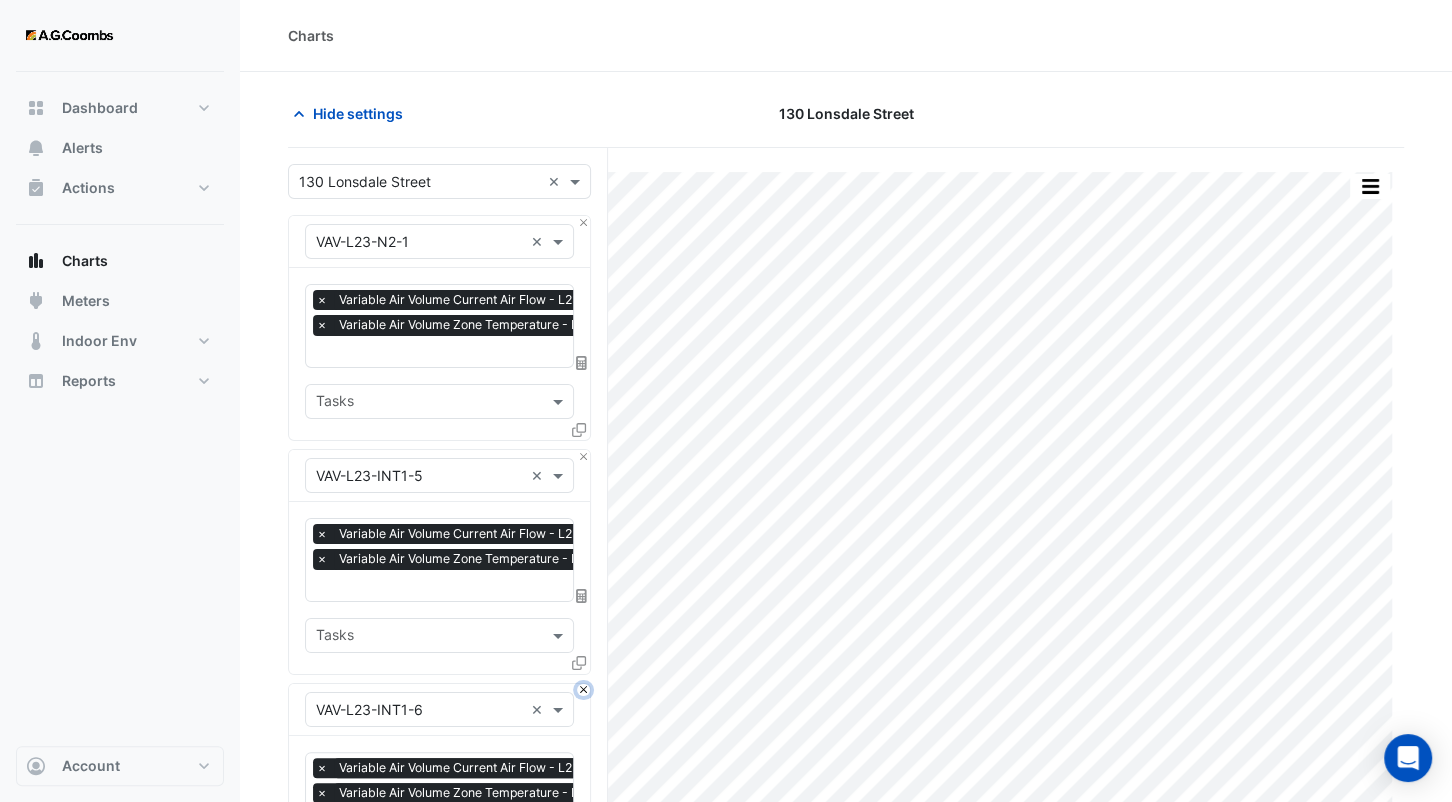 click at bounding box center [583, 690] 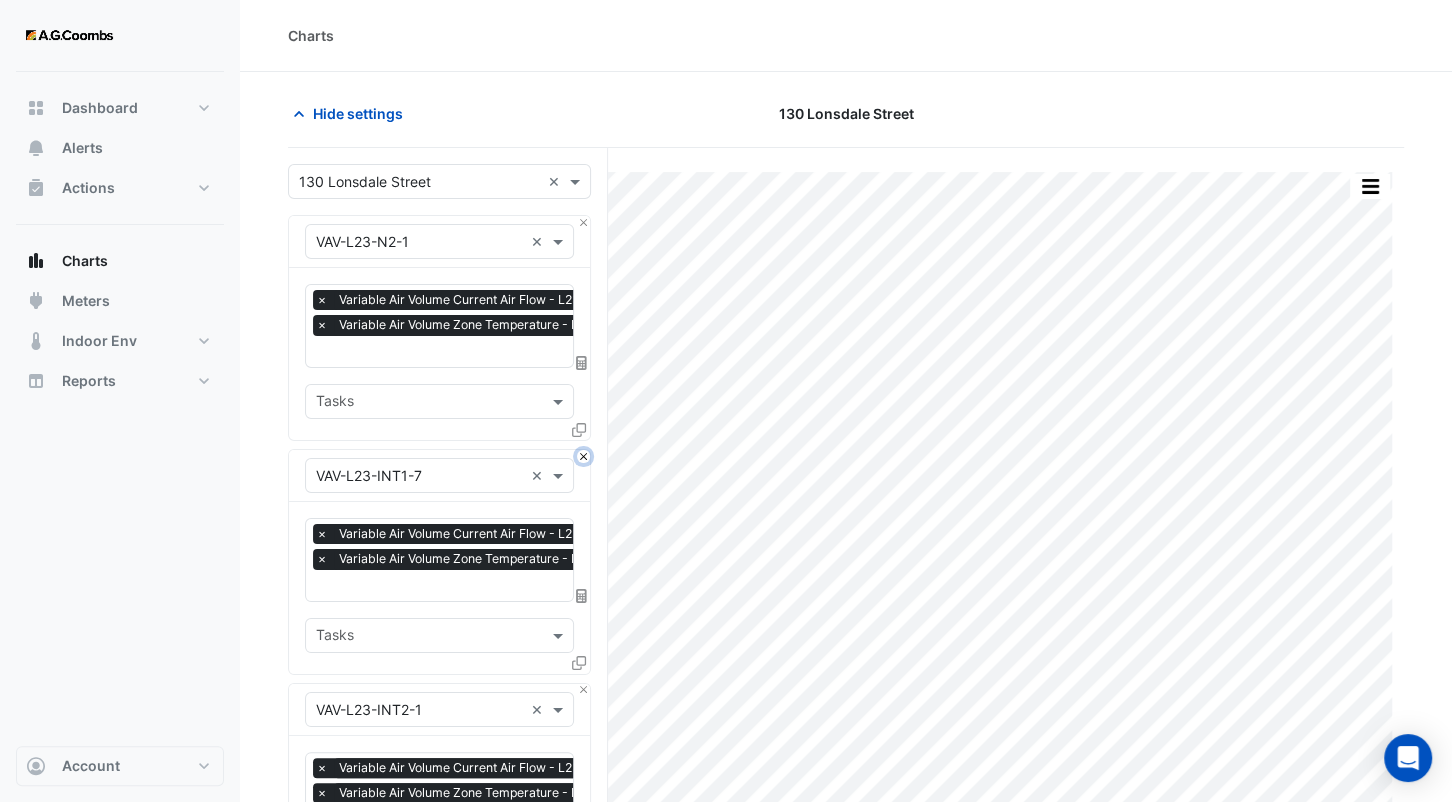 click at bounding box center [583, 456] 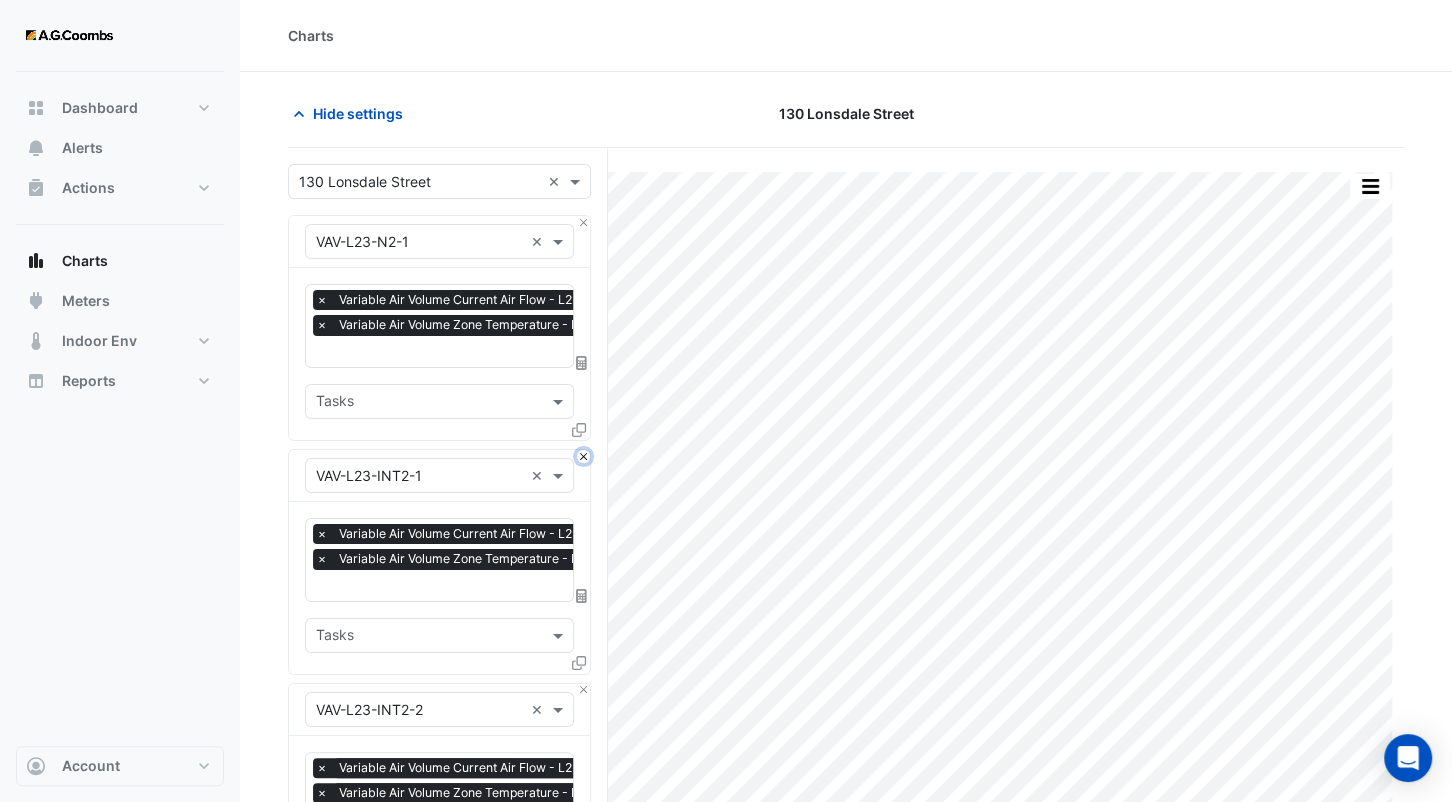 click at bounding box center [583, 456] 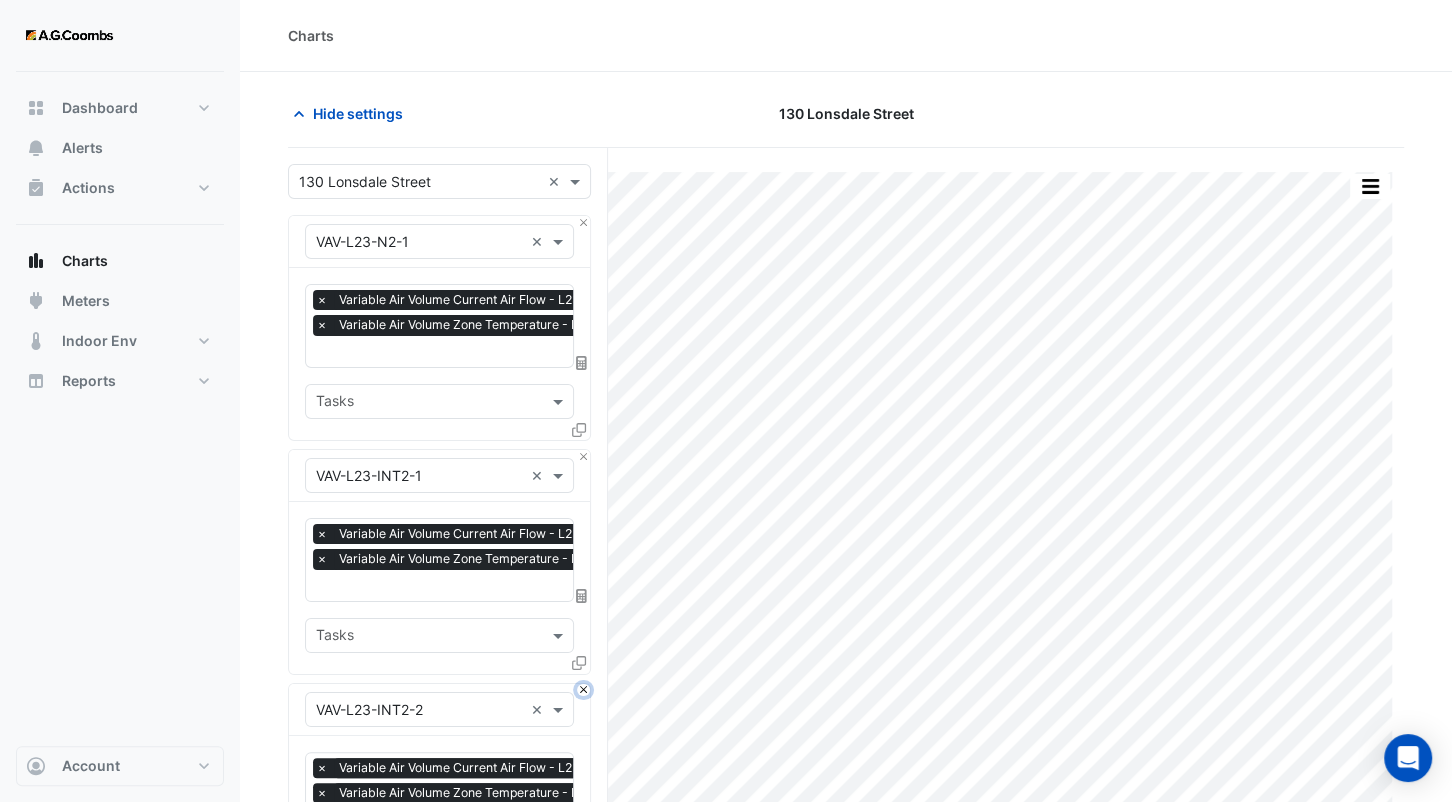click at bounding box center (583, 690) 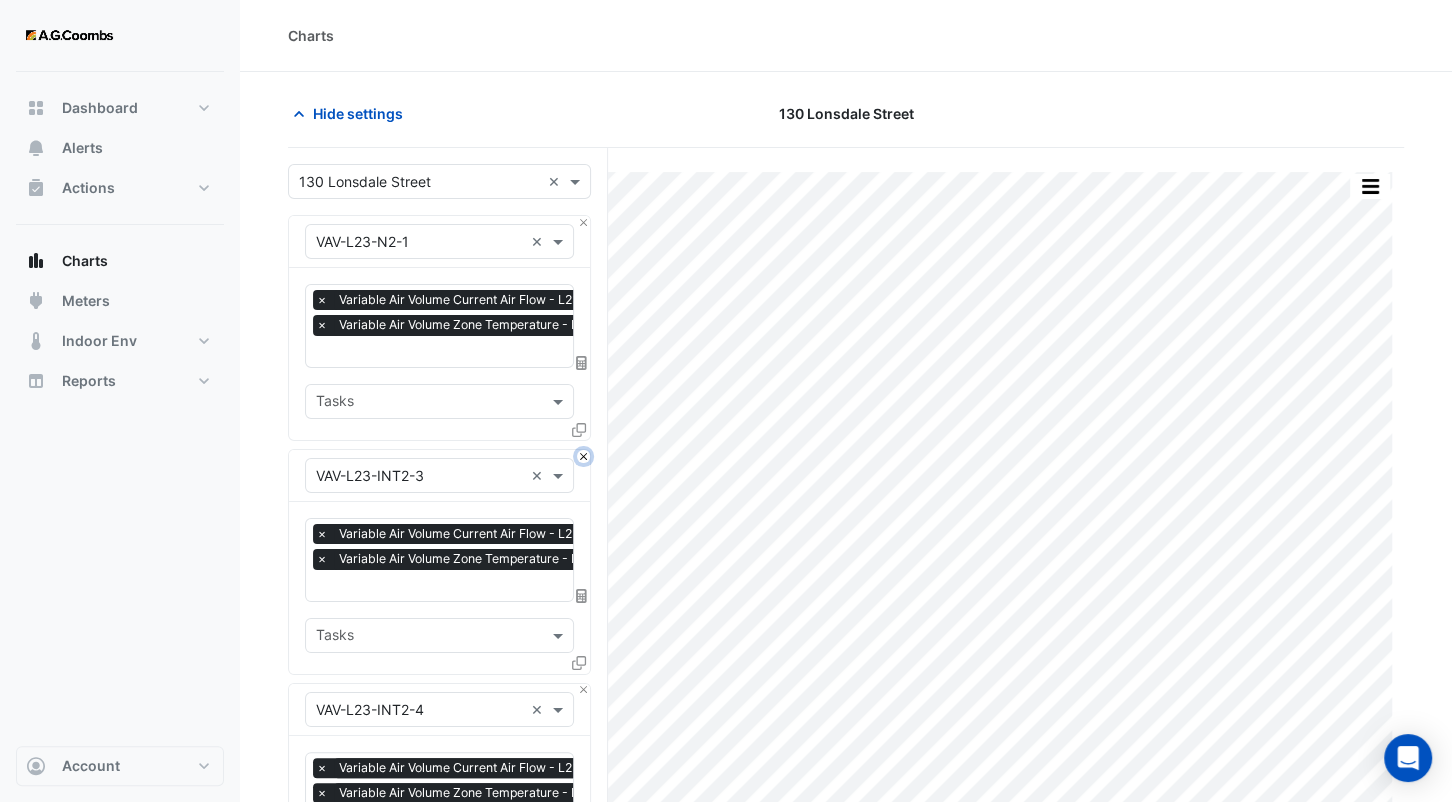 click at bounding box center (583, 456) 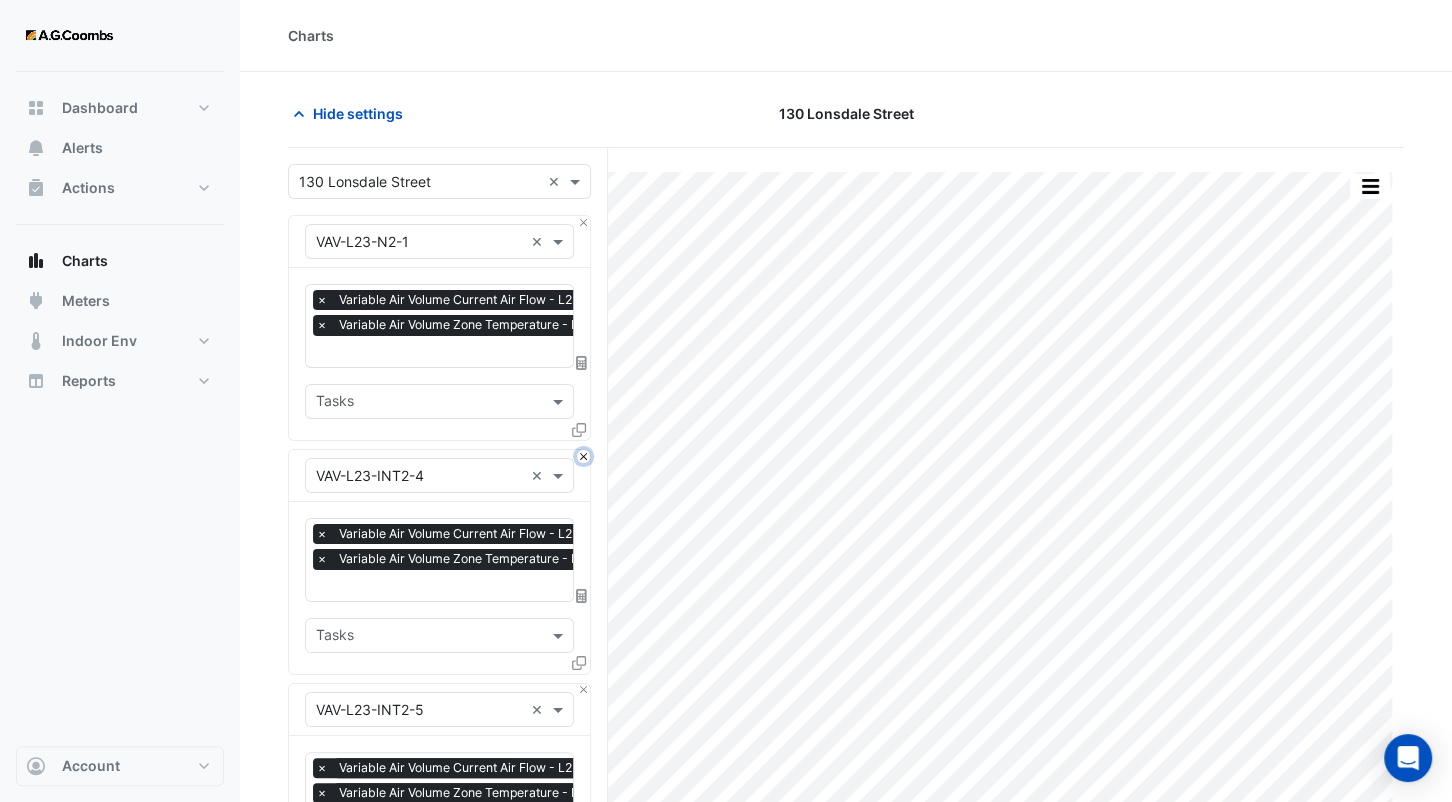 click at bounding box center (583, 456) 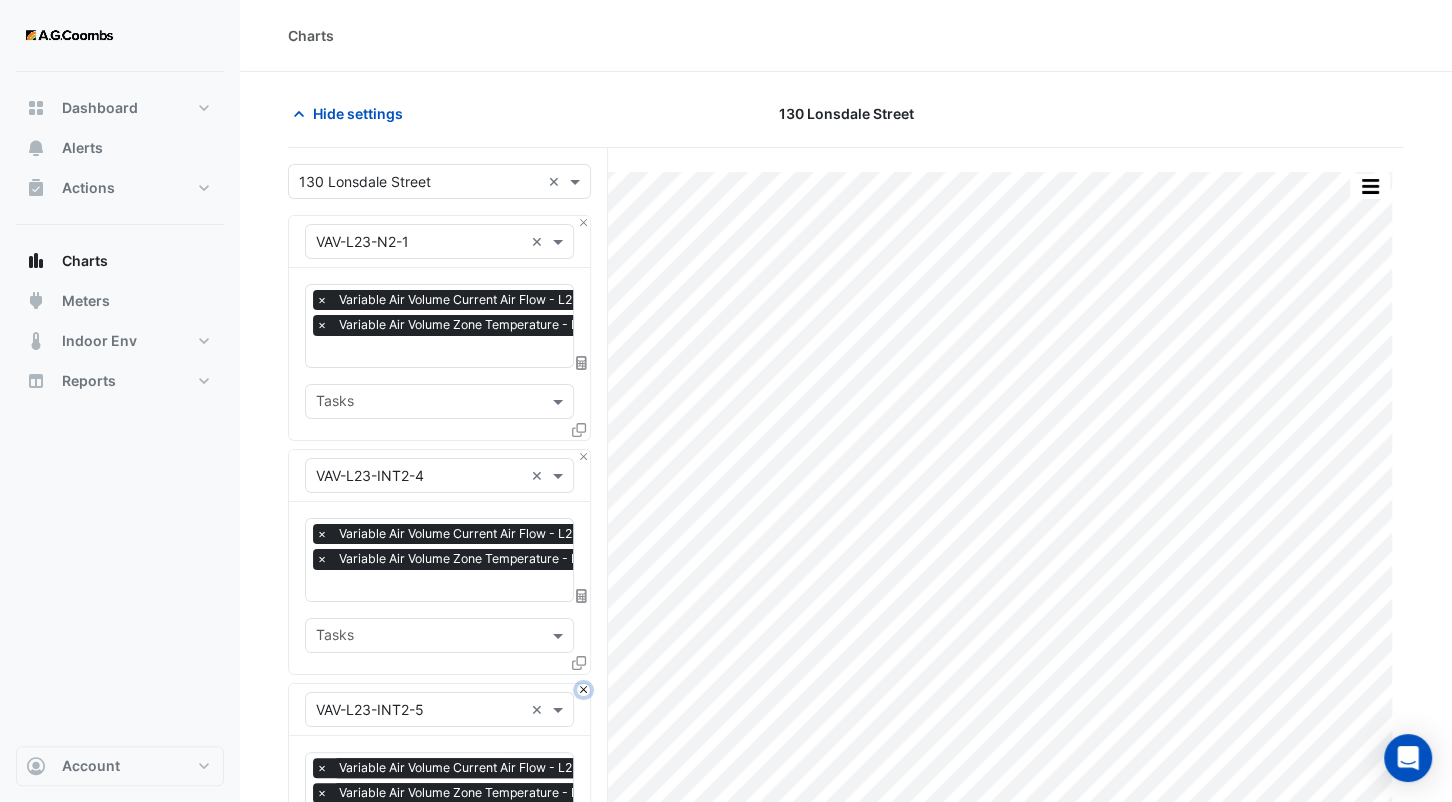 click at bounding box center [583, 690] 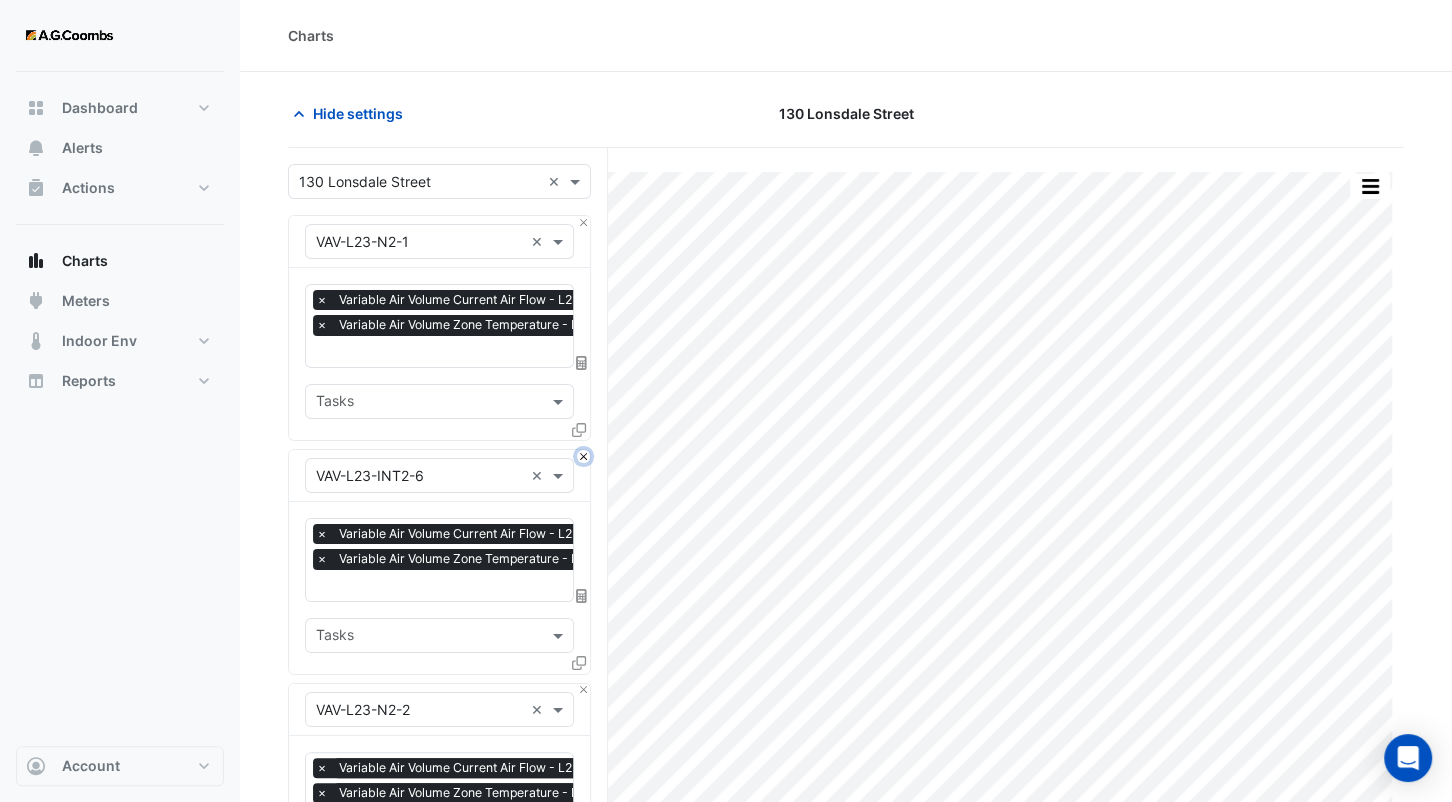 click at bounding box center (583, 456) 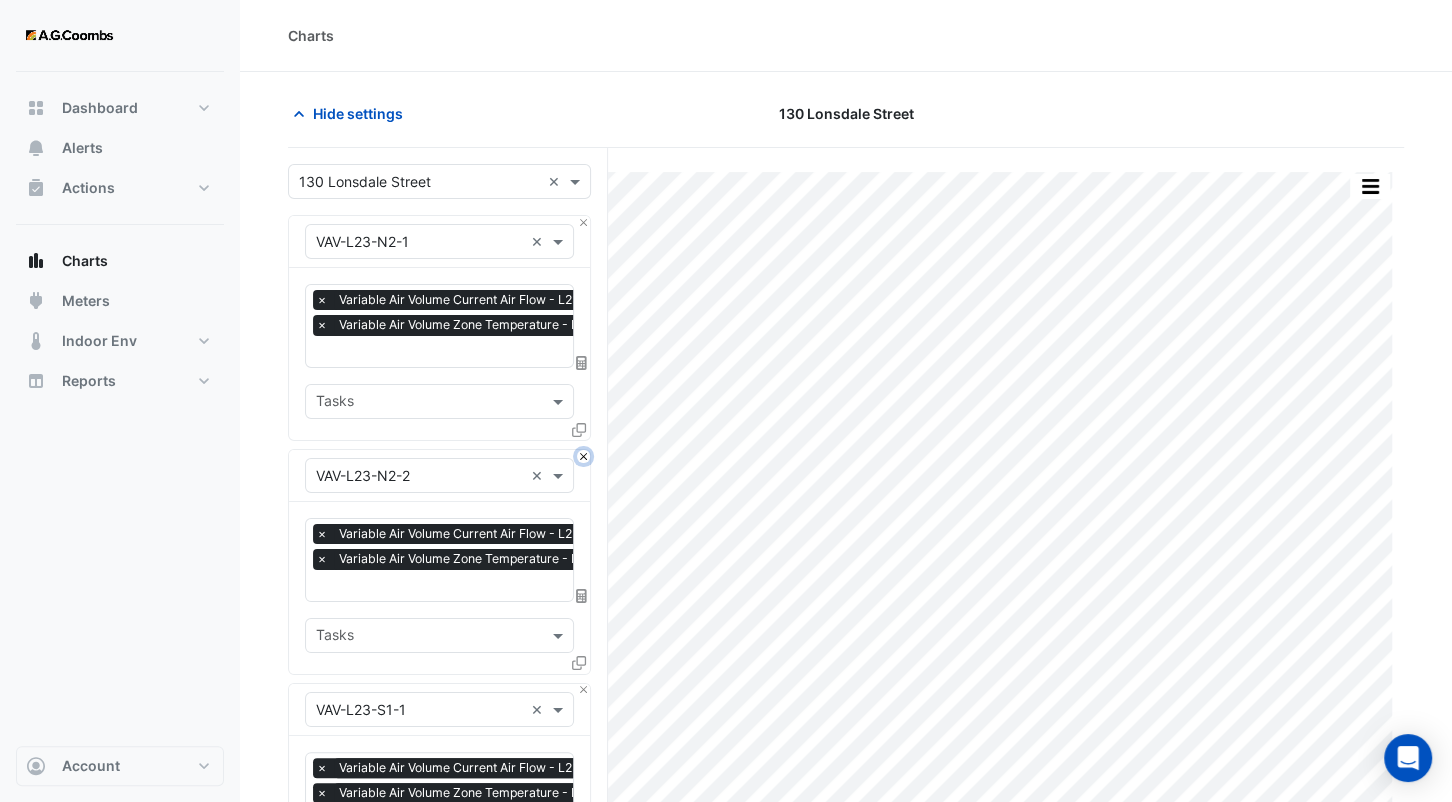 click at bounding box center [583, 456] 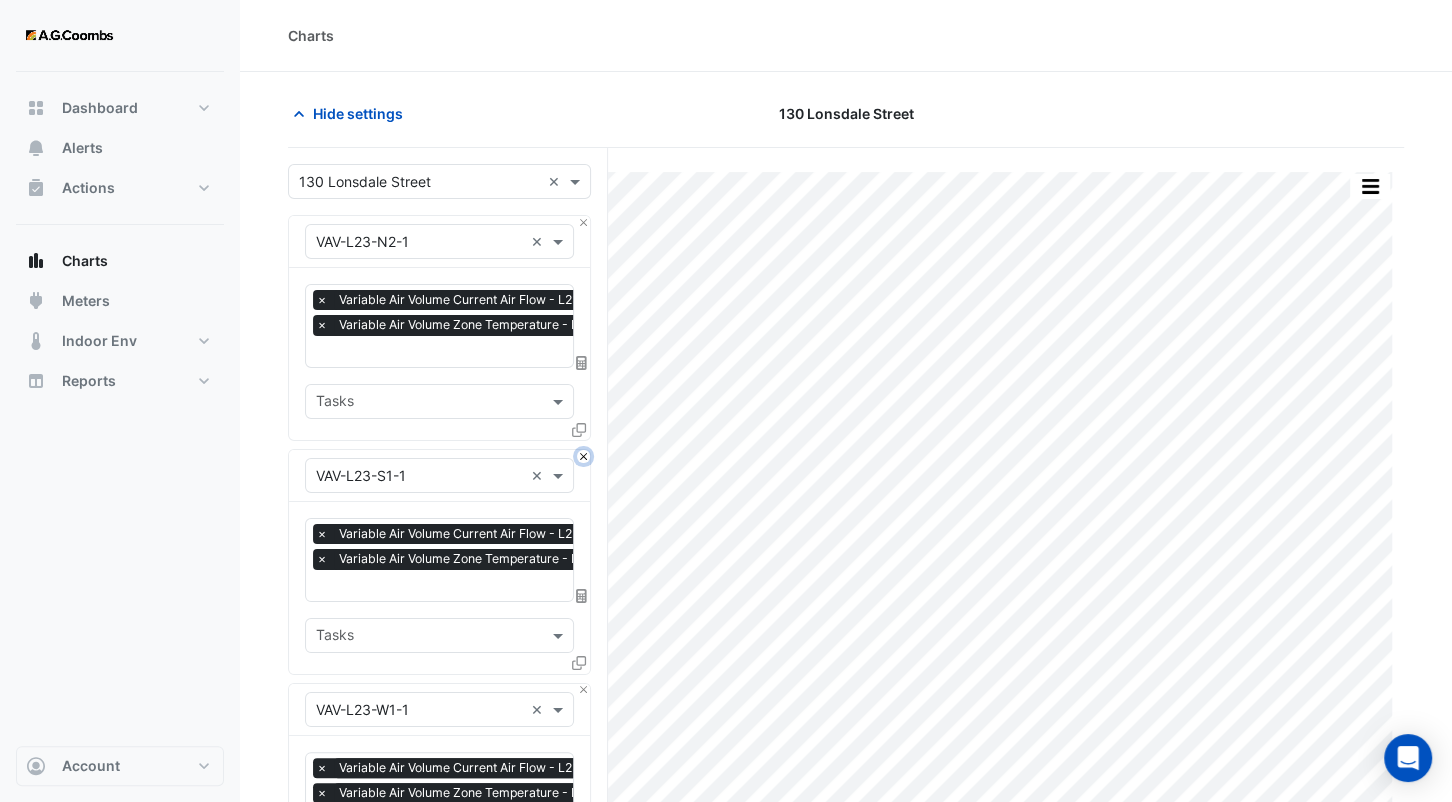 click at bounding box center [583, 456] 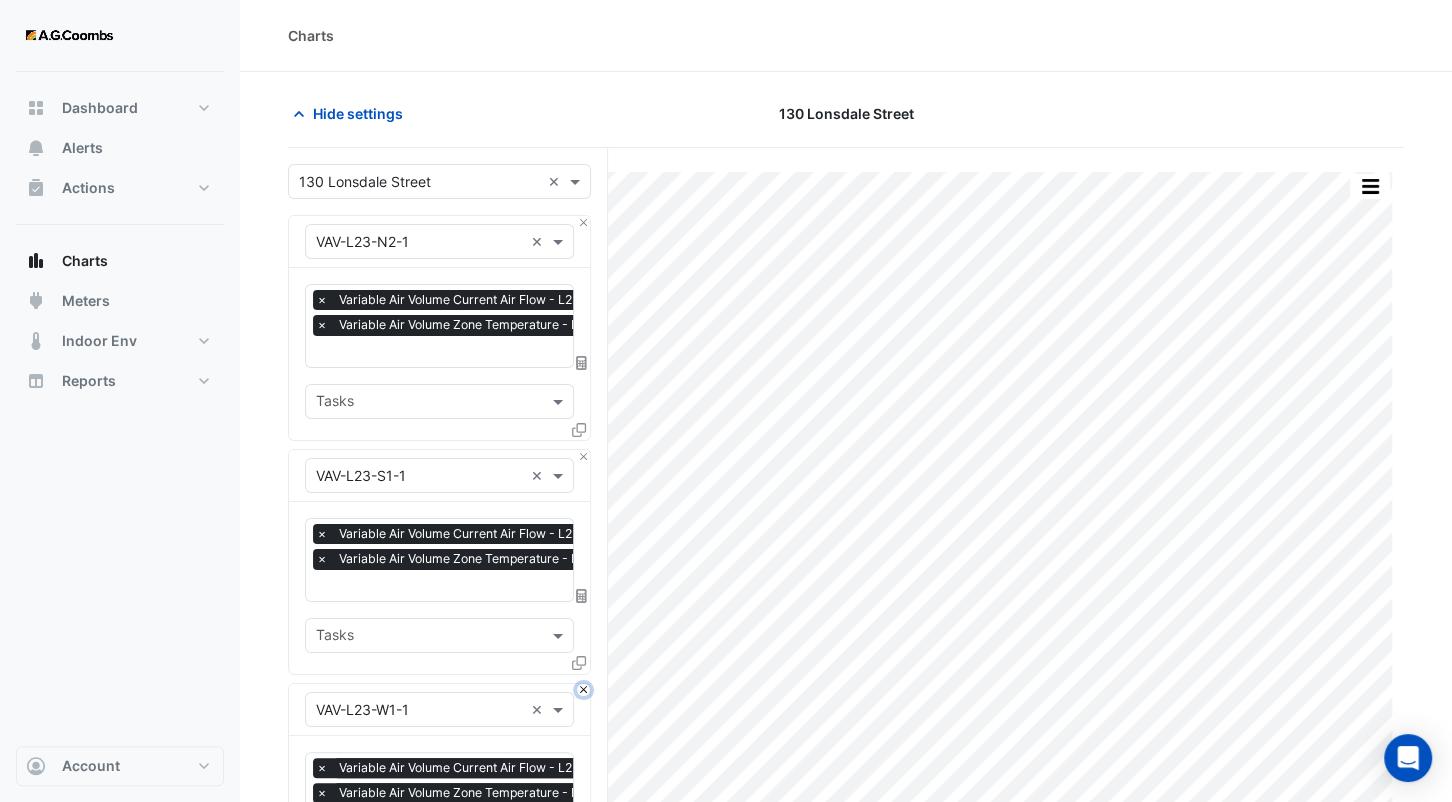 click at bounding box center [583, 690] 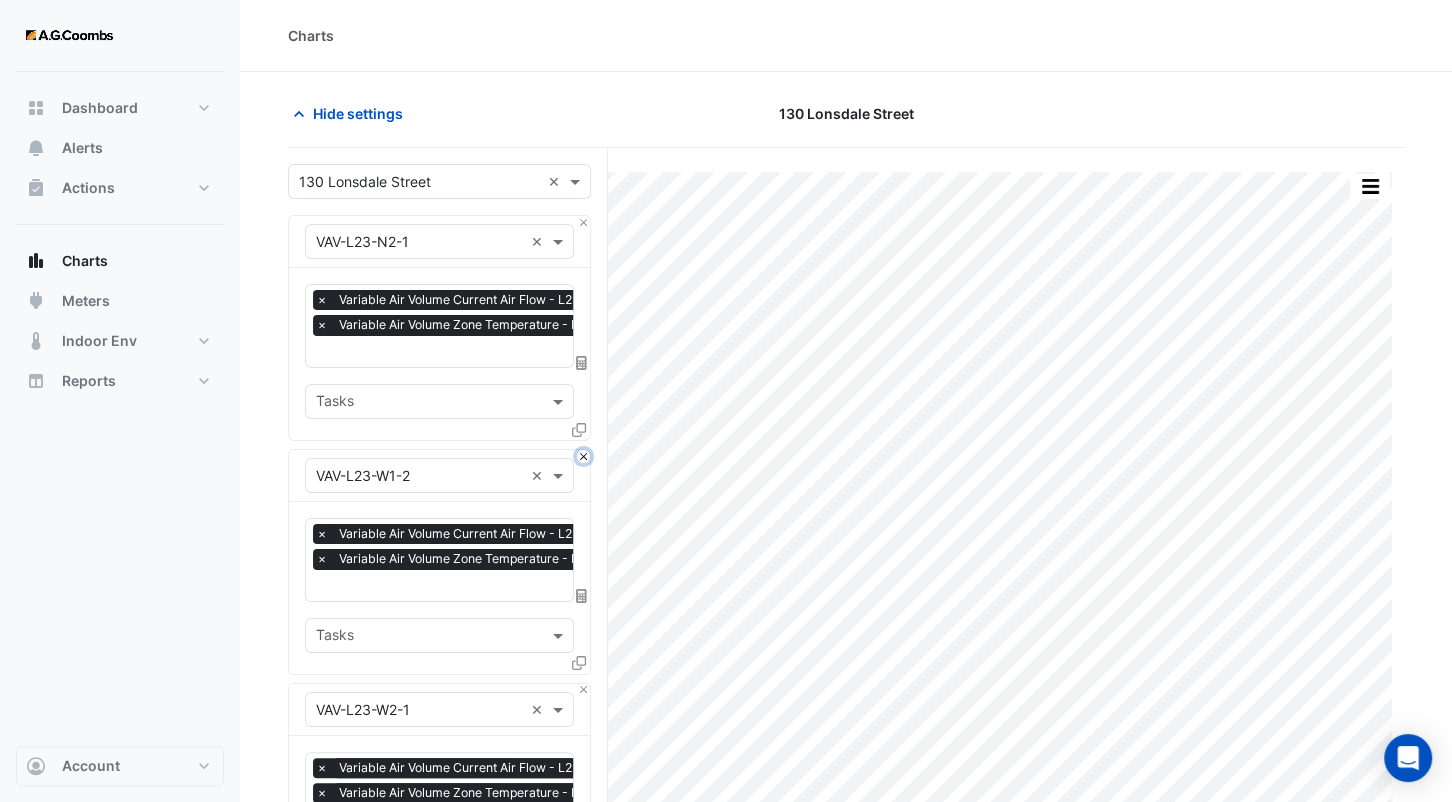 click at bounding box center (583, 456) 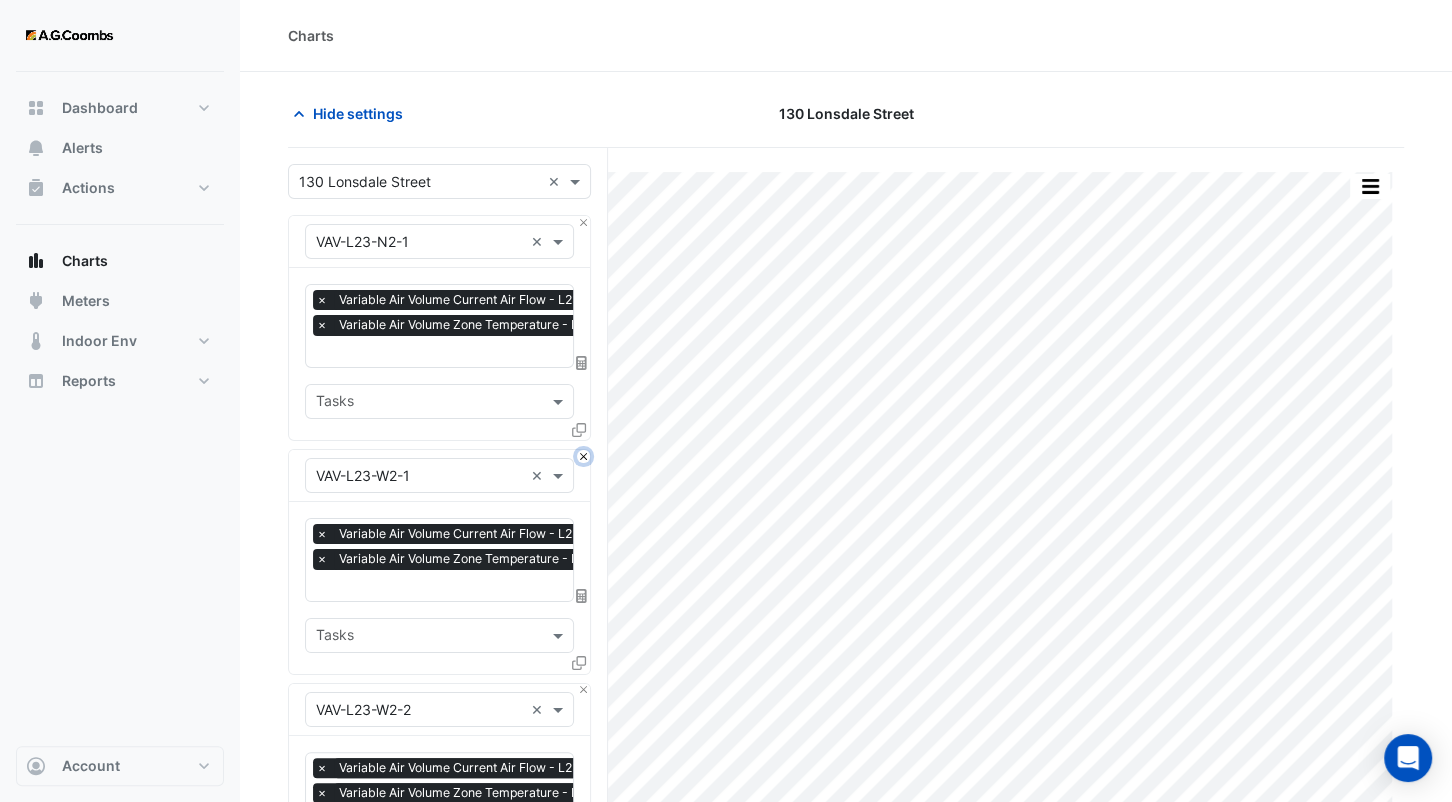 click at bounding box center (583, 456) 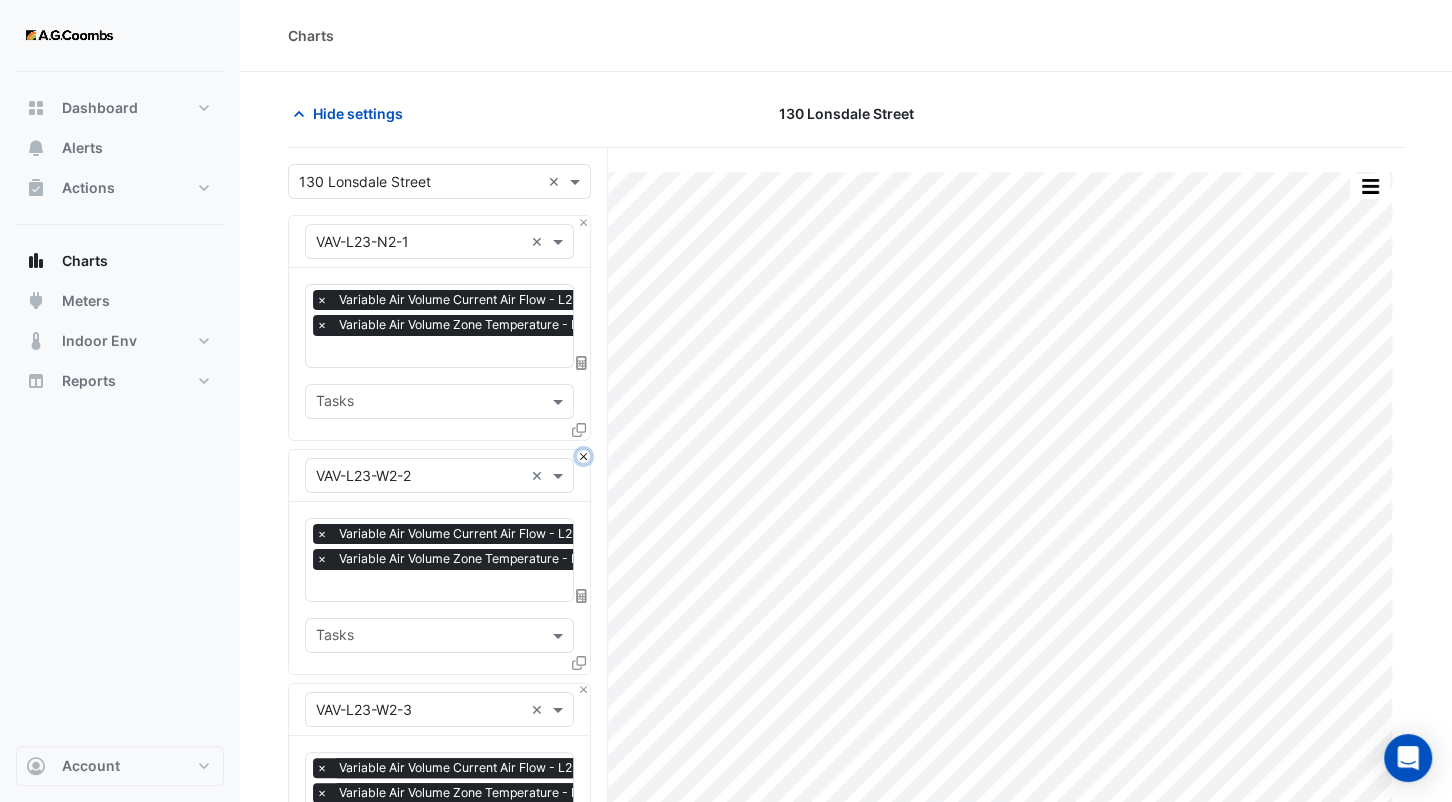 click at bounding box center (583, 456) 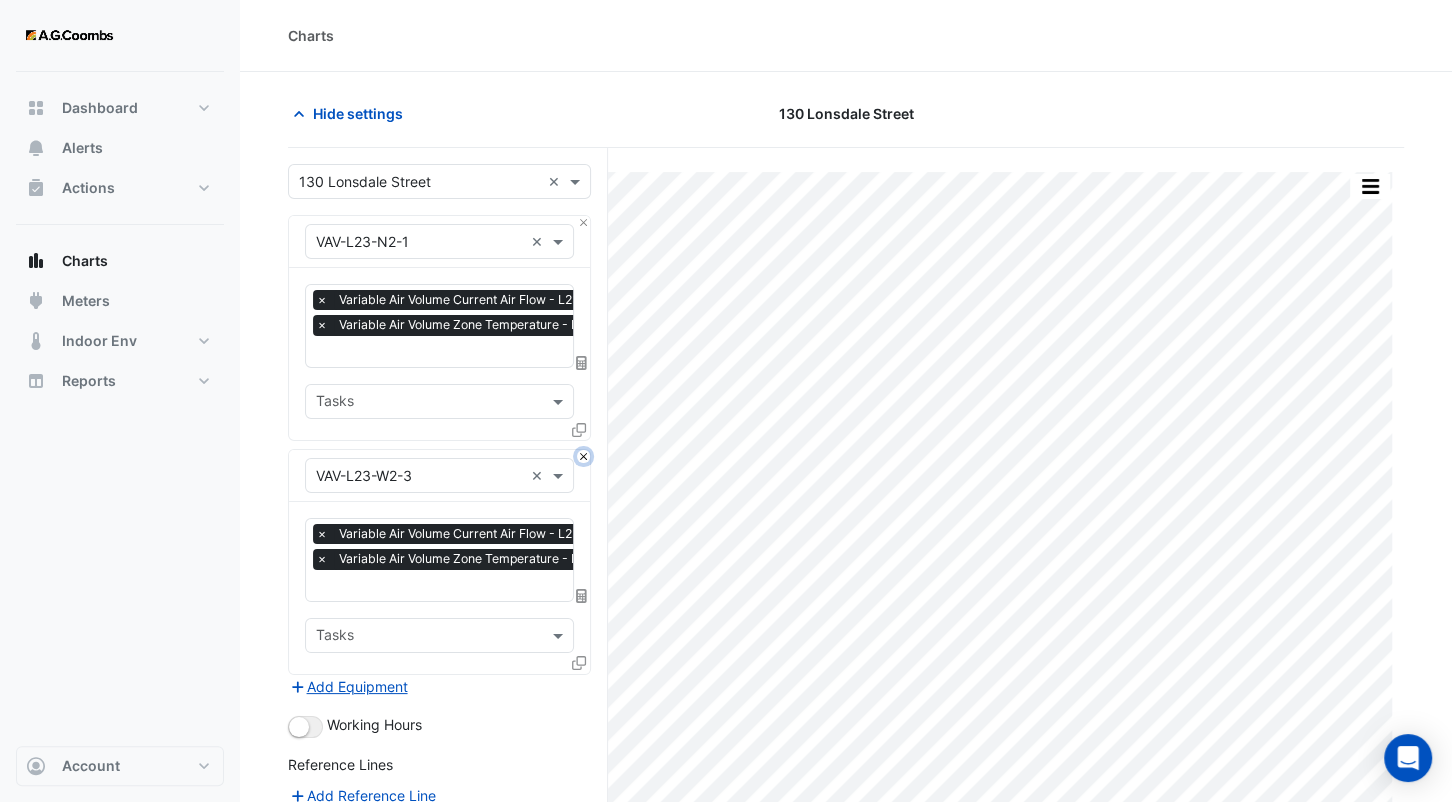 click at bounding box center [583, 456] 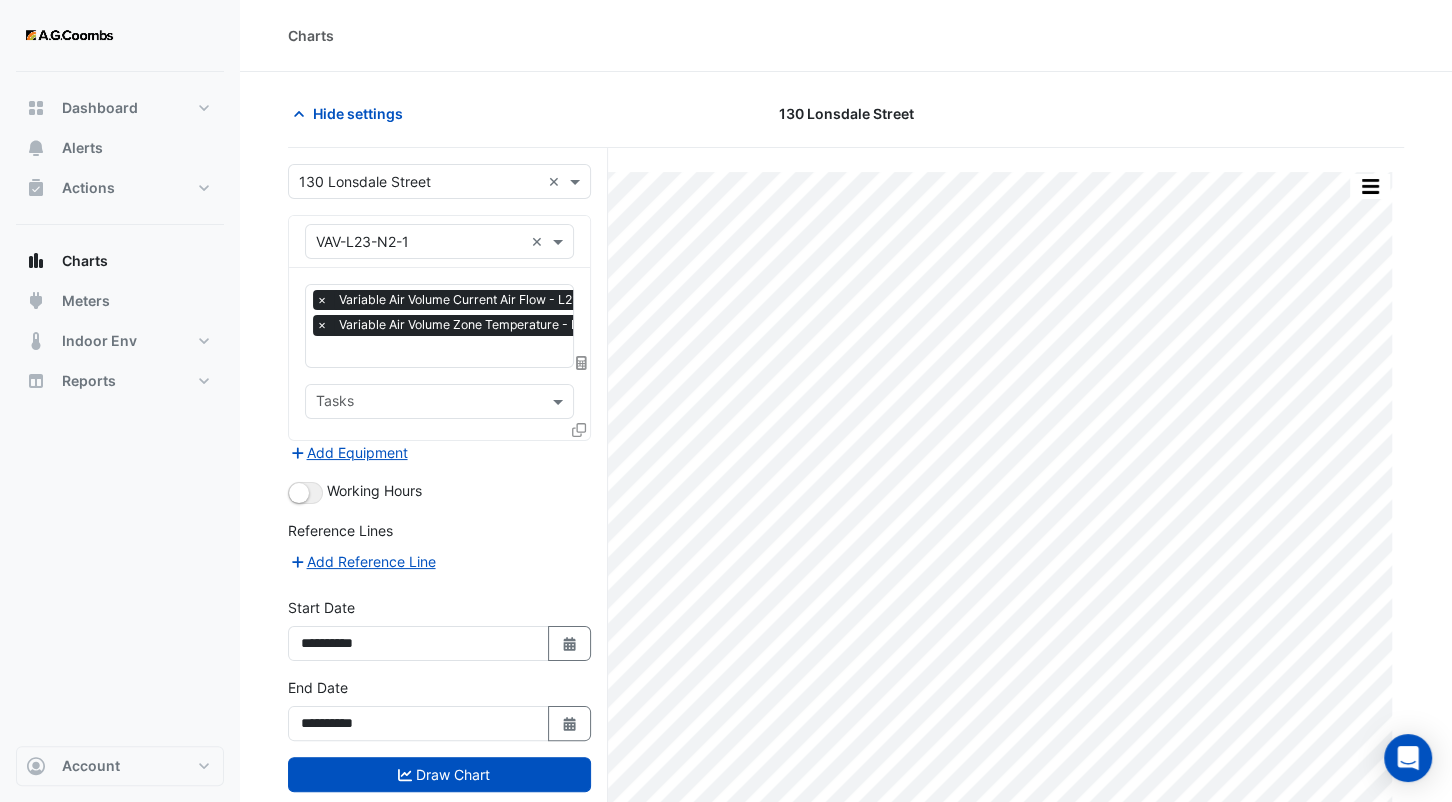 click on "Add Equipment" at bounding box center [439, 453] 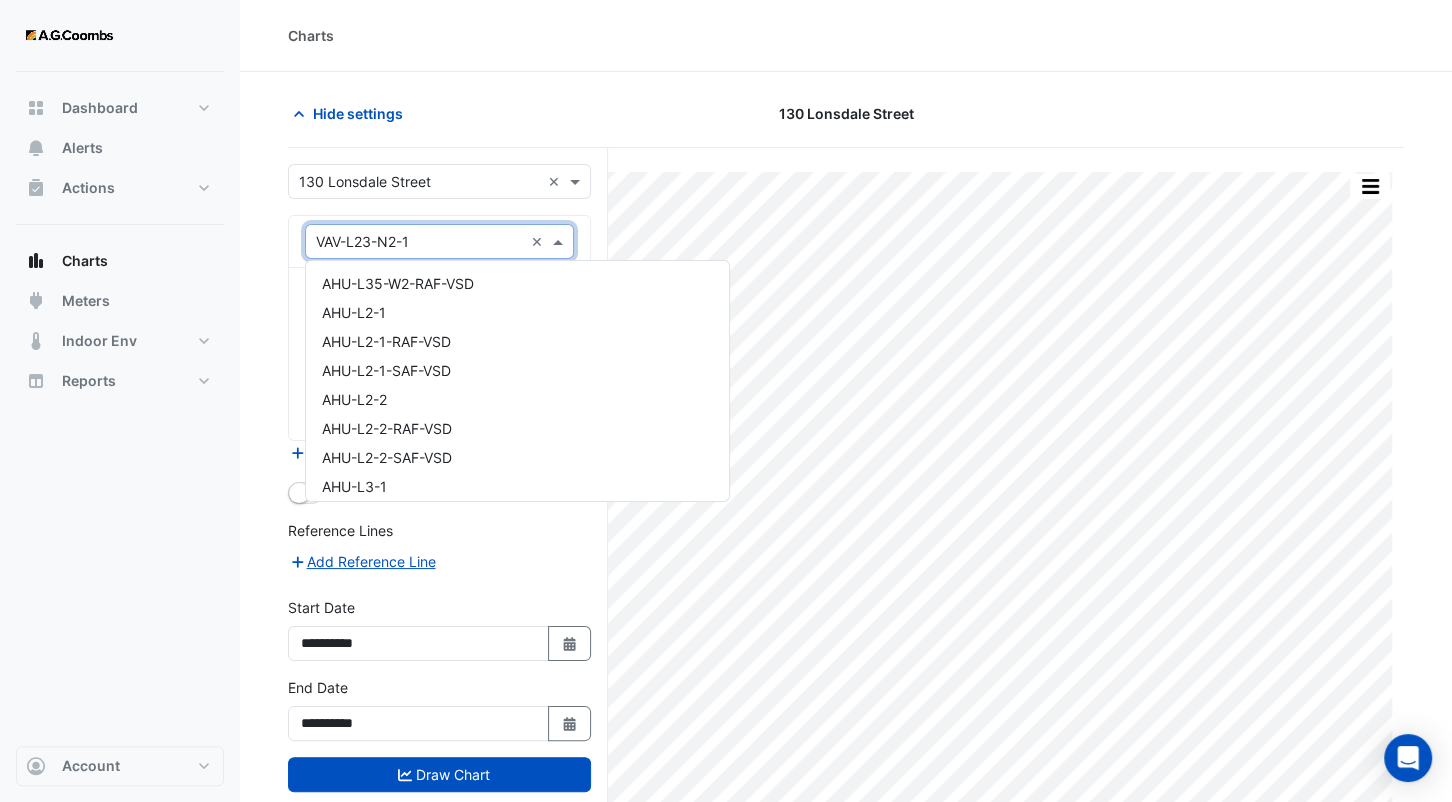 scroll, scrollTop: 32792, scrollLeft: 0, axis: vertical 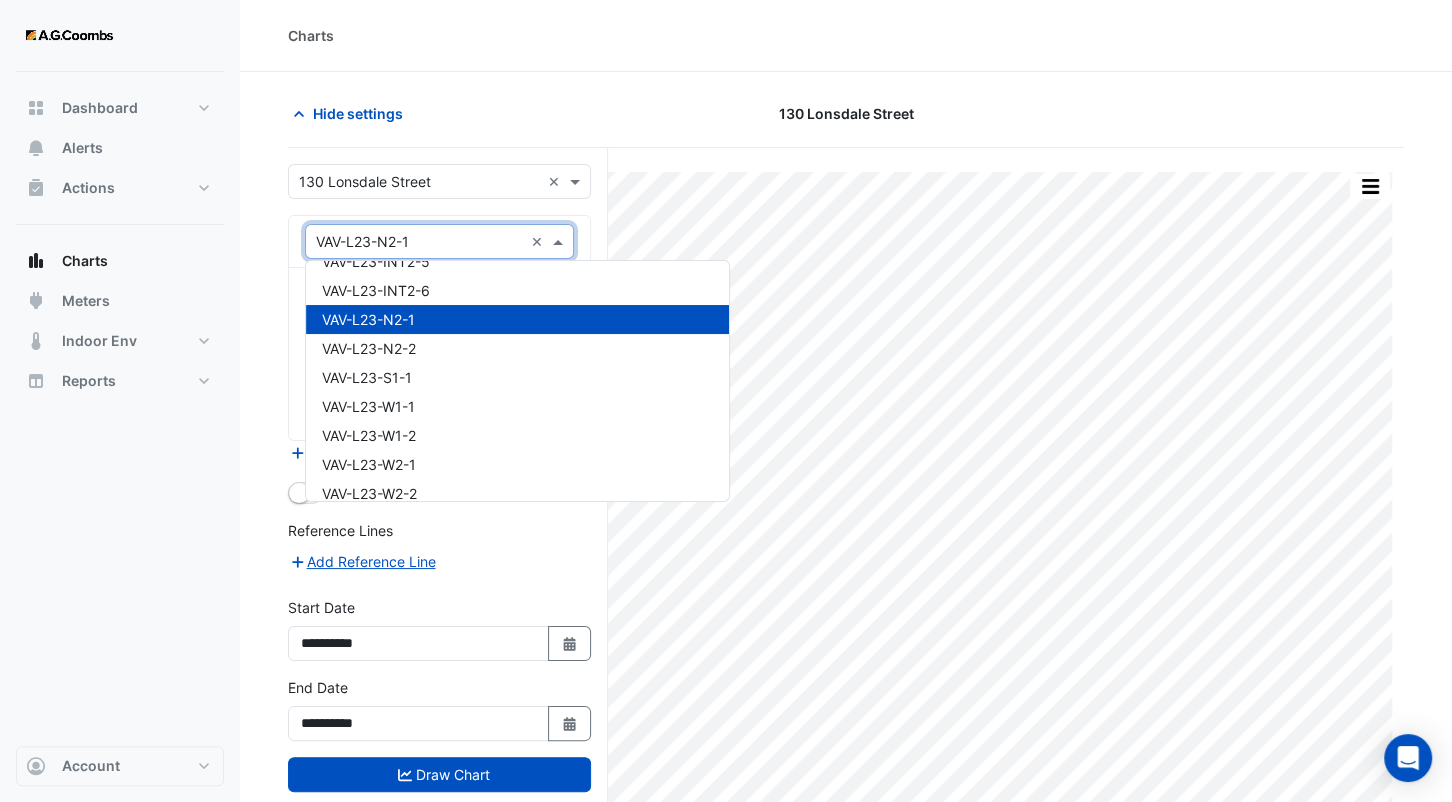 click at bounding box center (419, 242) 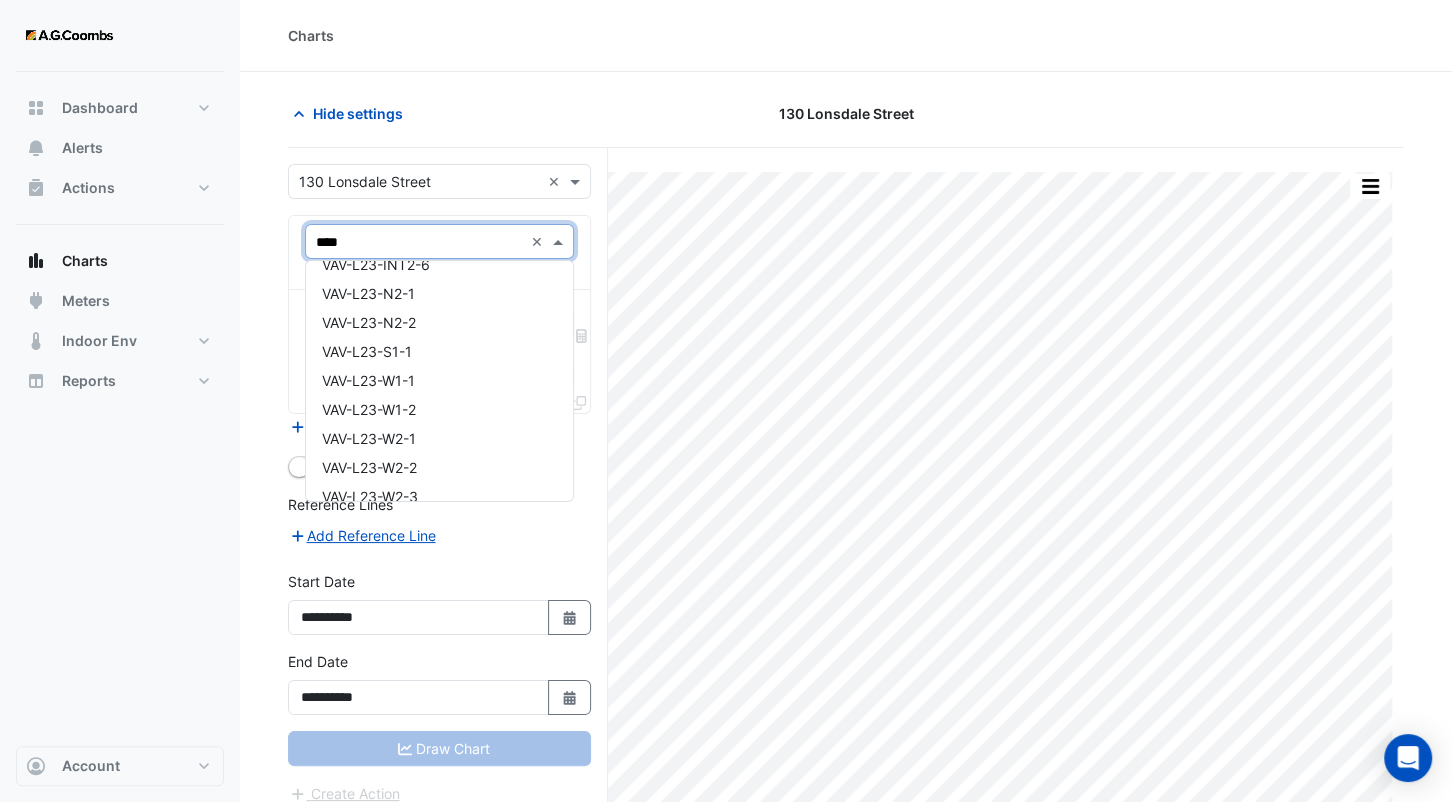 scroll, scrollTop: 13562, scrollLeft: 0, axis: vertical 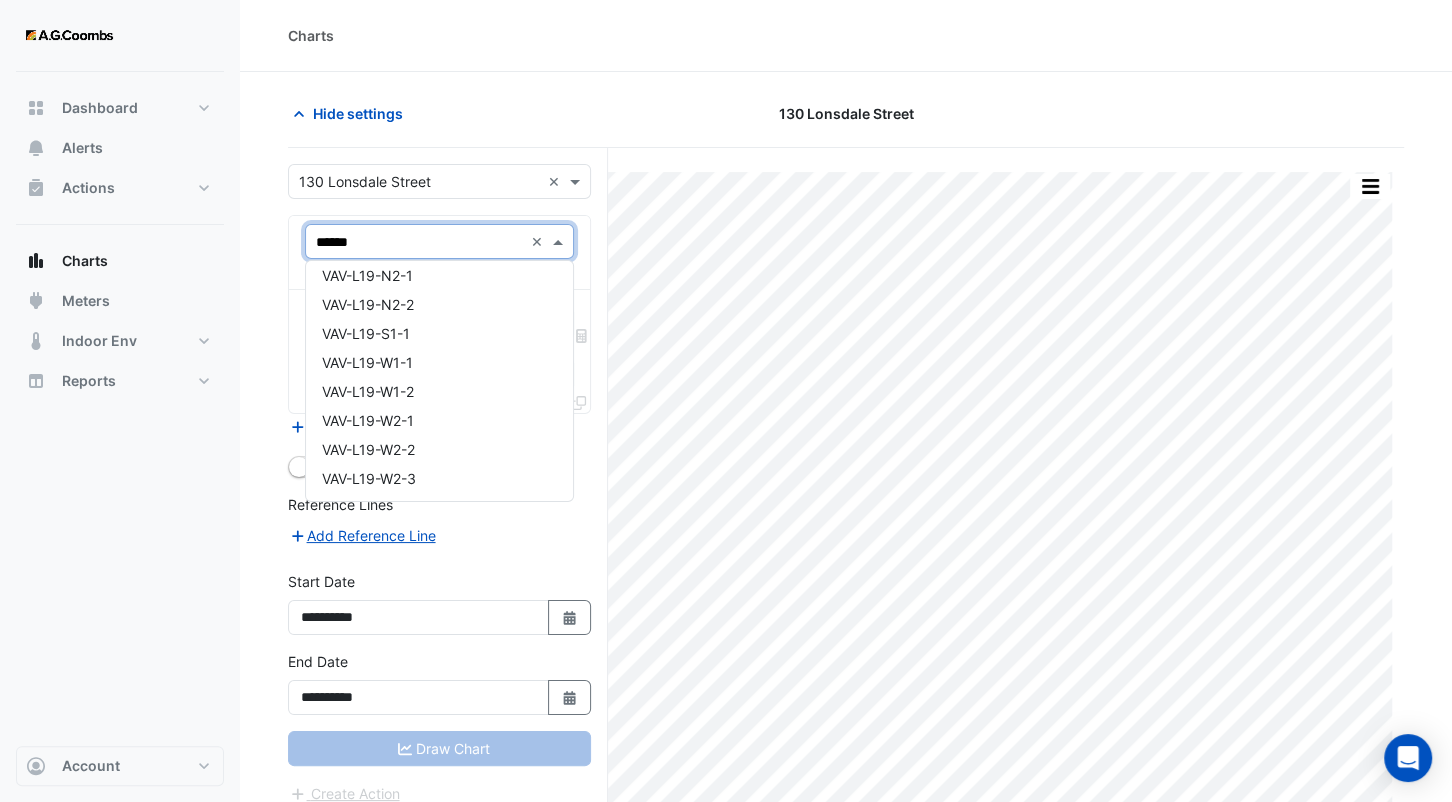 type on "*******" 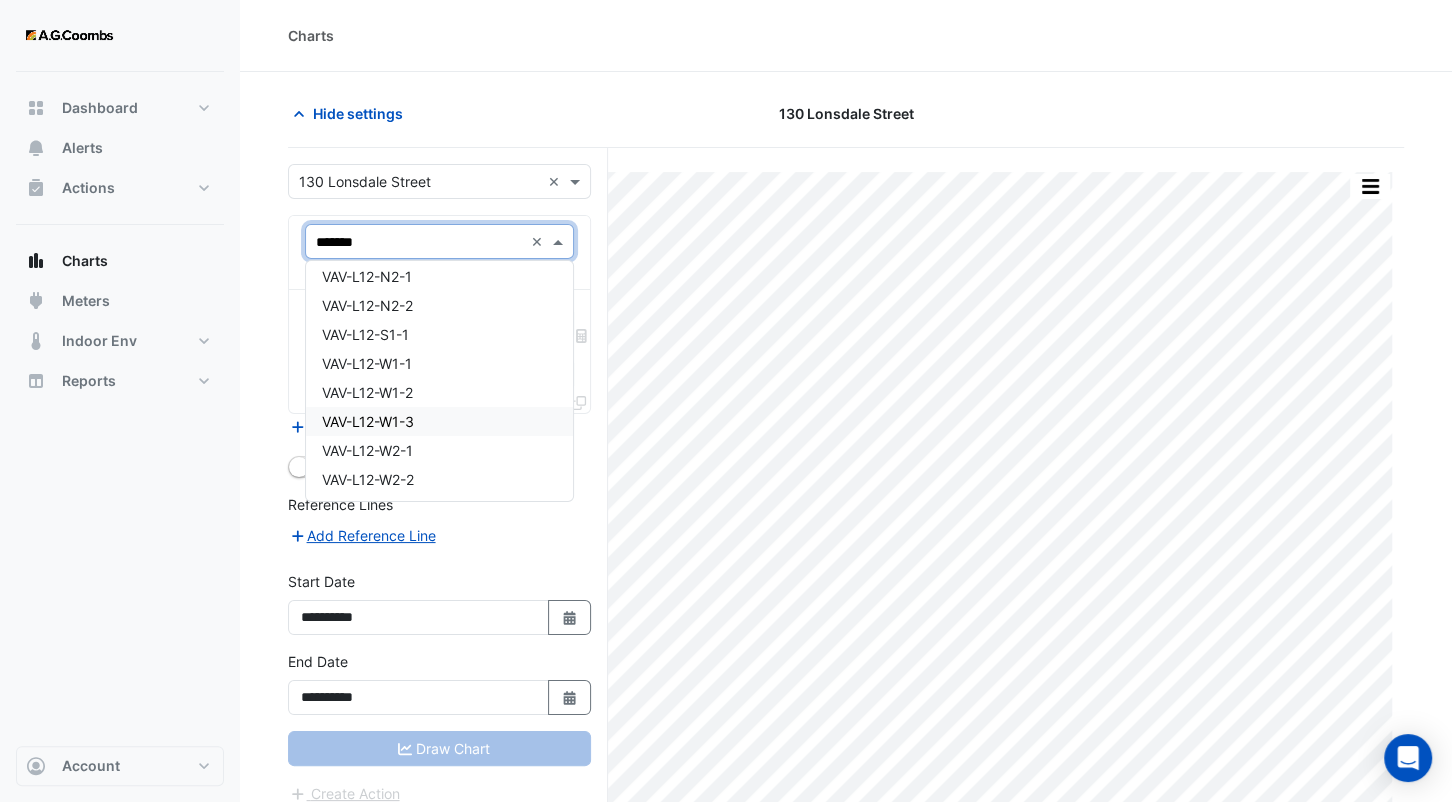 scroll, scrollTop: 0, scrollLeft: 0, axis: both 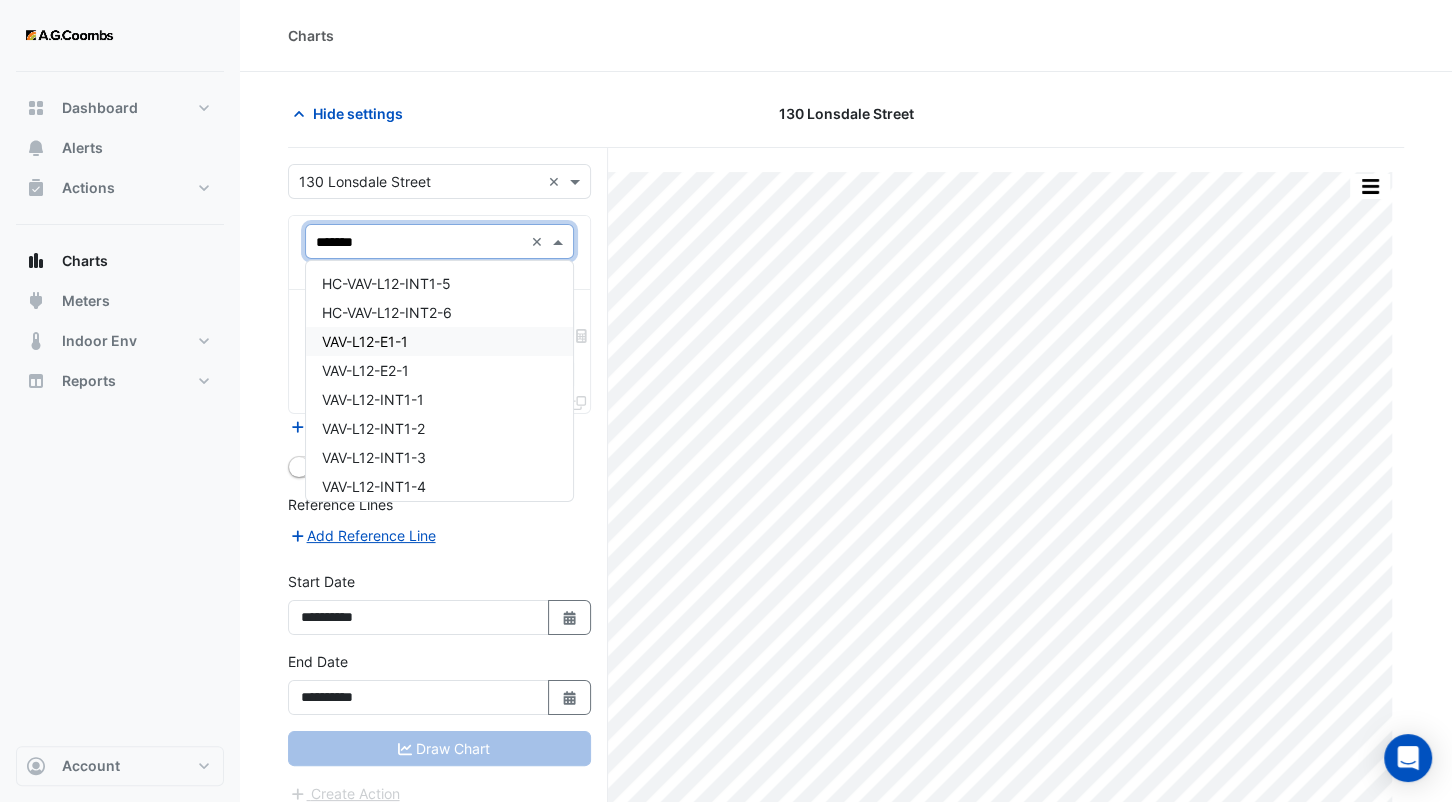 click on "VAV-L12-E1-1" at bounding box center (439, 341) 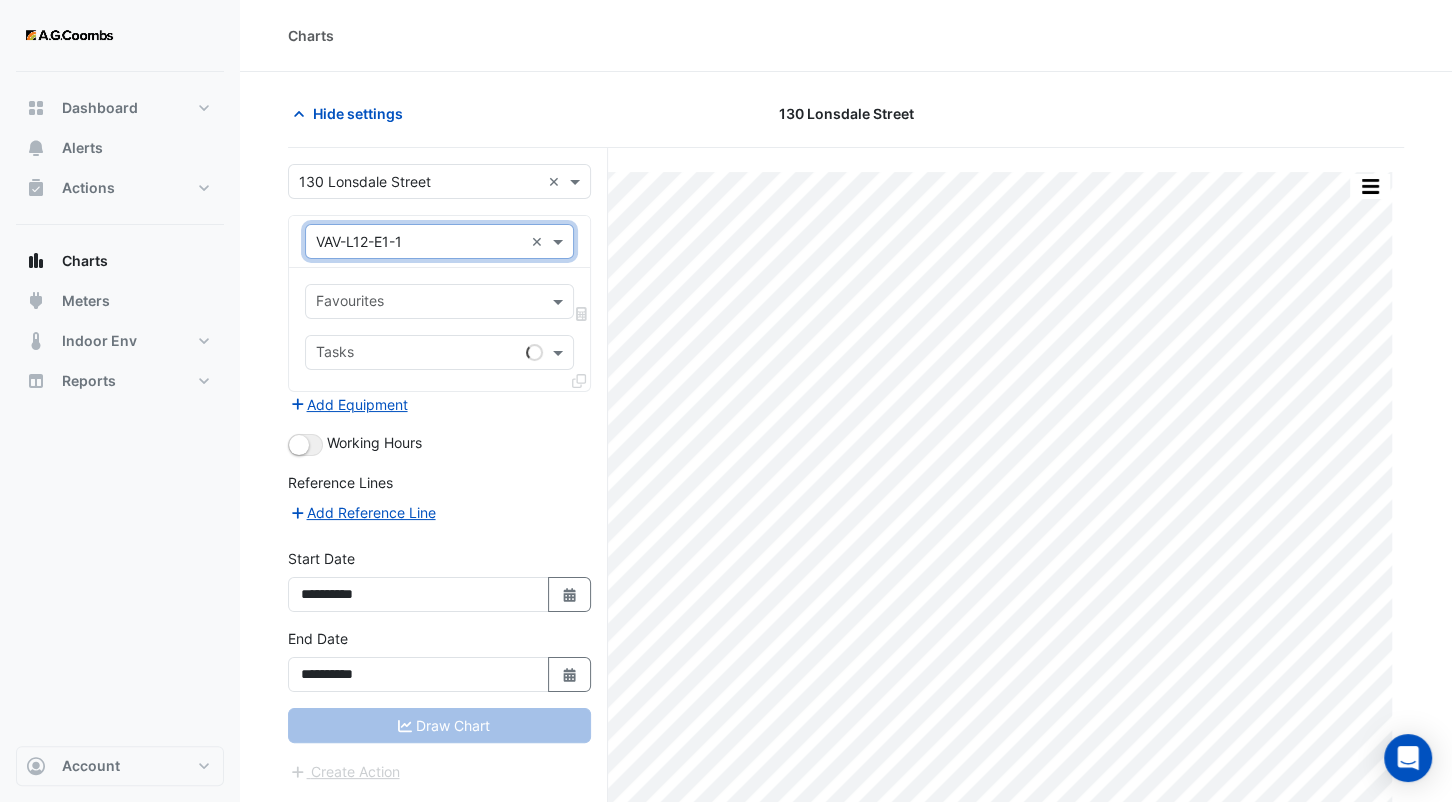 click at bounding box center (428, 303) 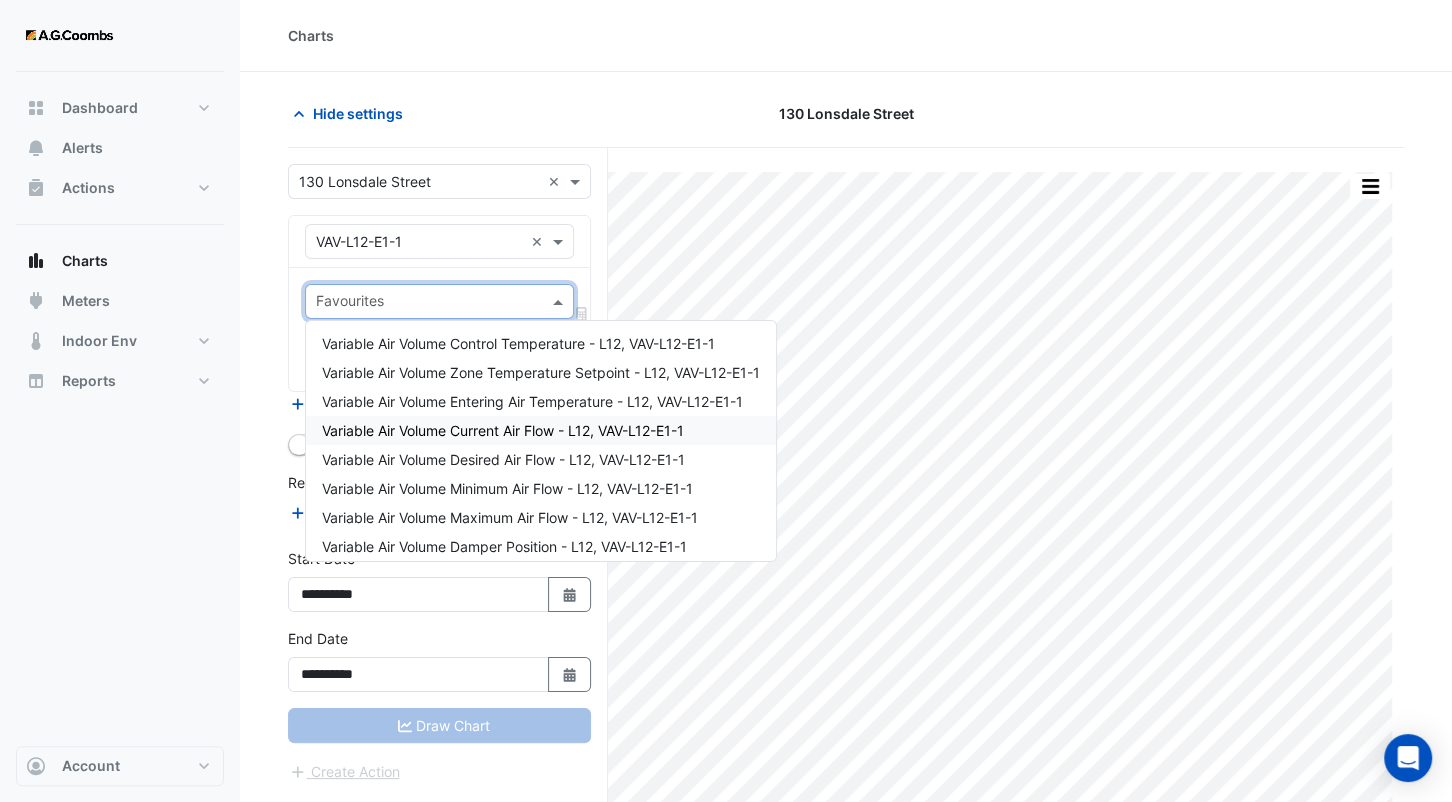 click on "Variable Air Volume Current Air Flow - L12, VAV-L12-E1-1" at bounding box center [503, 430] 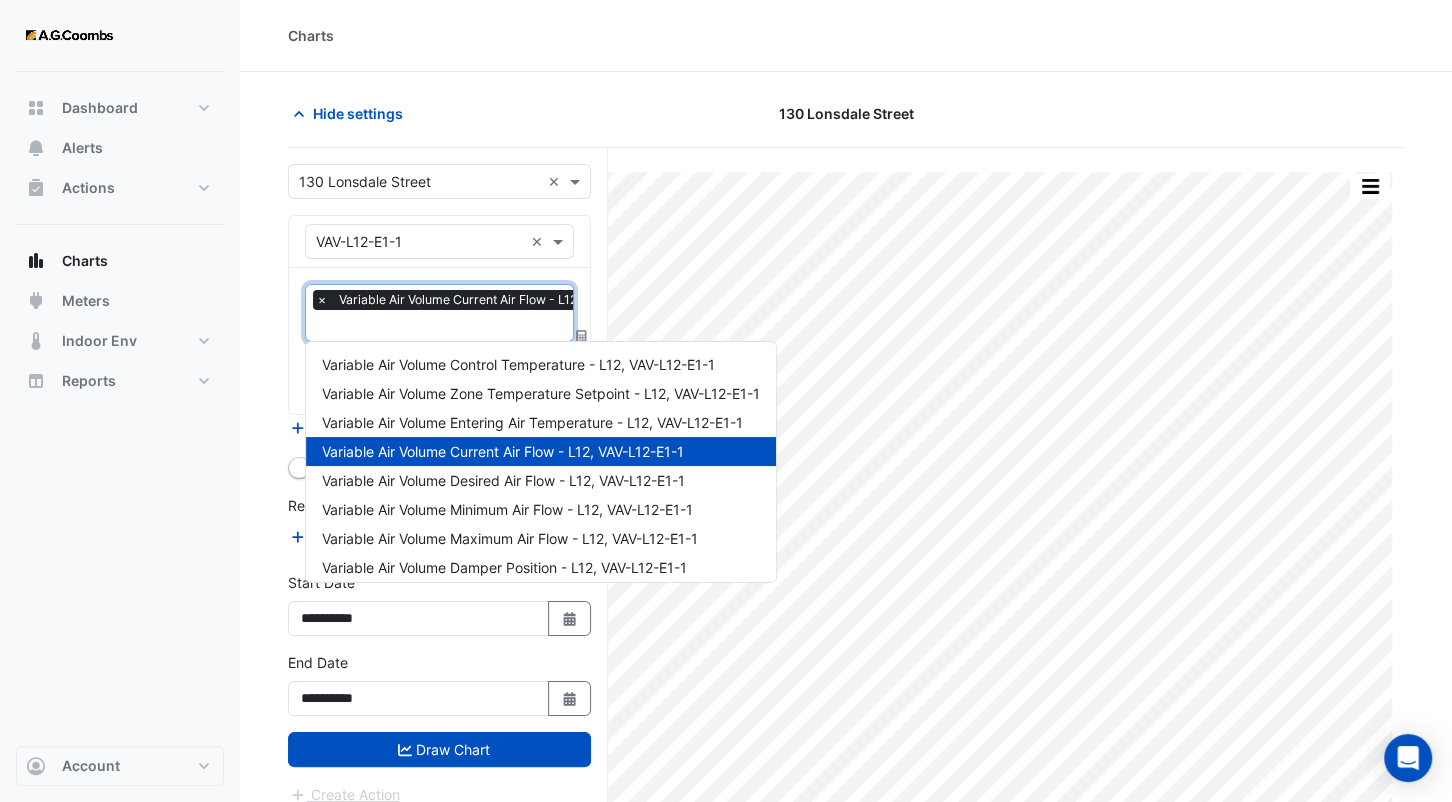 click at bounding box center (493, 327) 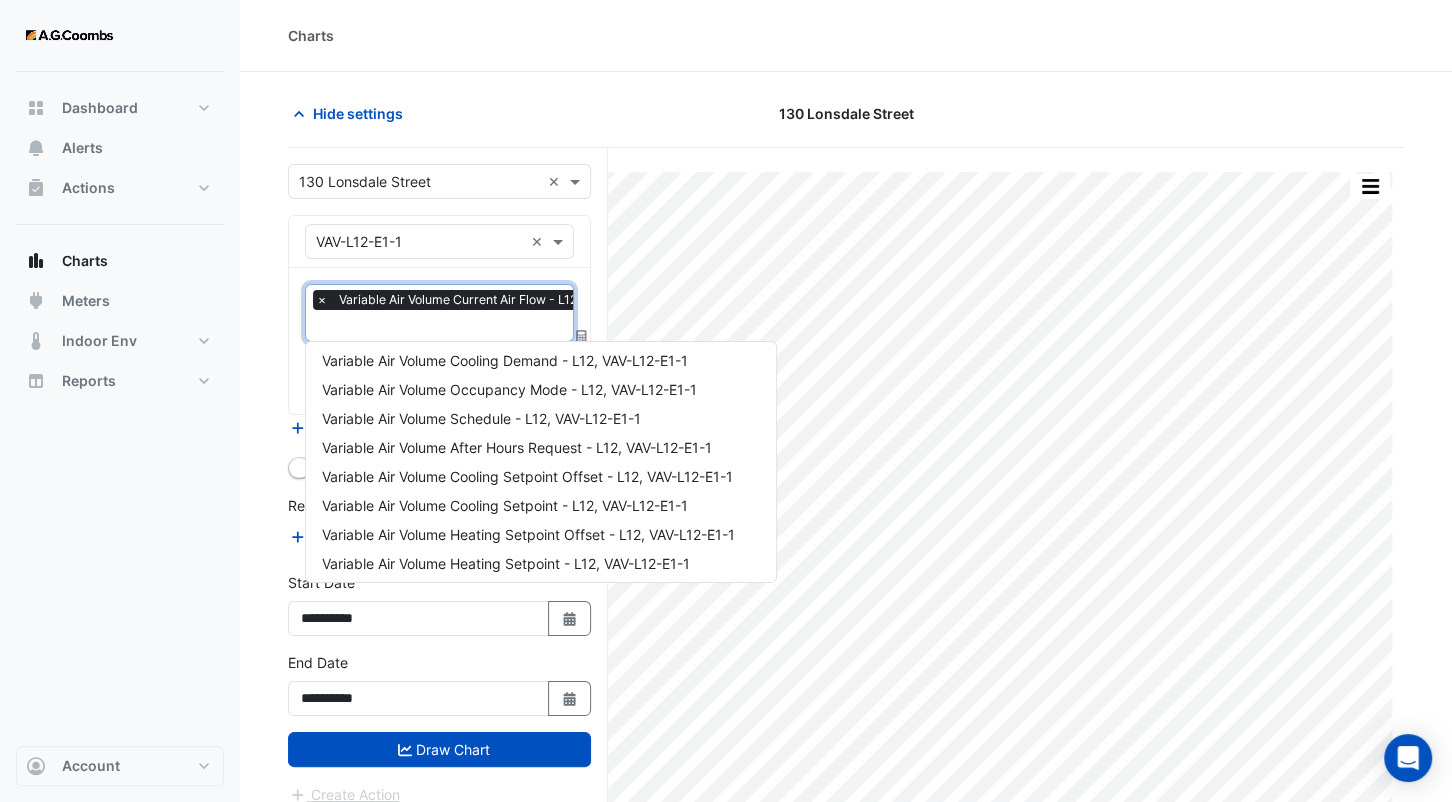 scroll, scrollTop: 442, scrollLeft: 0, axis: vertical 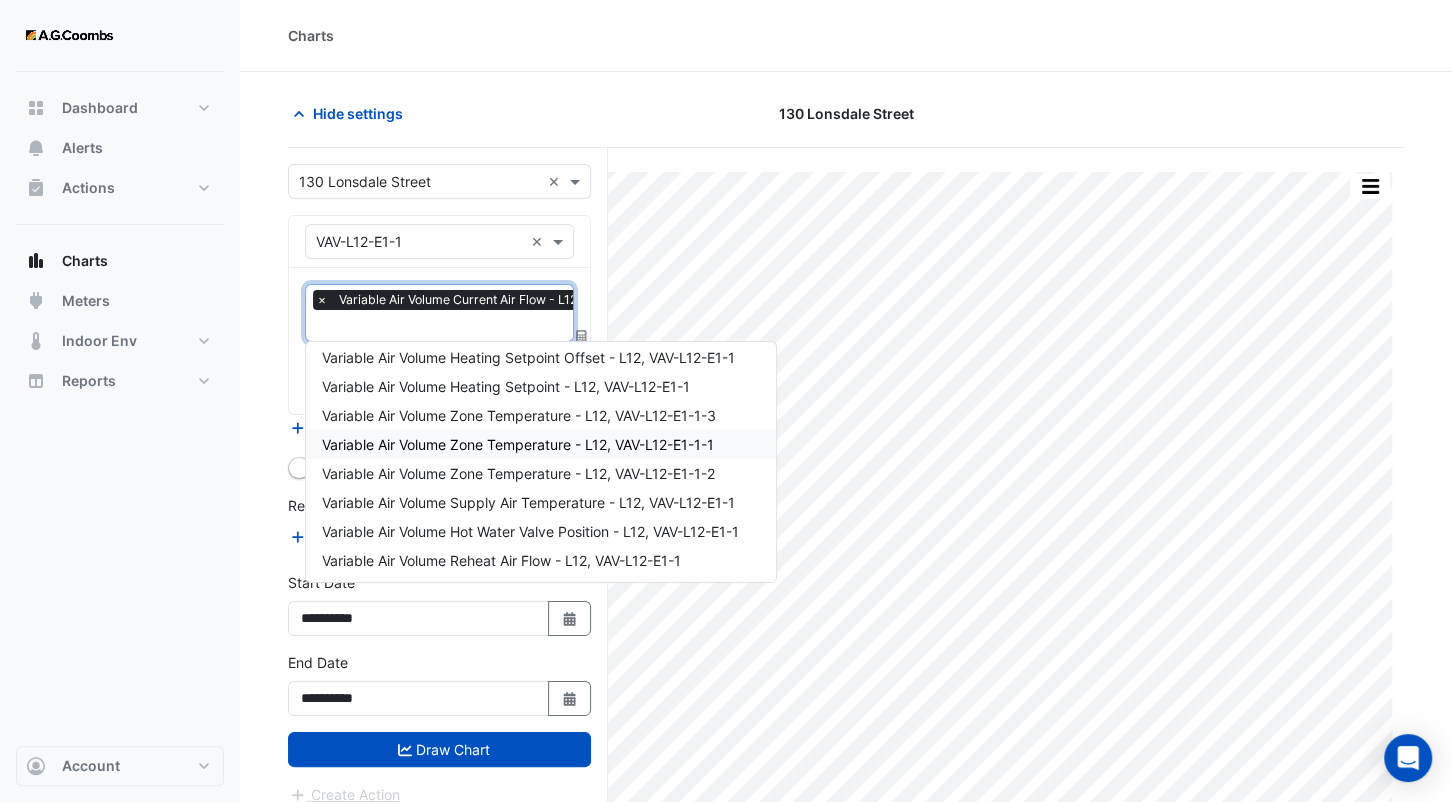 click on "Variable Air Volume Zone Temperature - L12, VAV-L12-E1-1-1" at bounding box center [518, 444] 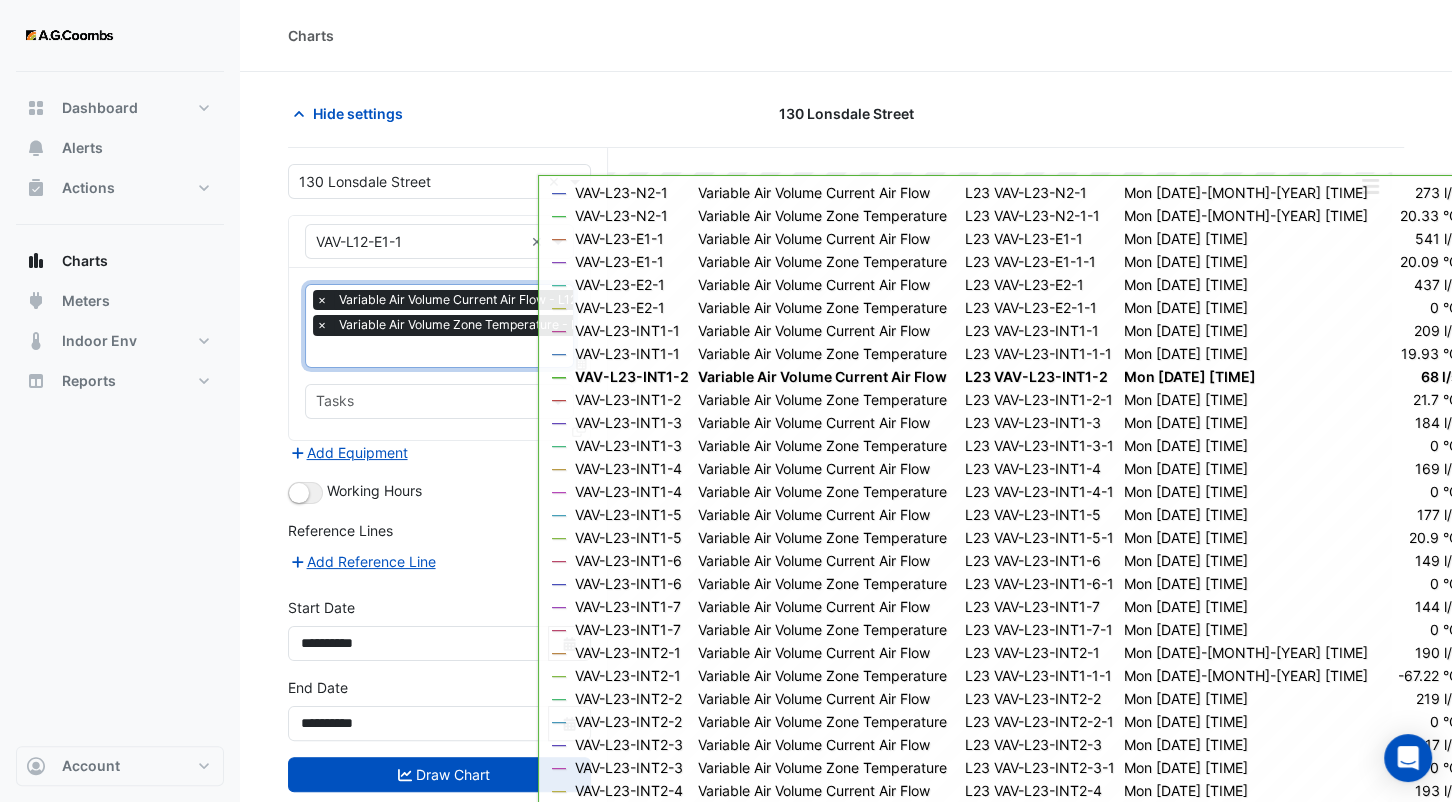 click on "Working Hours" at bounding box center [439, 492] 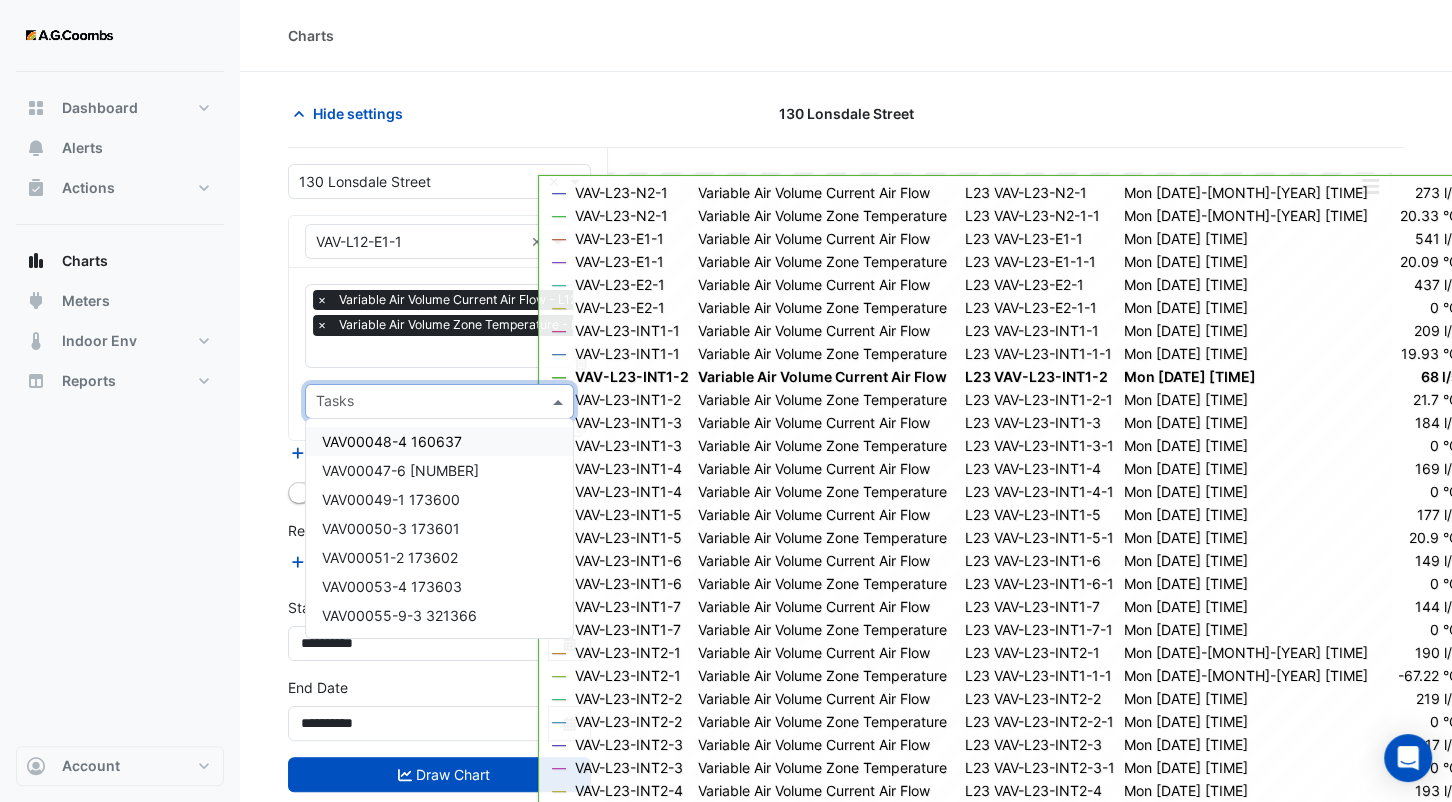 click 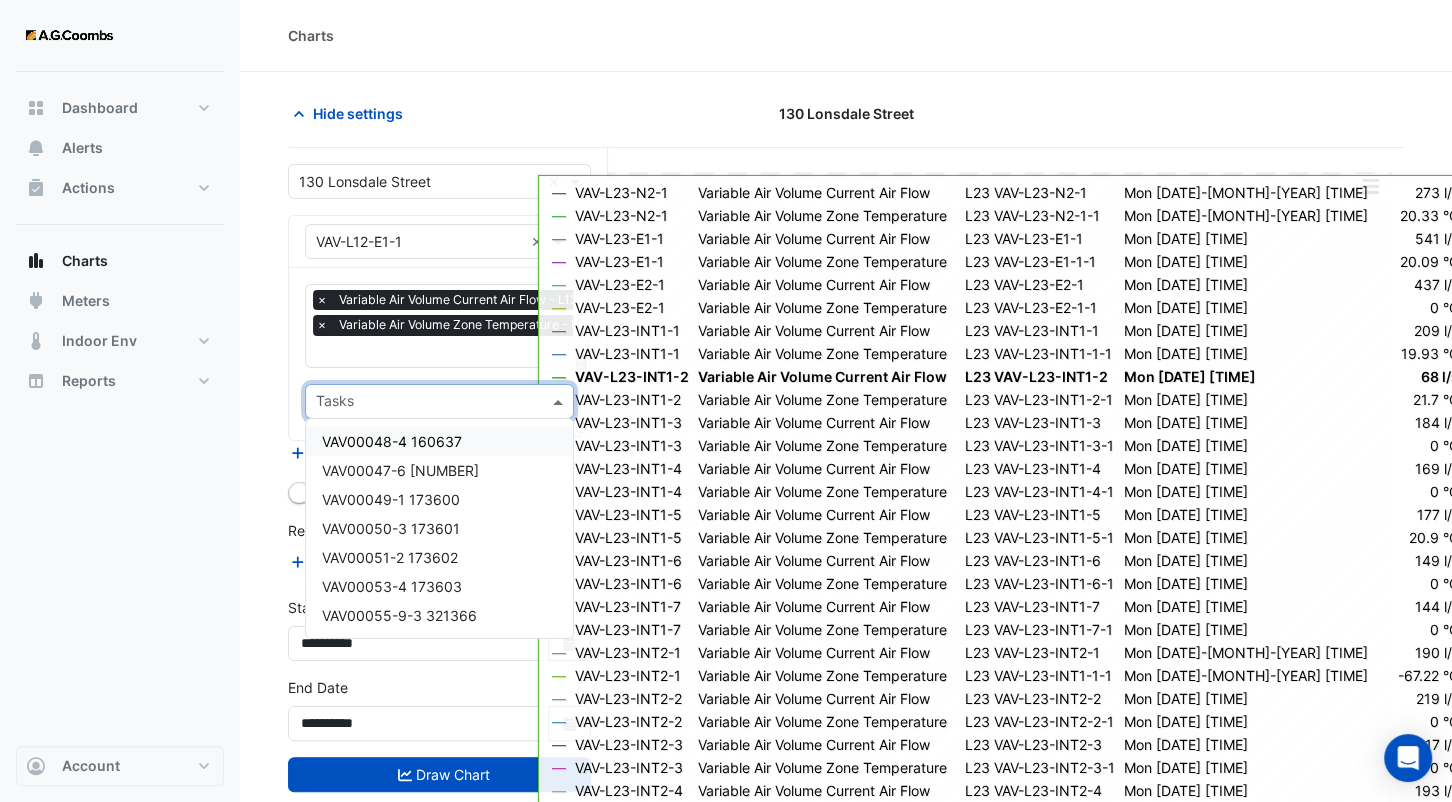 click on "Tasks" 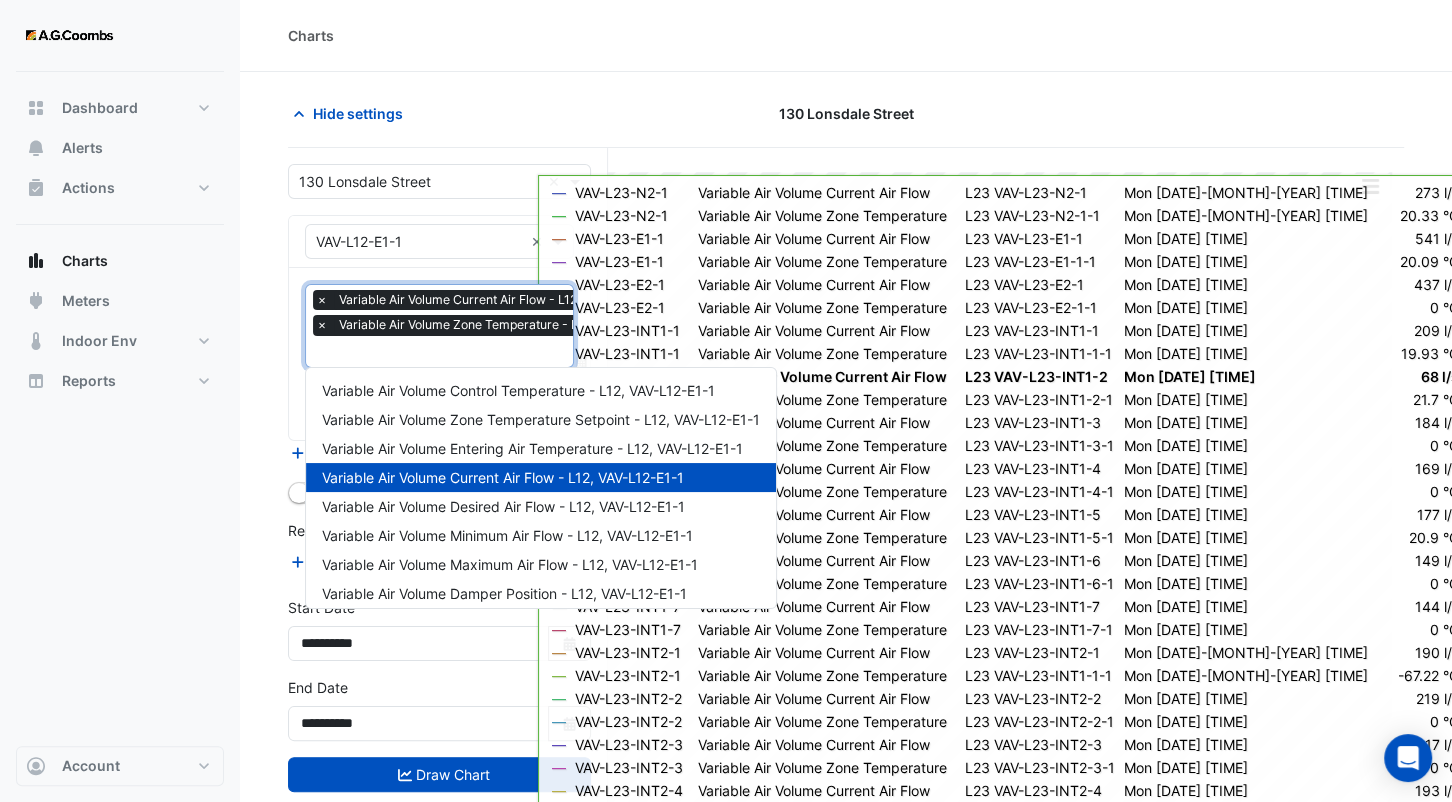 scroll, scrollTop: 0, scrollLeft: 9, axis: horizontal 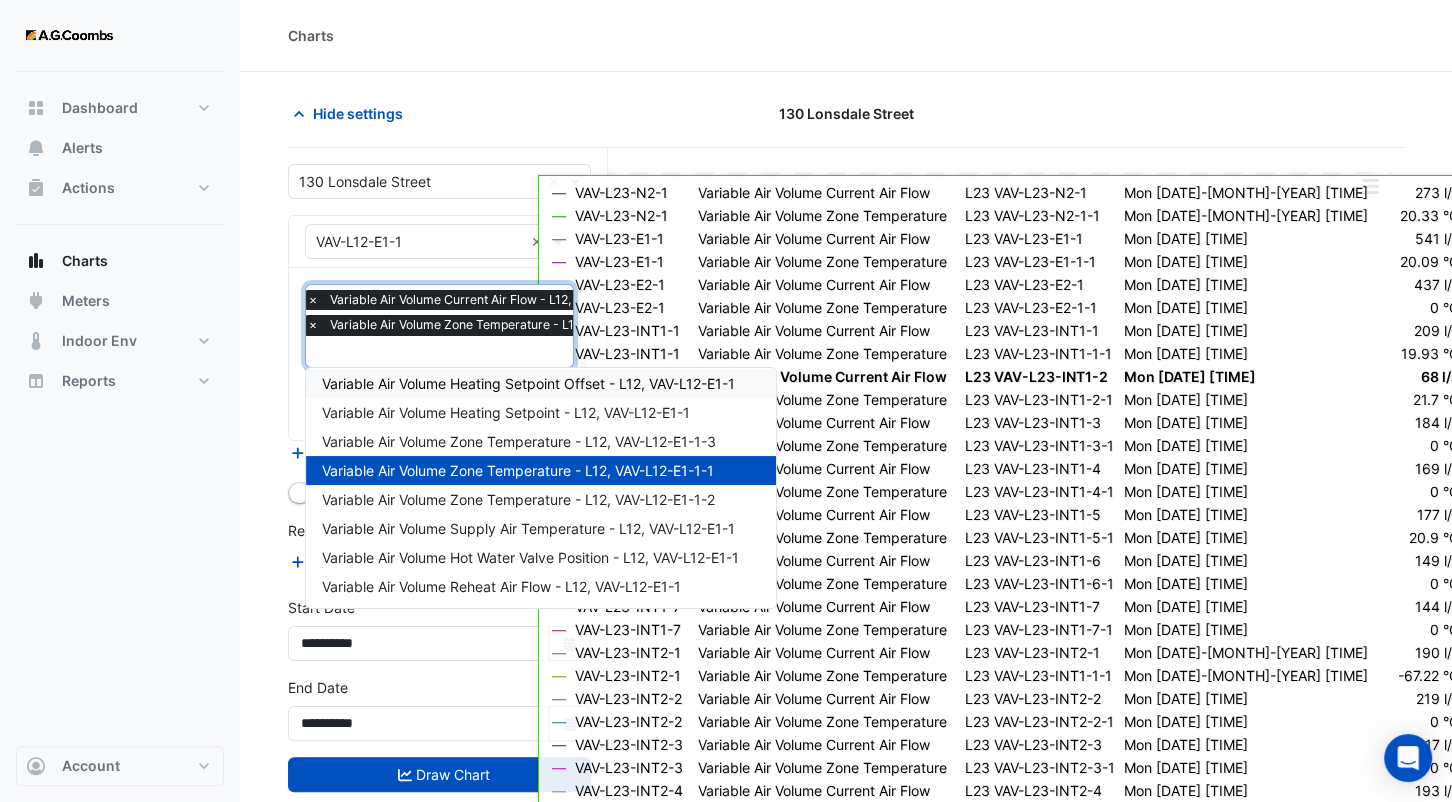 click on "Hide settings
[NUMBER] [STREET]
Split by Equip Split by Unit Split All Print Save as JPEG Save as PNG Pivot Data Table Export CSV - Flat Export CSV - Pivot Select Chart Type Select Timezone    —    VAV-L23-N2-1    Variable Air Volume Current Air Flow       L23 VAV-L23-N2-1    Mon [DATE] [TIME]       [NUMBER] l/s       —    VAV-L23-N2-1    Variable Air Volume Zone Temperature       L23 VAV-L23-N2-1-1    Mon [DATE] [TIME]       [NUMBER] °C       —    VAV-L23-E1-1    Variable Air Volume Current Air Flow       L23 VAV-L23-E1-1    Mon [DATE] [TIME]       [NUMBER] l/s       —    VAV-L23-E1-1    Variable Air Volume Zone Temperature       L23 VAV-L23-E1-1-1    Mon [DATE] [TIME]       [NUMBER] °C       —    VAV-L23-E2-1    Variable Air Volume Current Air Flow       L23 VAV-L23-E2-1    Mon [DATE] [TIME]       [NUMBER] l/s       —    VAV-L23-E2-1" 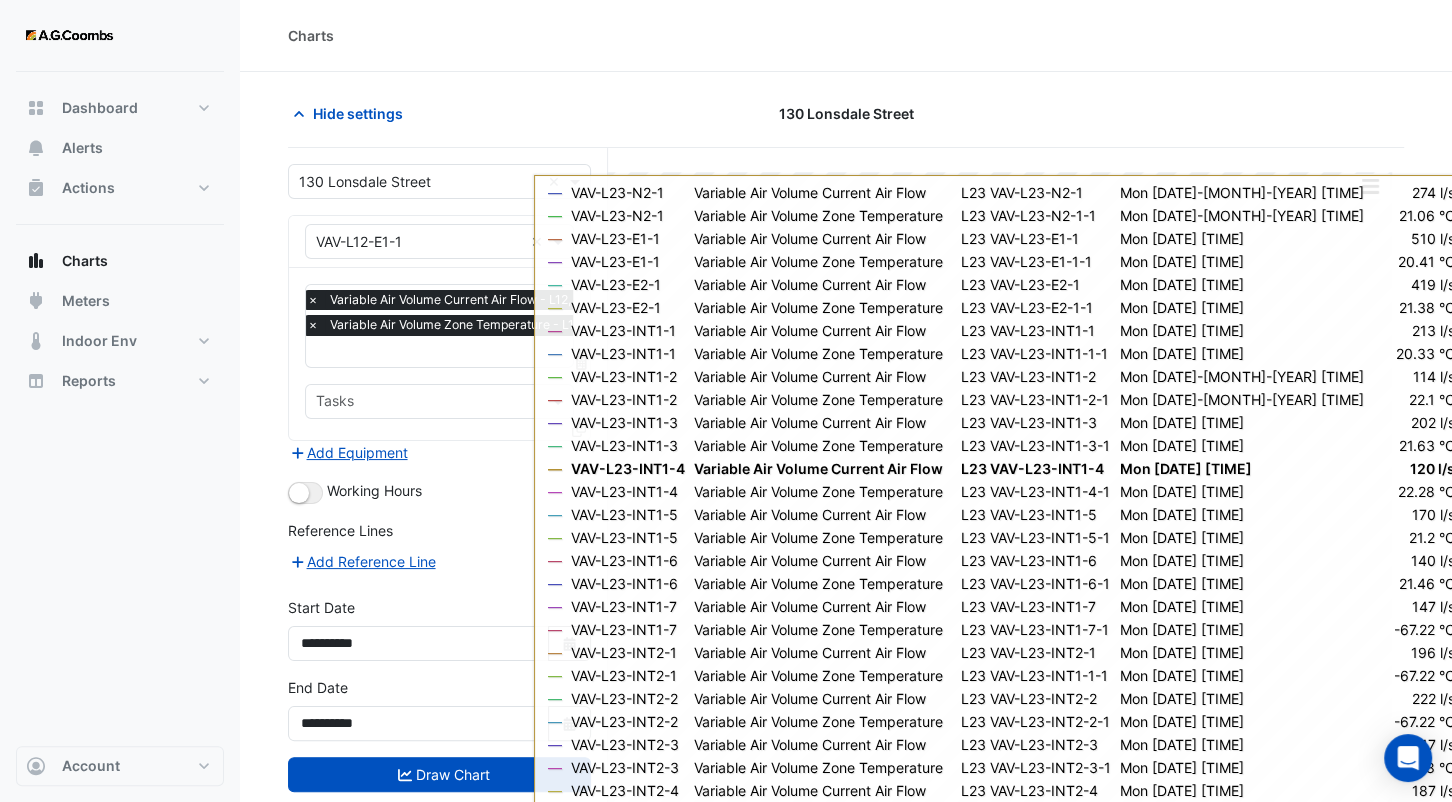click on "Charts" 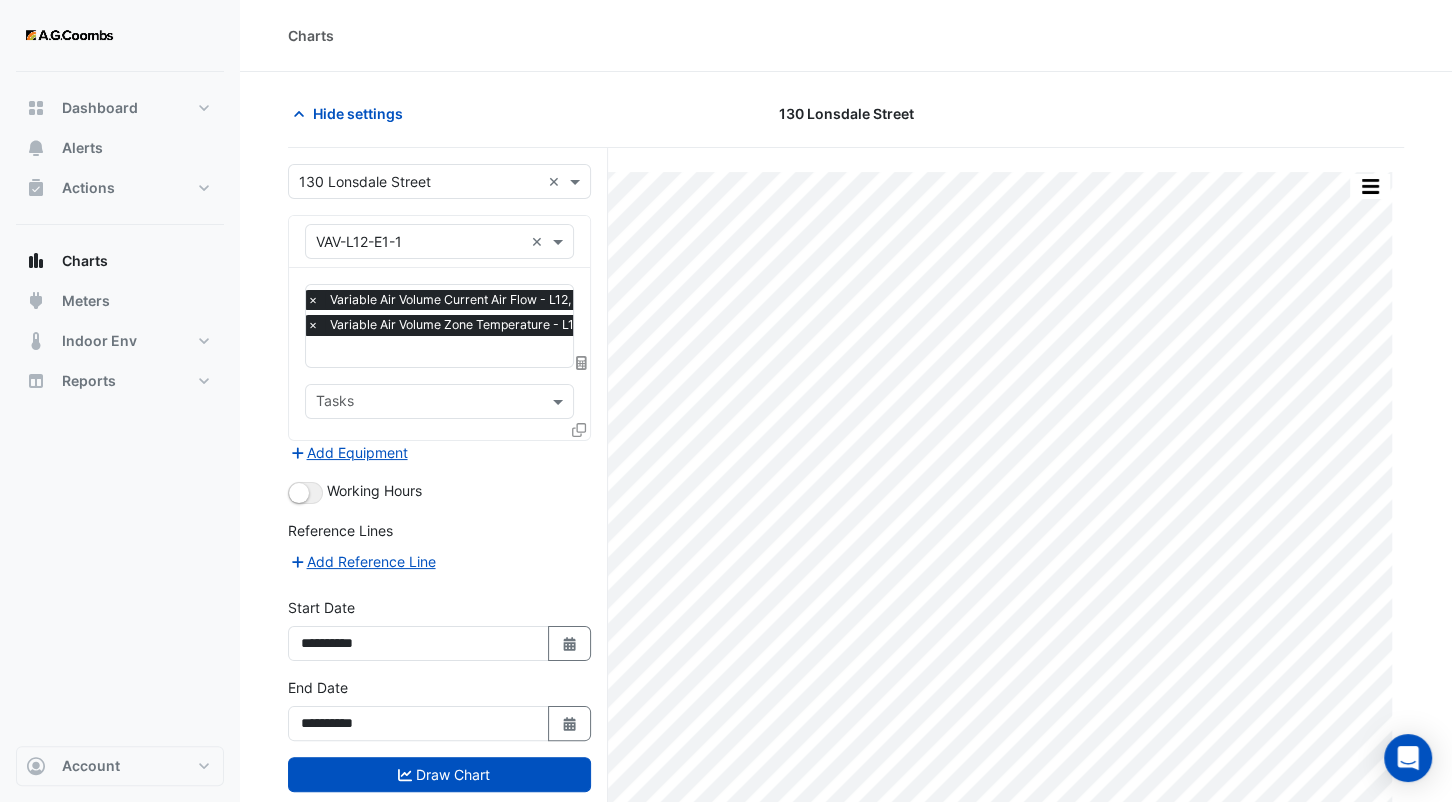 click 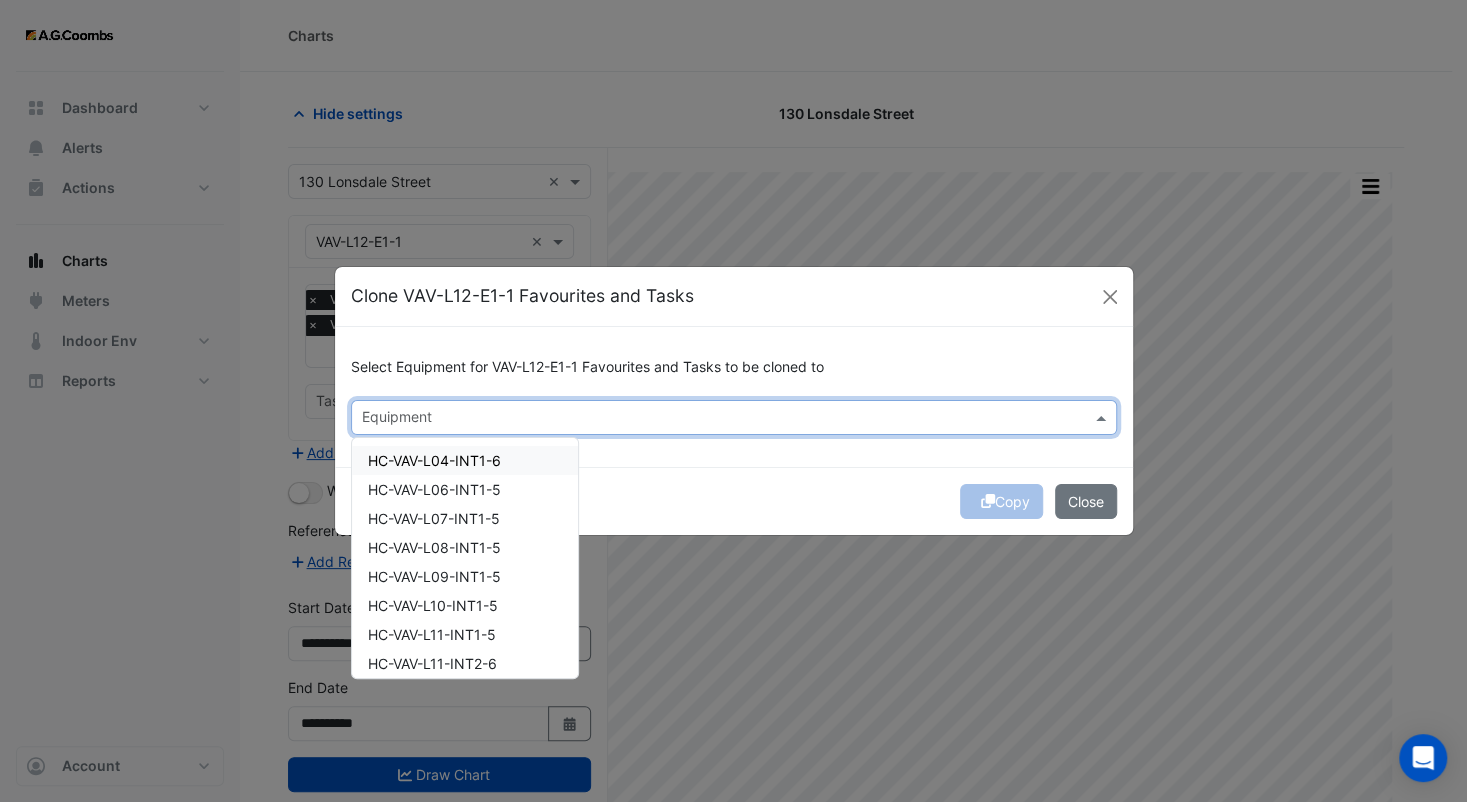 click 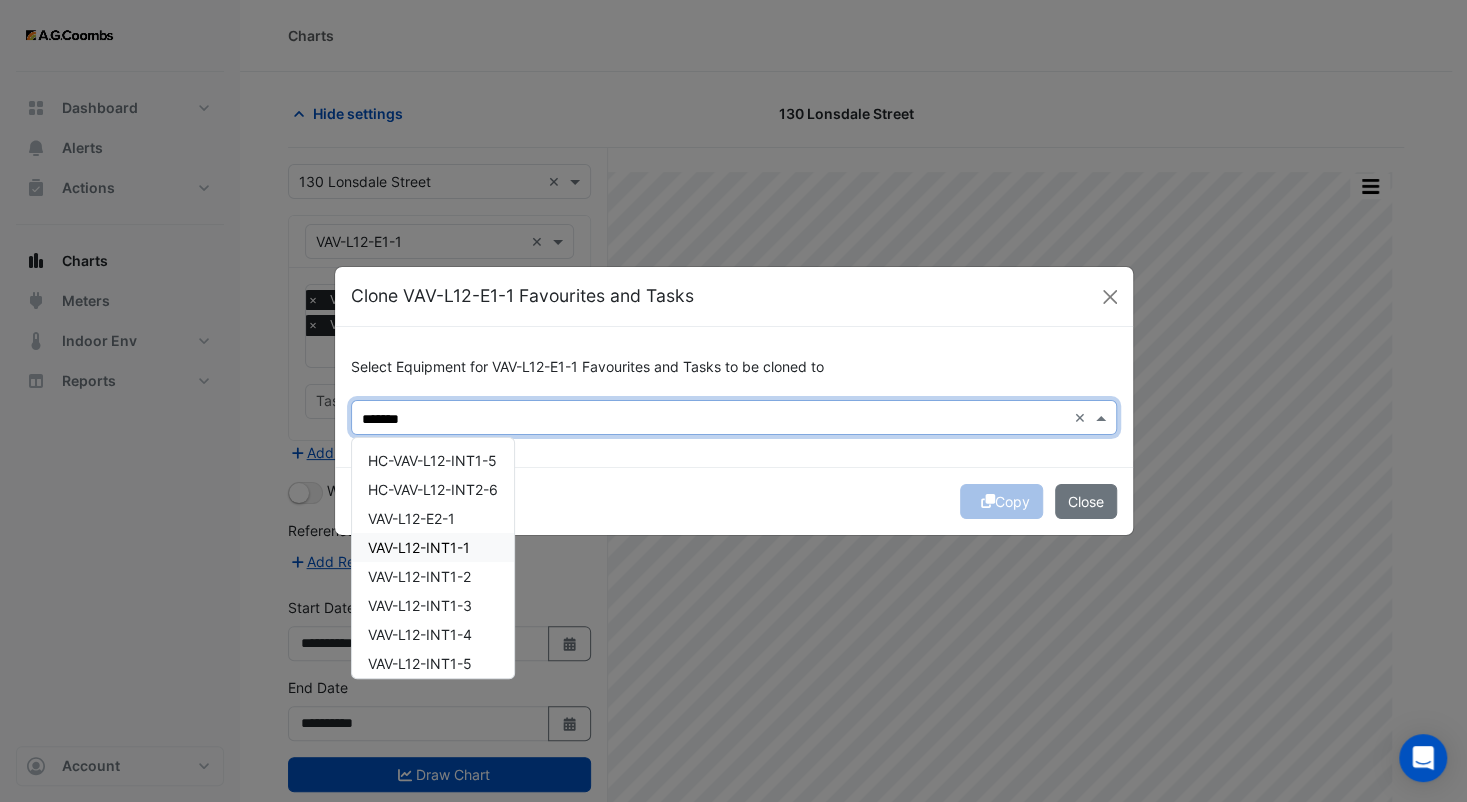click on "VAV-L12-INT1-1" at bounding box center (419, 547) 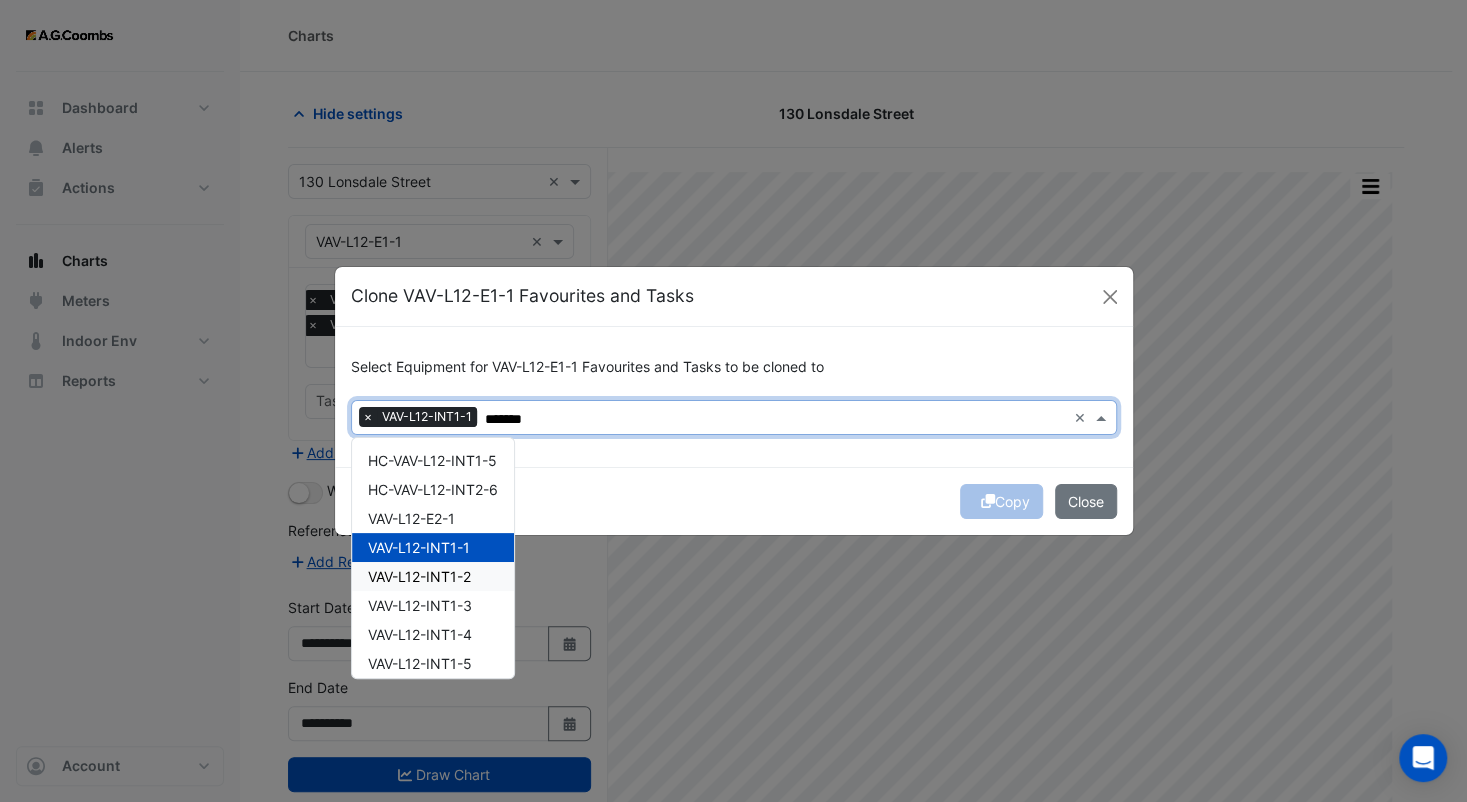 click on "VAV-L12-INT1-2" at bounding box center [419, 576] 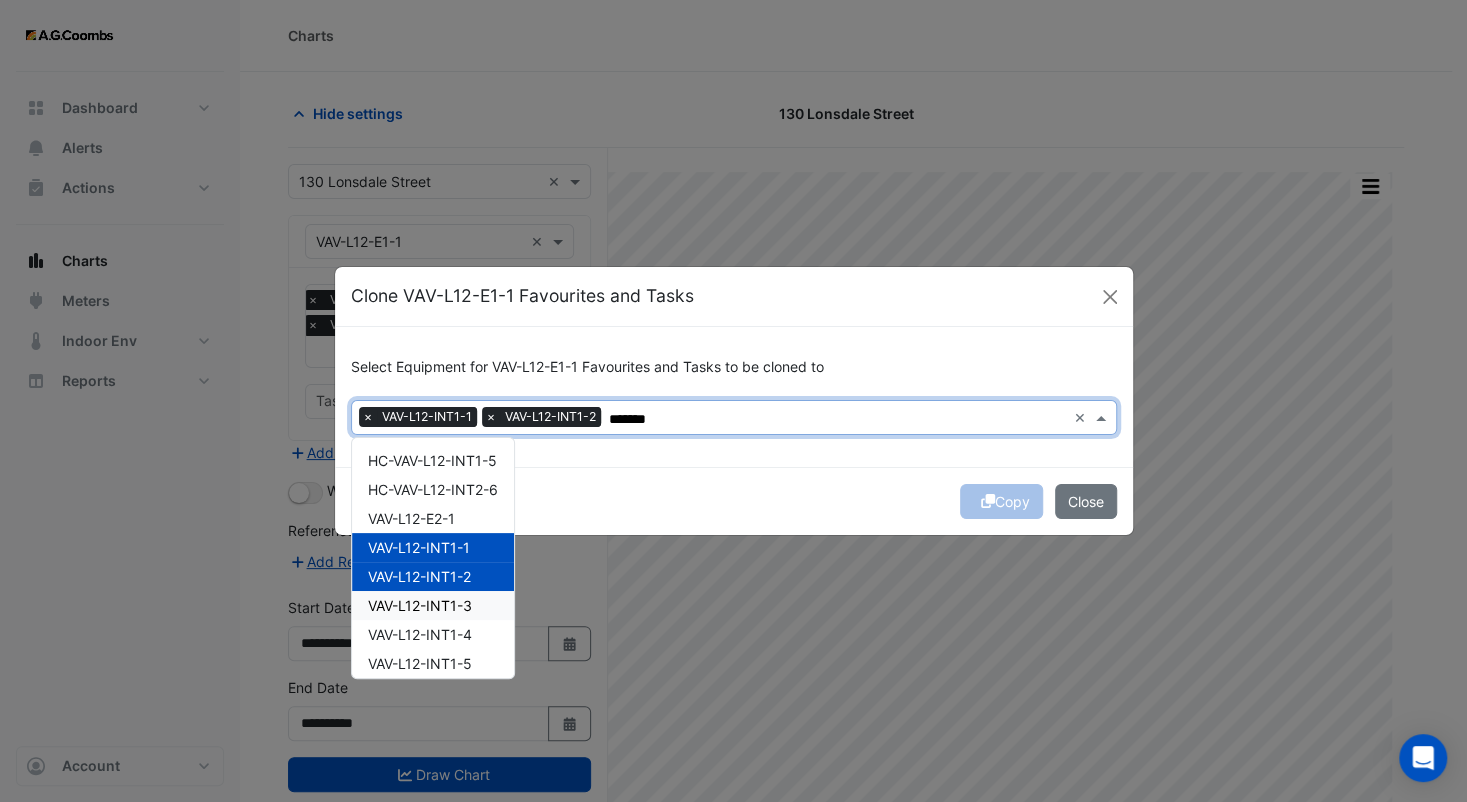 click on "VAV-L12-INT1-3" at bounding box center (420, 605) 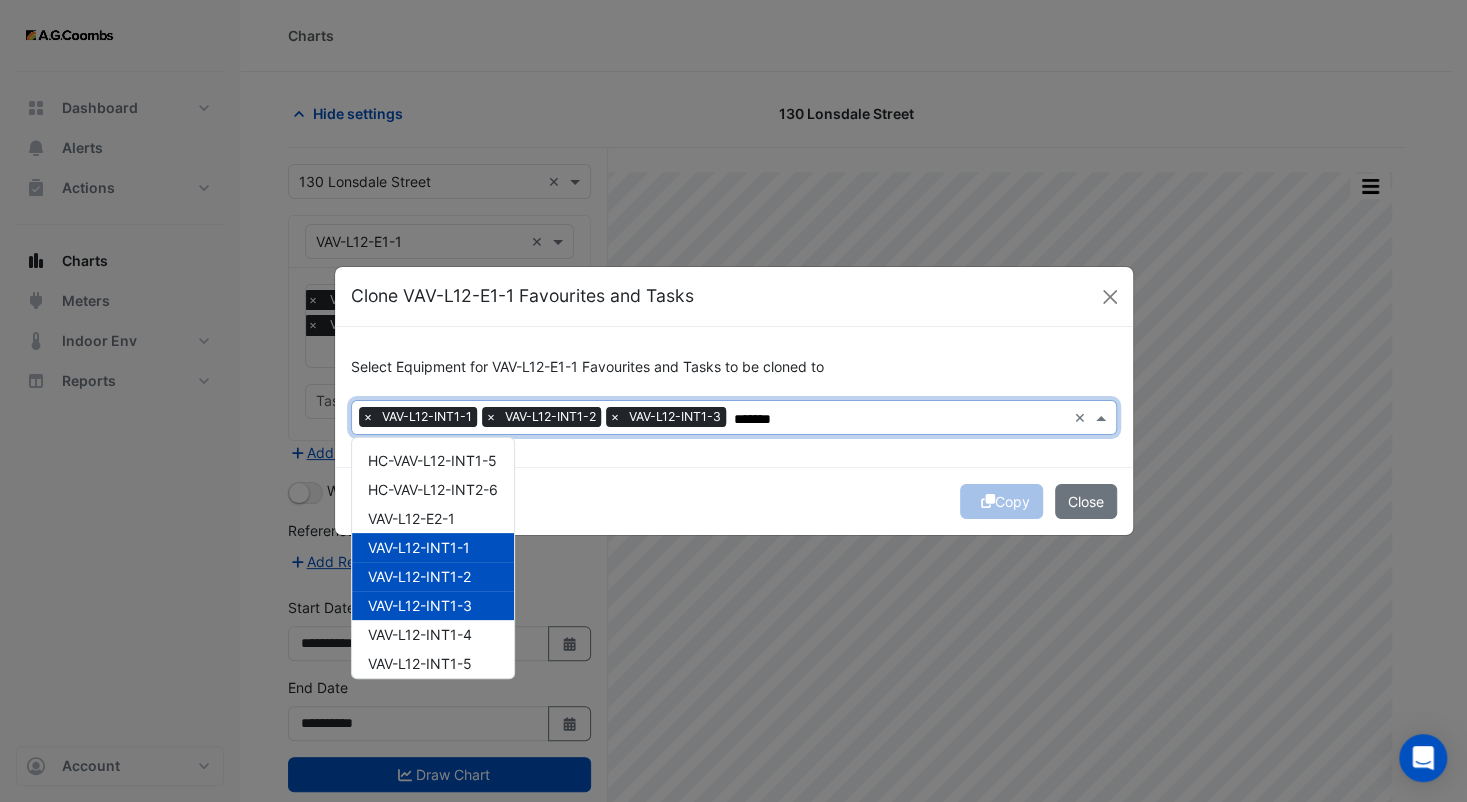 click on "VAV-L12-INT1-4" at bounding box center [433, 634] 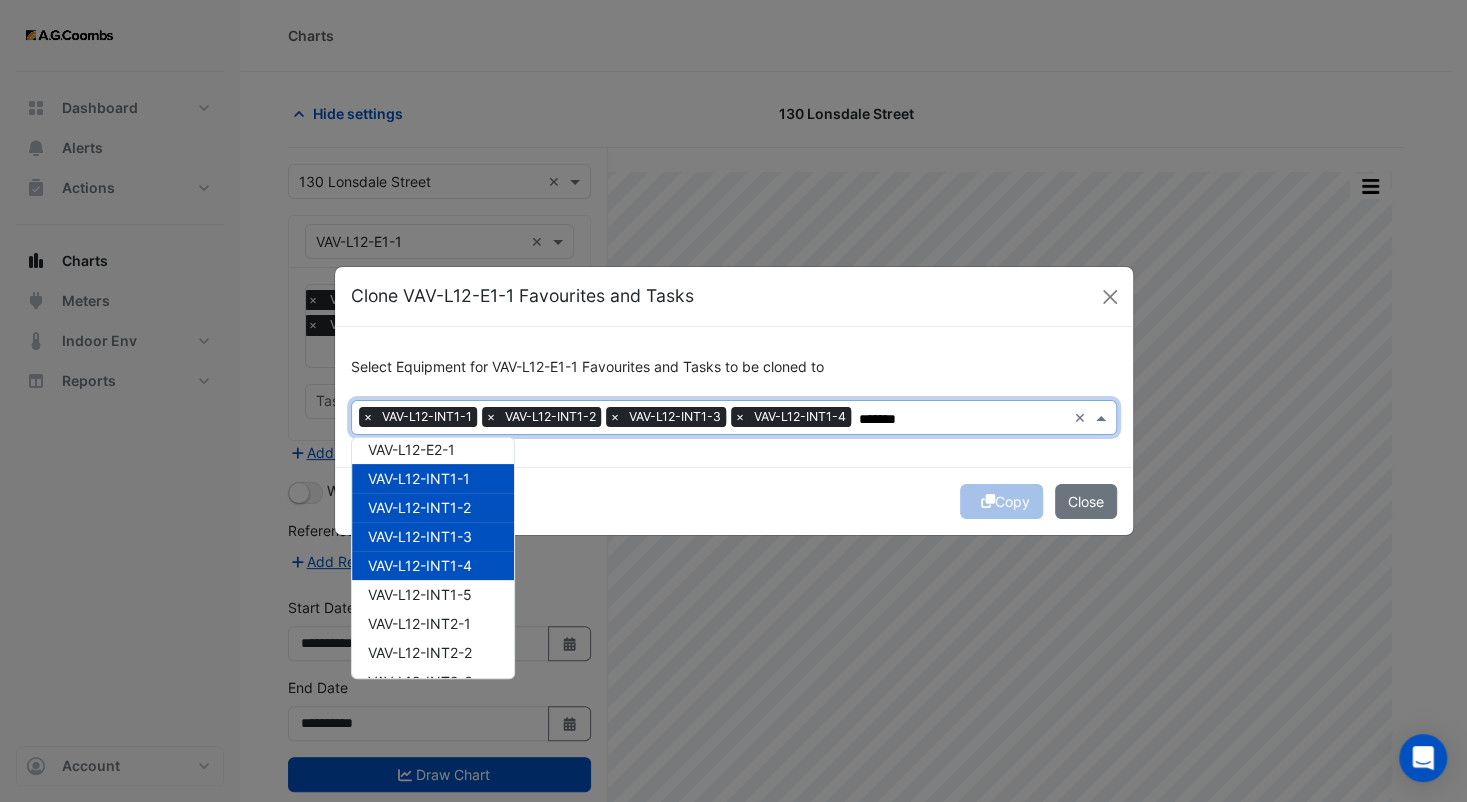 scroll, scrollTop: 100, scrollLeft: 0, axis: vertical 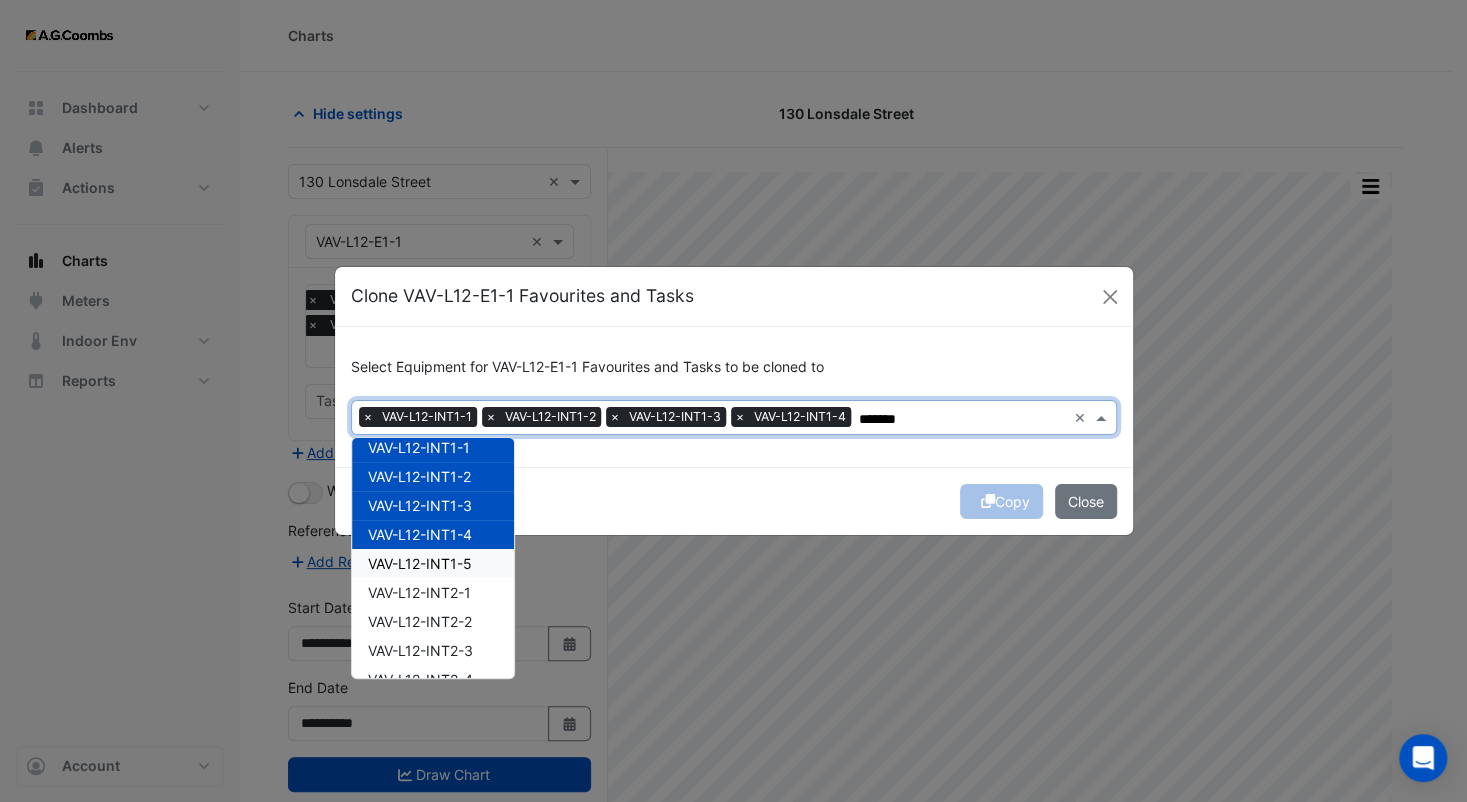 click on "VAV-L12-INT1-5" at bounding box center [420, 563] 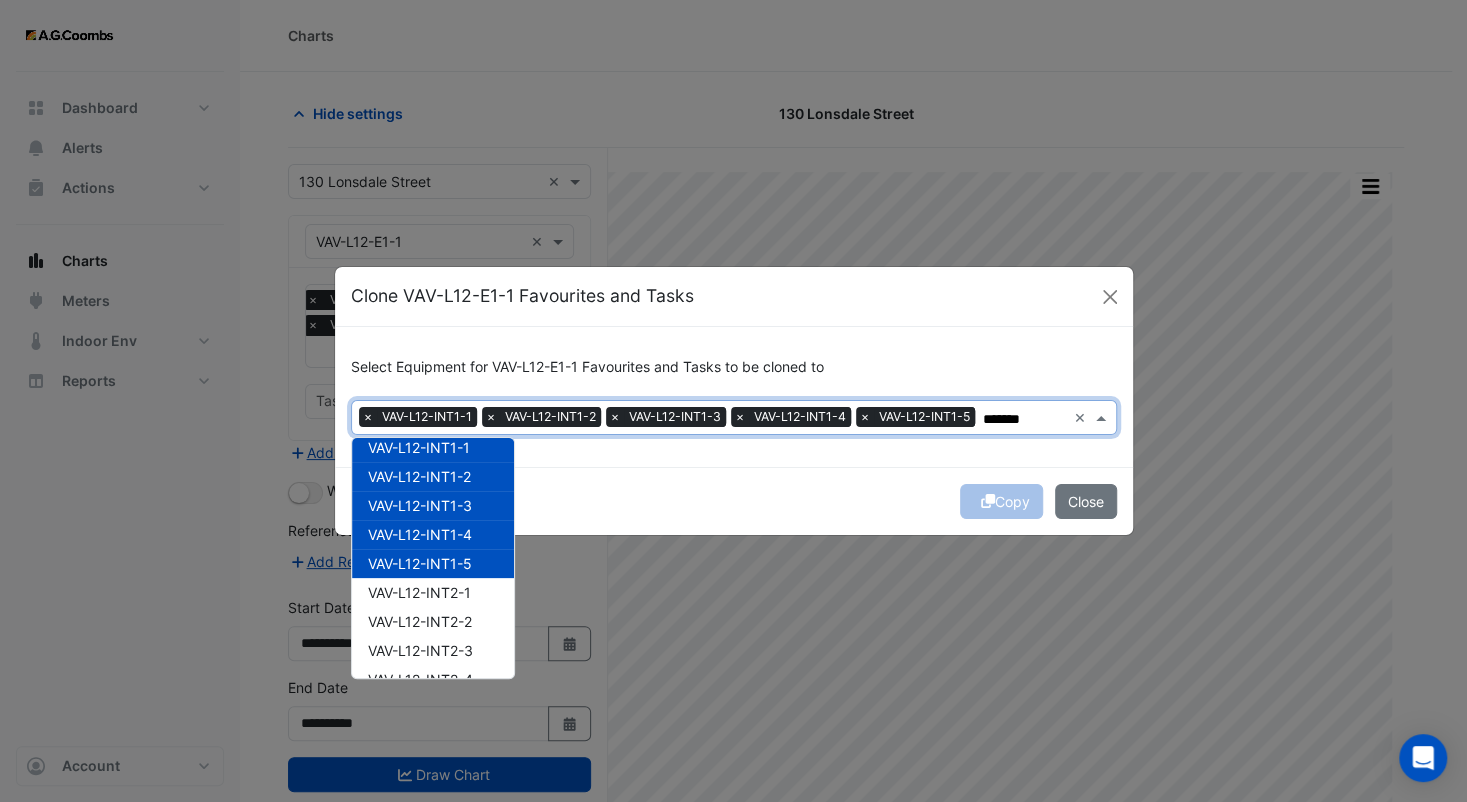 click on "VAV-L12-INT2-1" at bounding box center (419, 592) 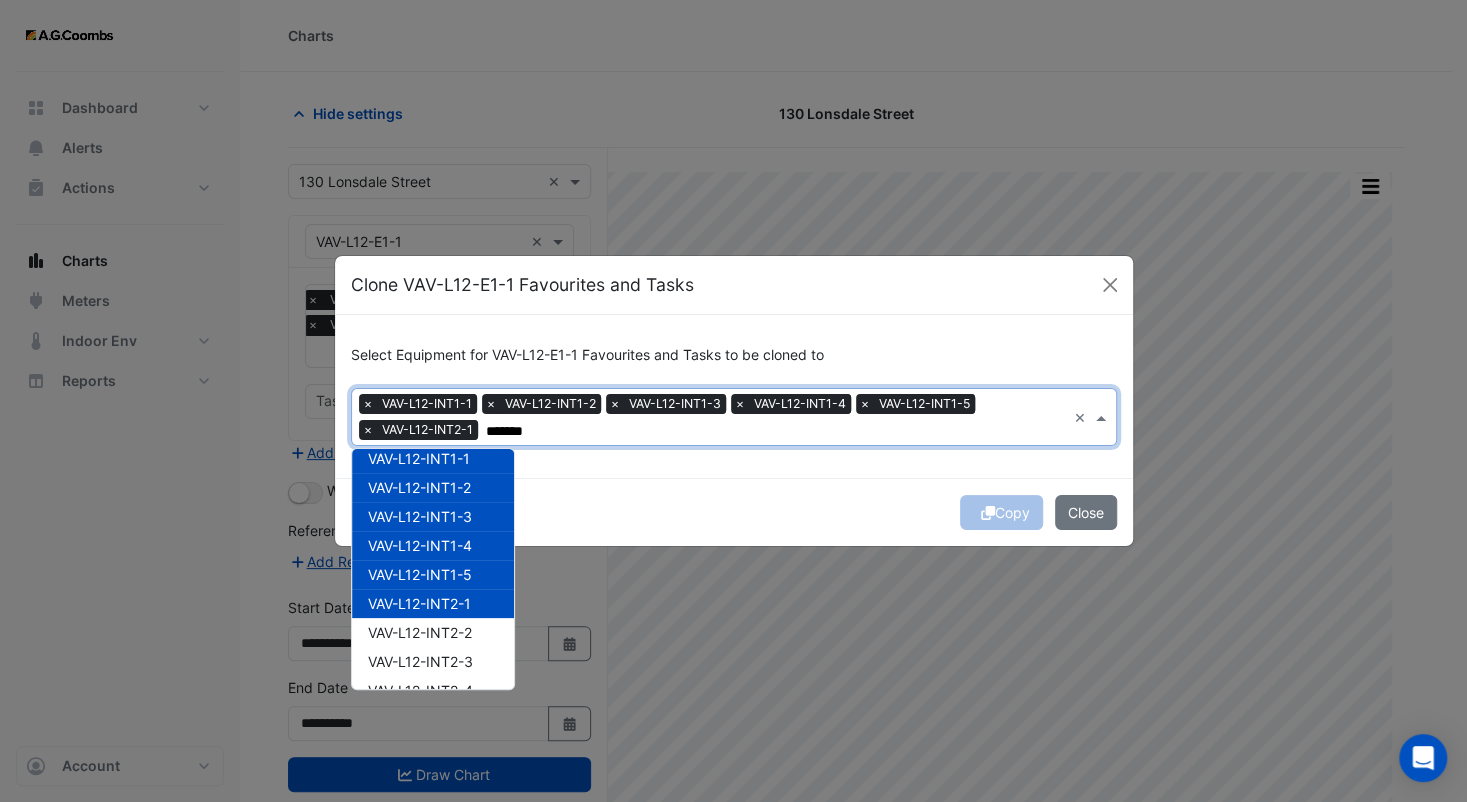 click on "VAV-L12-INT2-1" at bounding box center [433, 603] 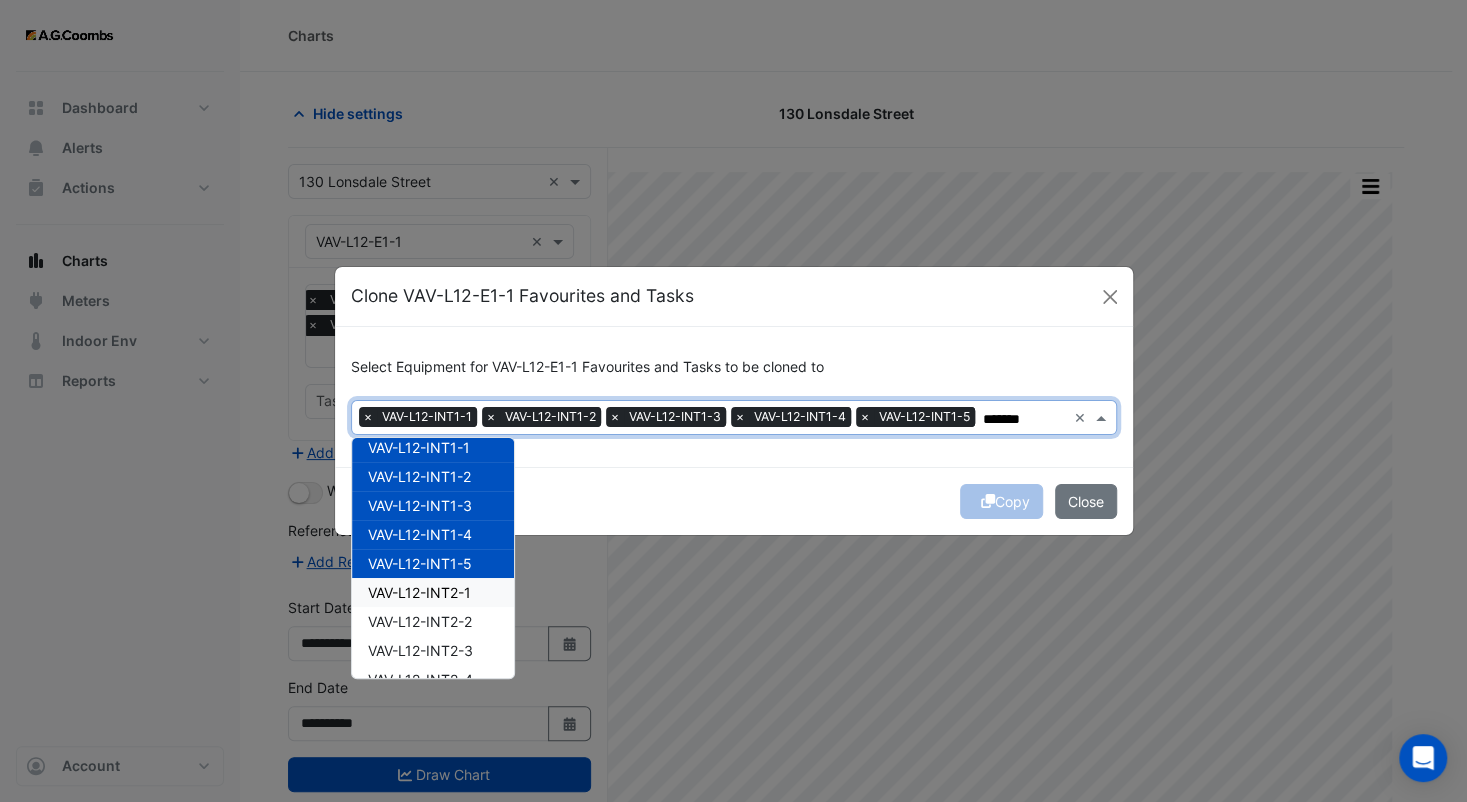click on "VAV-L12-INT2-1" at bounding box center [419, 592] 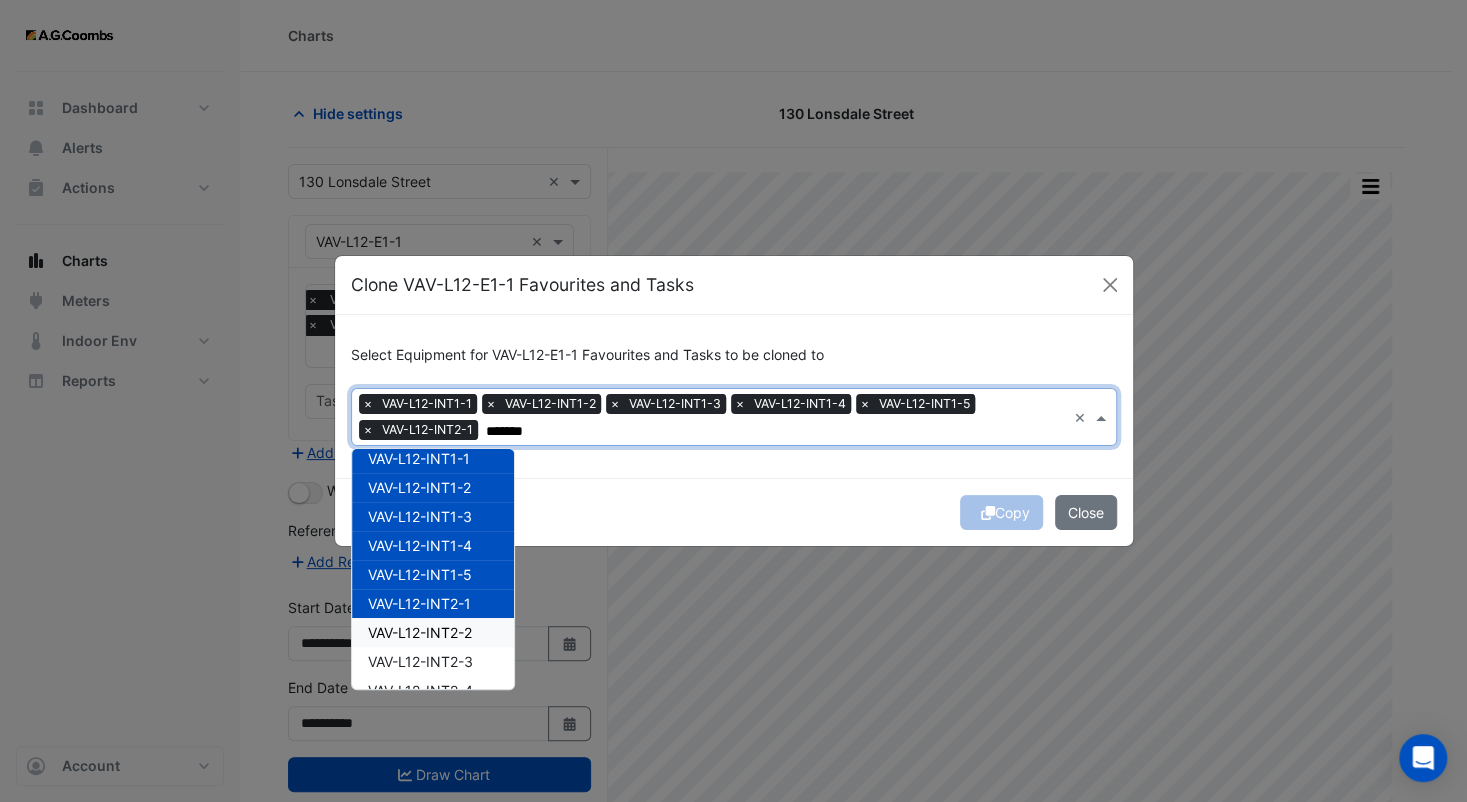 click on "VAV-L12-INT2-2" at bounding box center (420, 632) 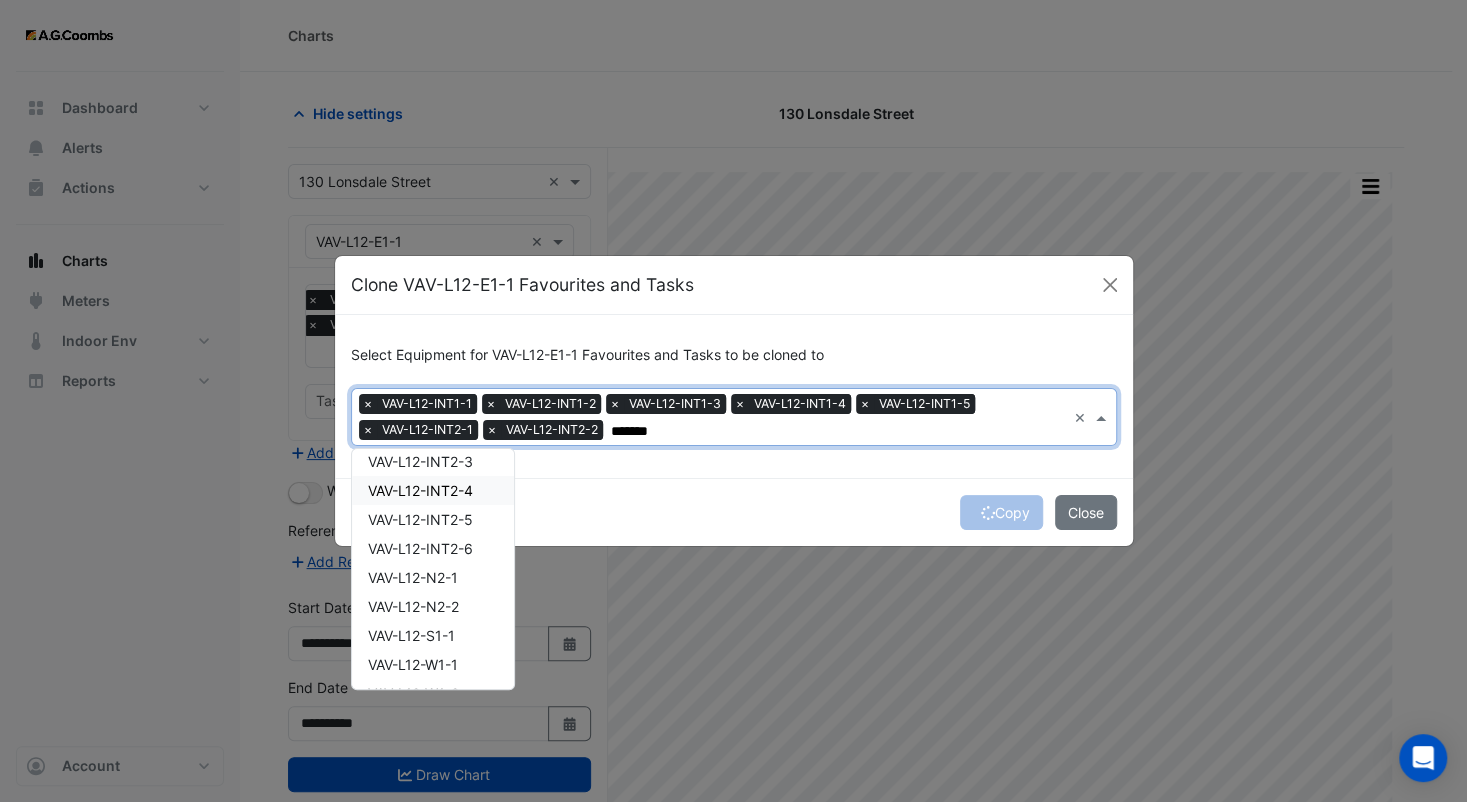 scroll, scrollTop: 200, scrollLeft: 0, axis: vertical 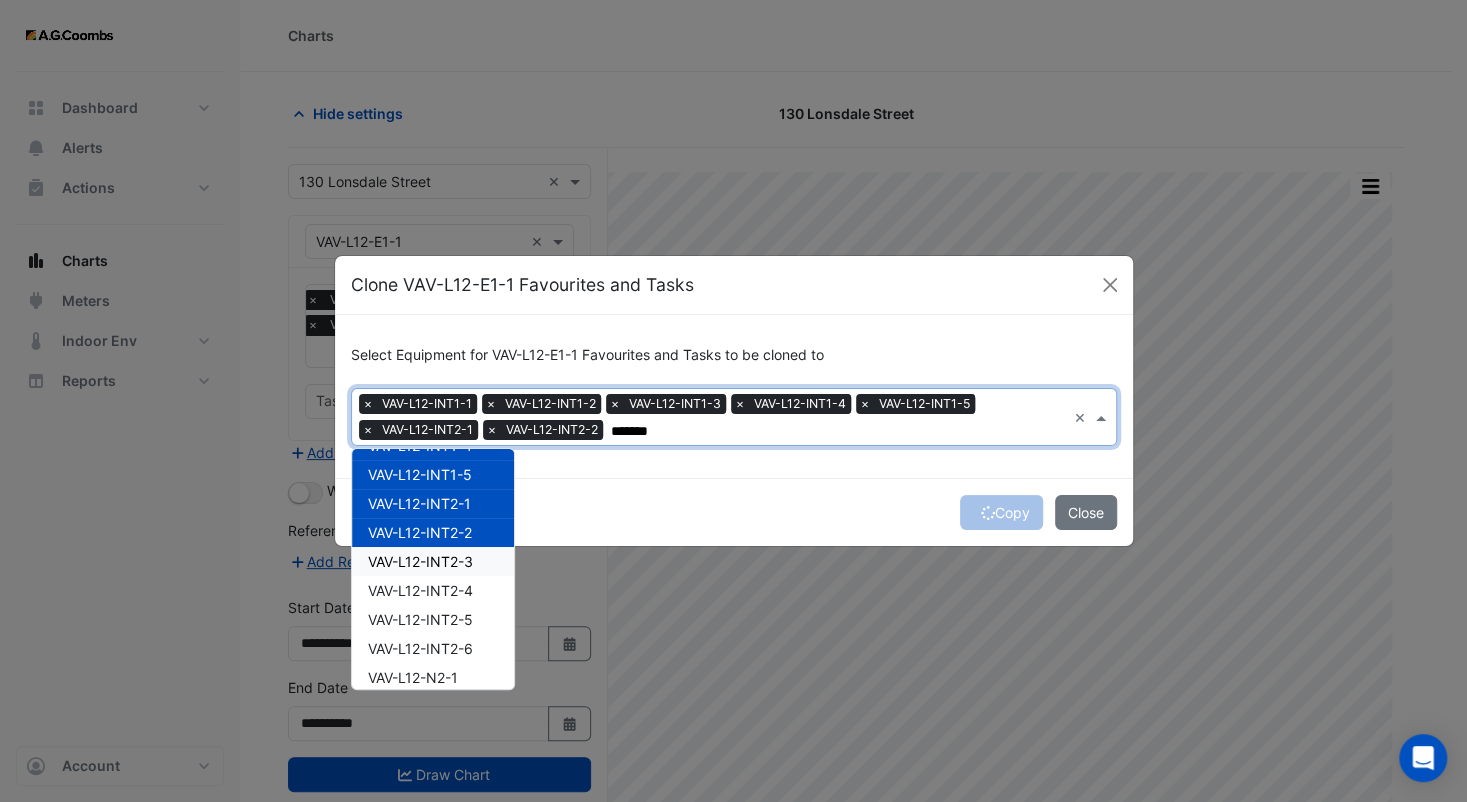 click on "VAV-L12-INT2-3" at bounding box center [420, 561] 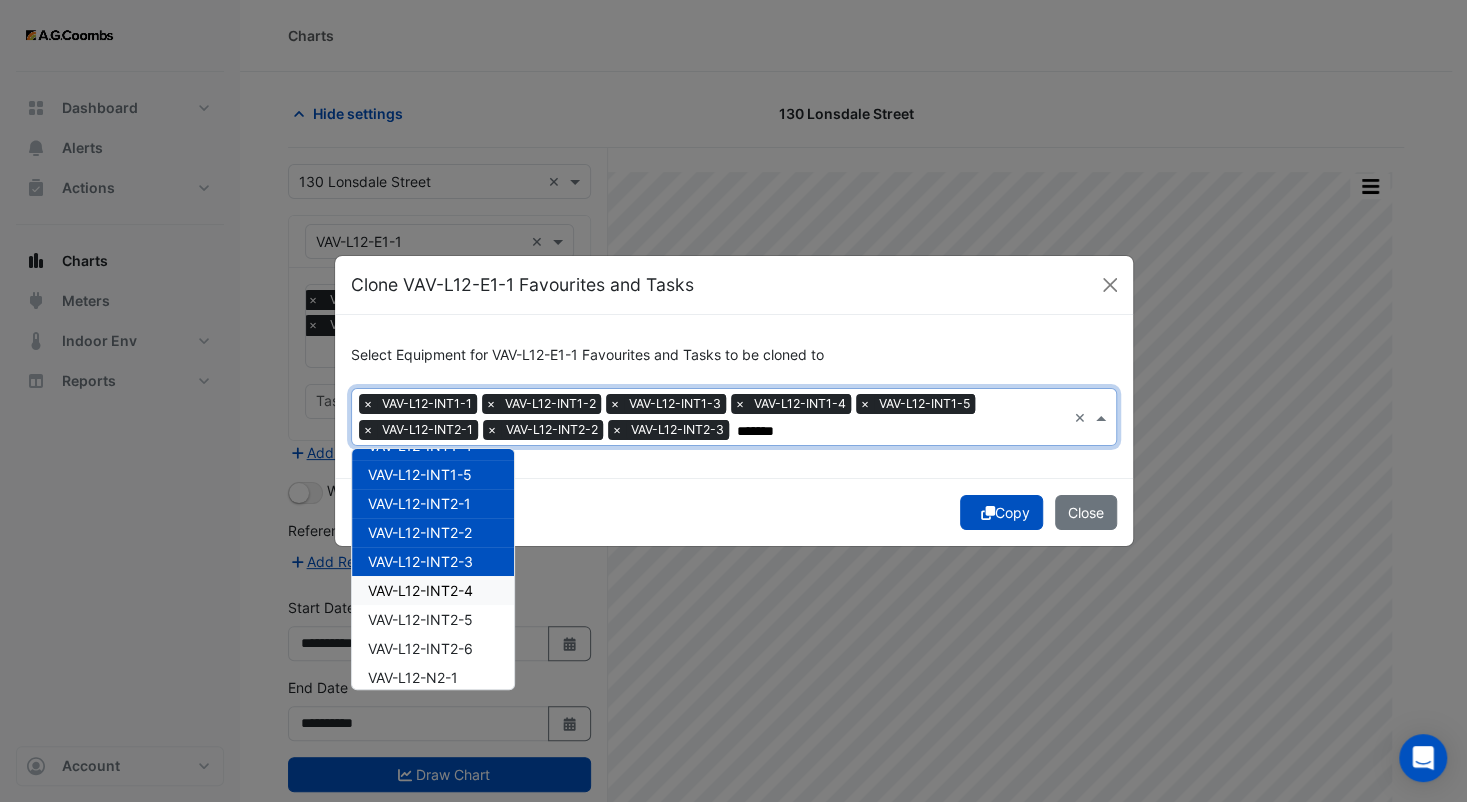 click on "VAV-L12-INT2-4" at bounding box center (420, 590) 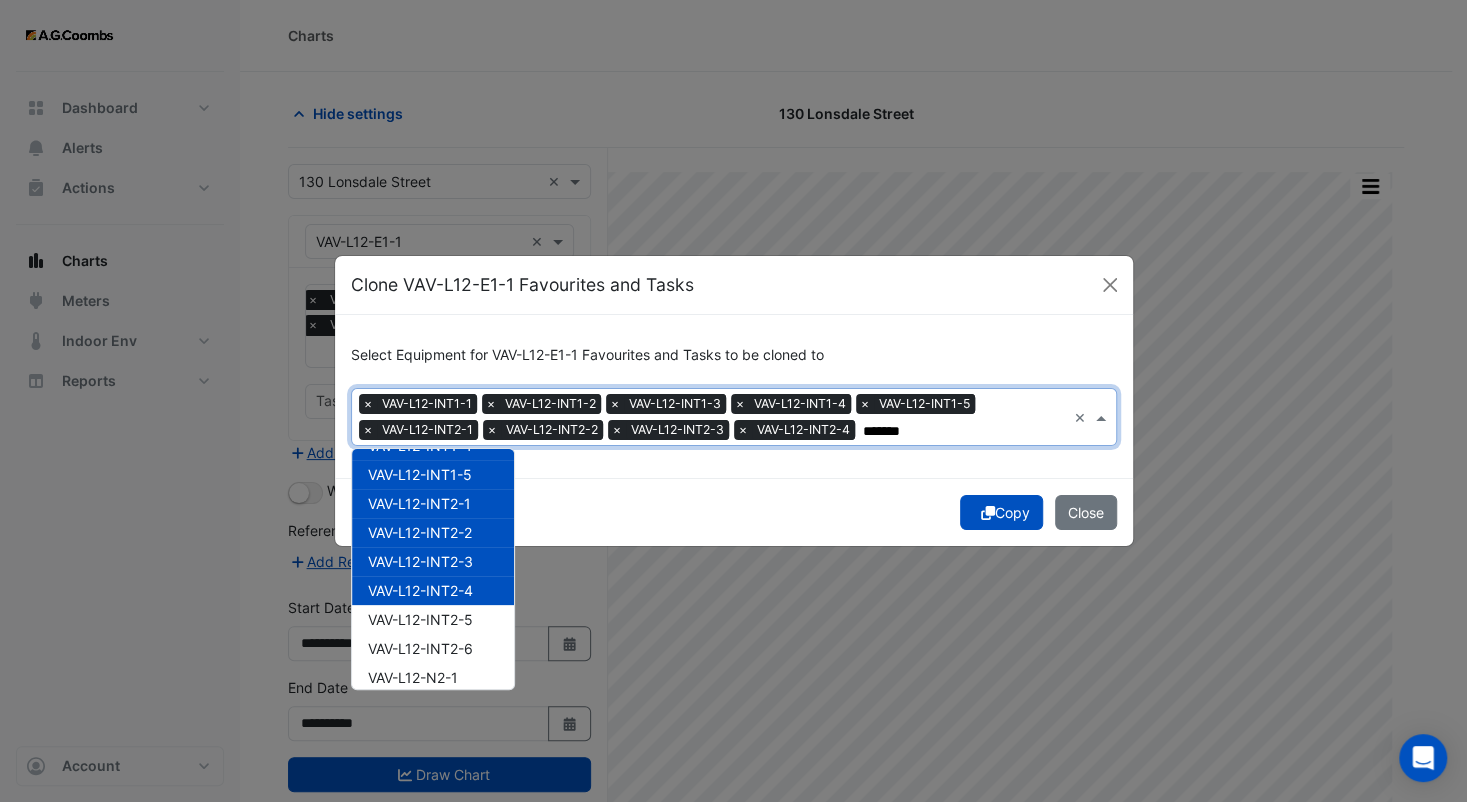 click on "VAV-L12-INT2-5" at bounding box center (420, 619) 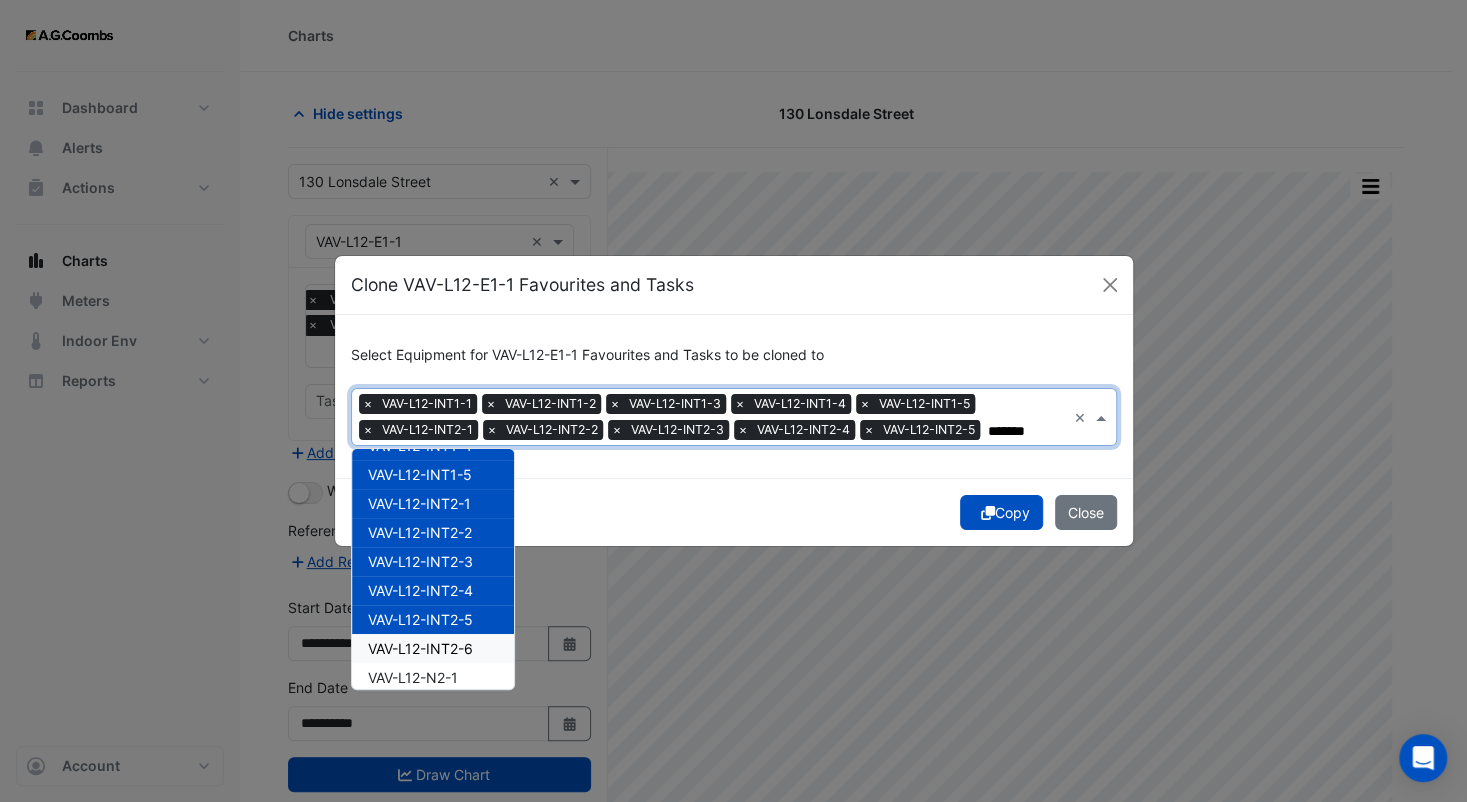 click on "VAV-L12-INT2-6" at bounding box center [420, 648] 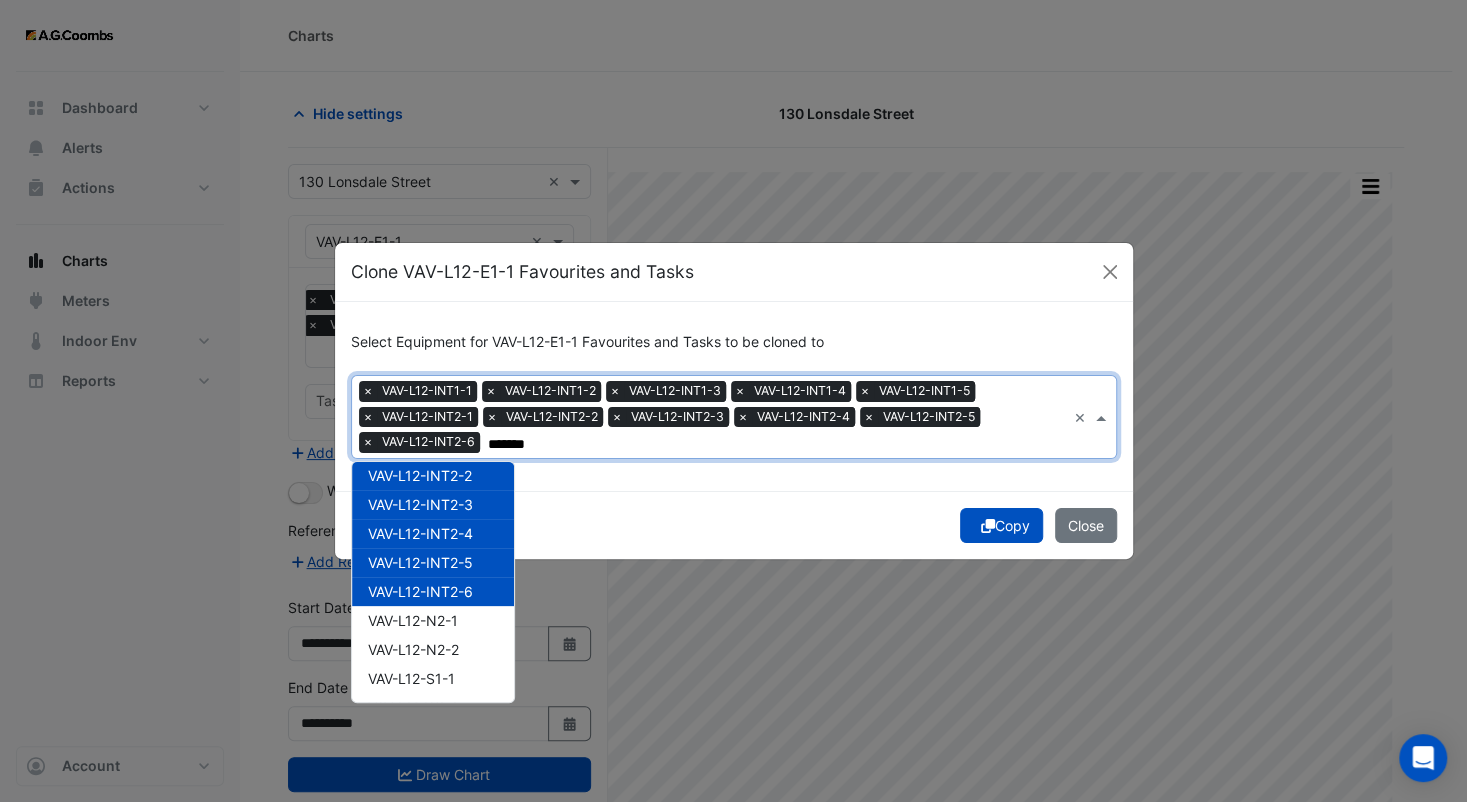 scroll, scrollTop: 400, scrollLeft: 0, axis: vertical 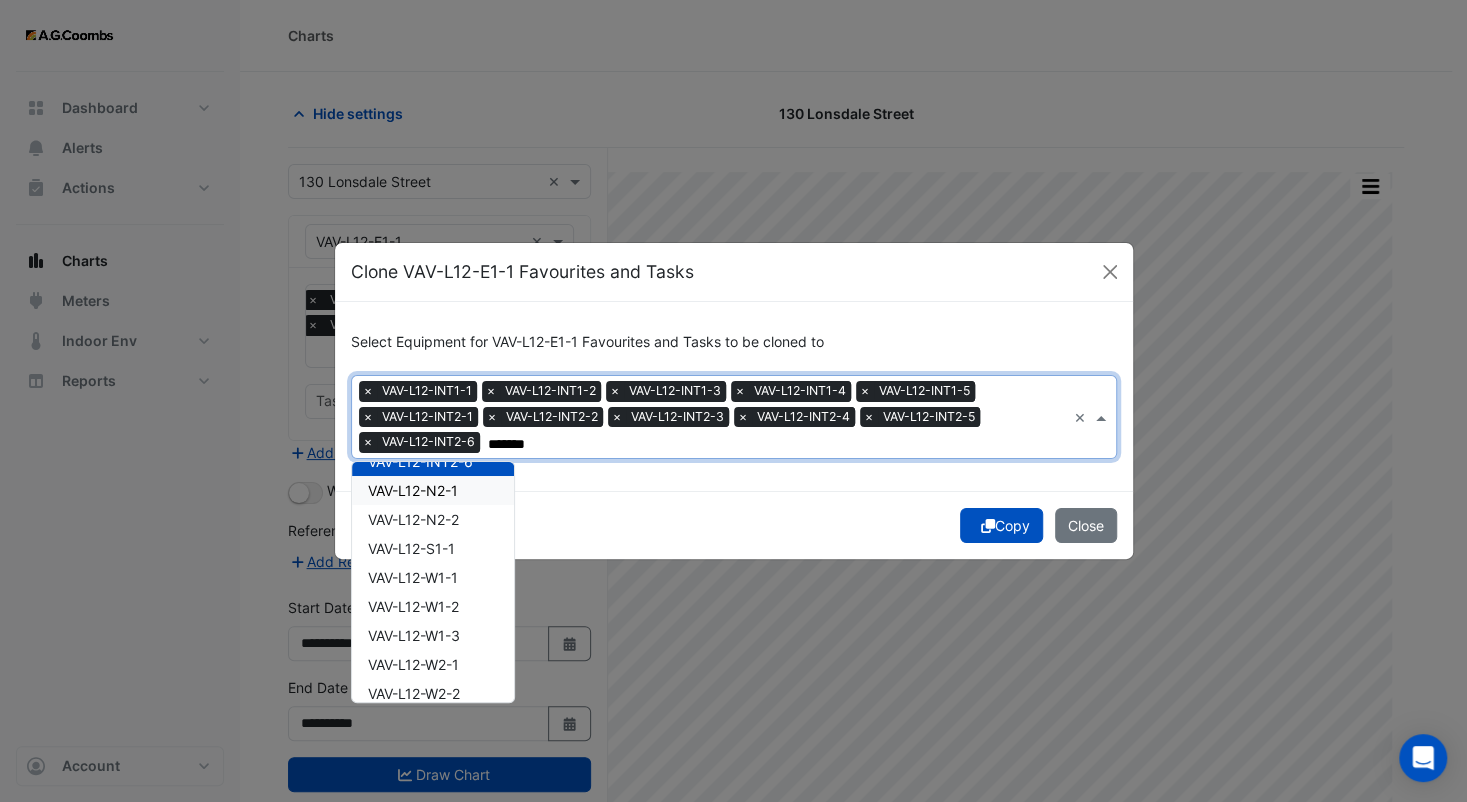 click on "VAV-L12-N2-1" at bounding box center (413, 490) 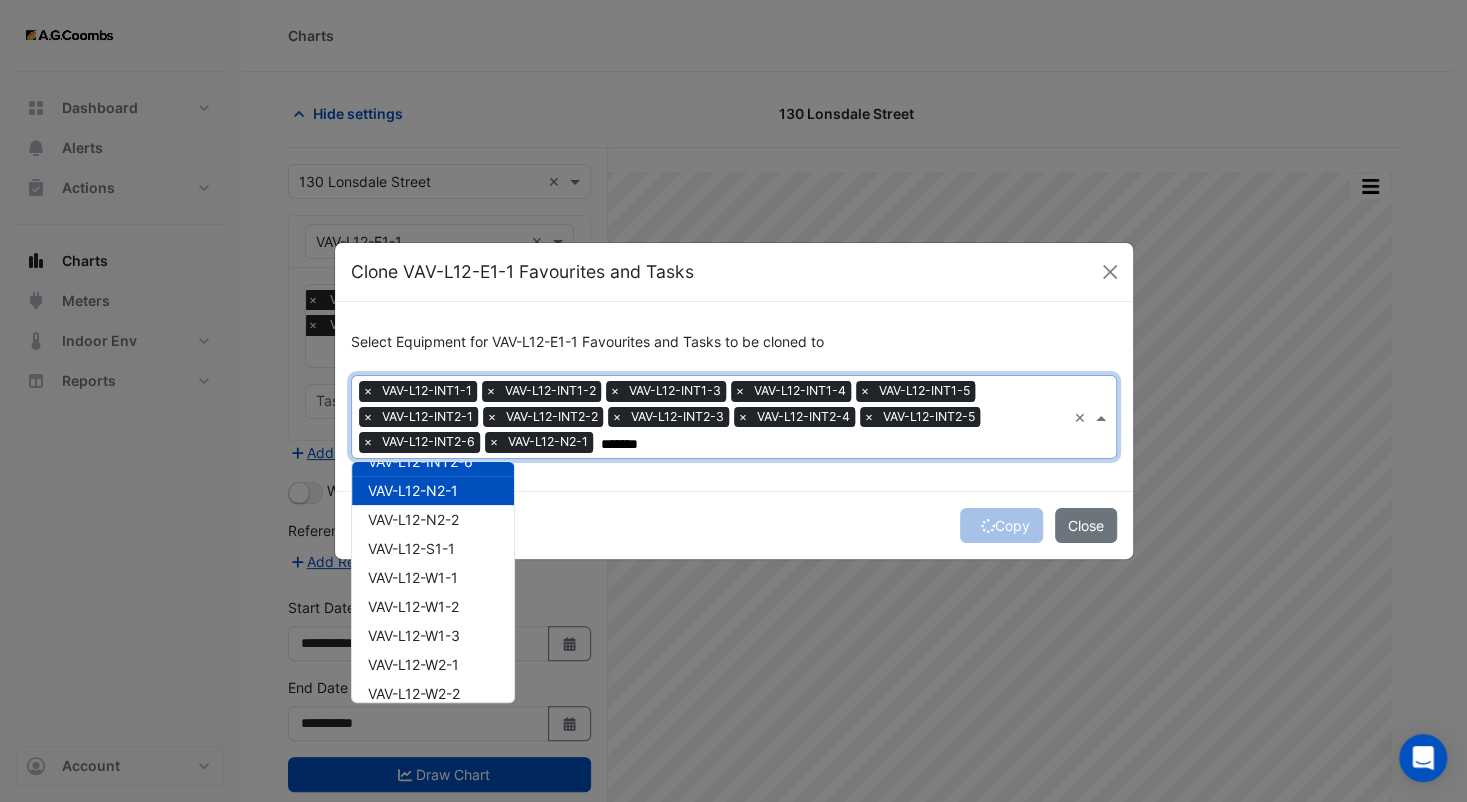 click on "VAV-L12-N2-2" at bounding box center (413, 519) 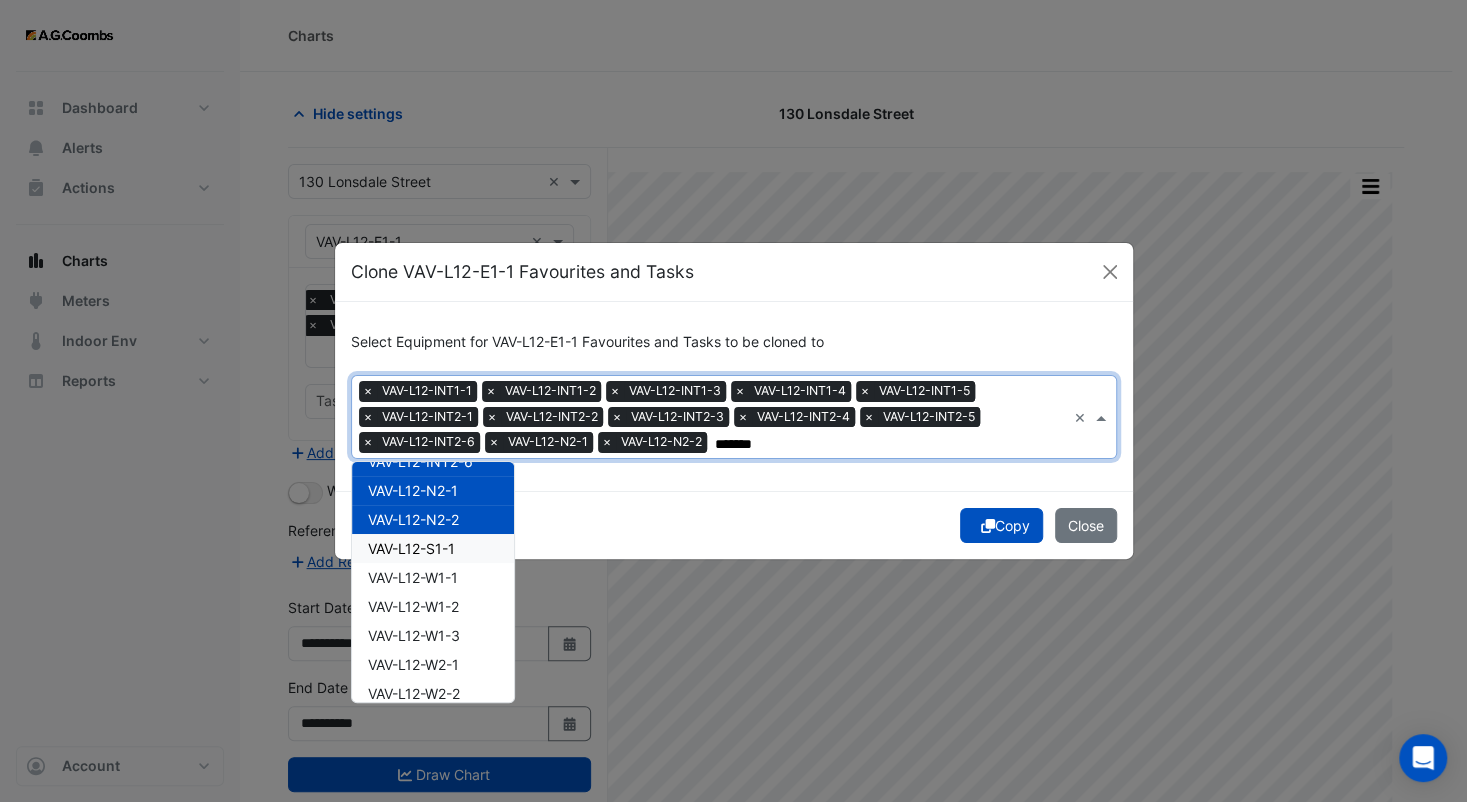 click on "VAV-L12-S1-1" at bounding box center (411, 548) 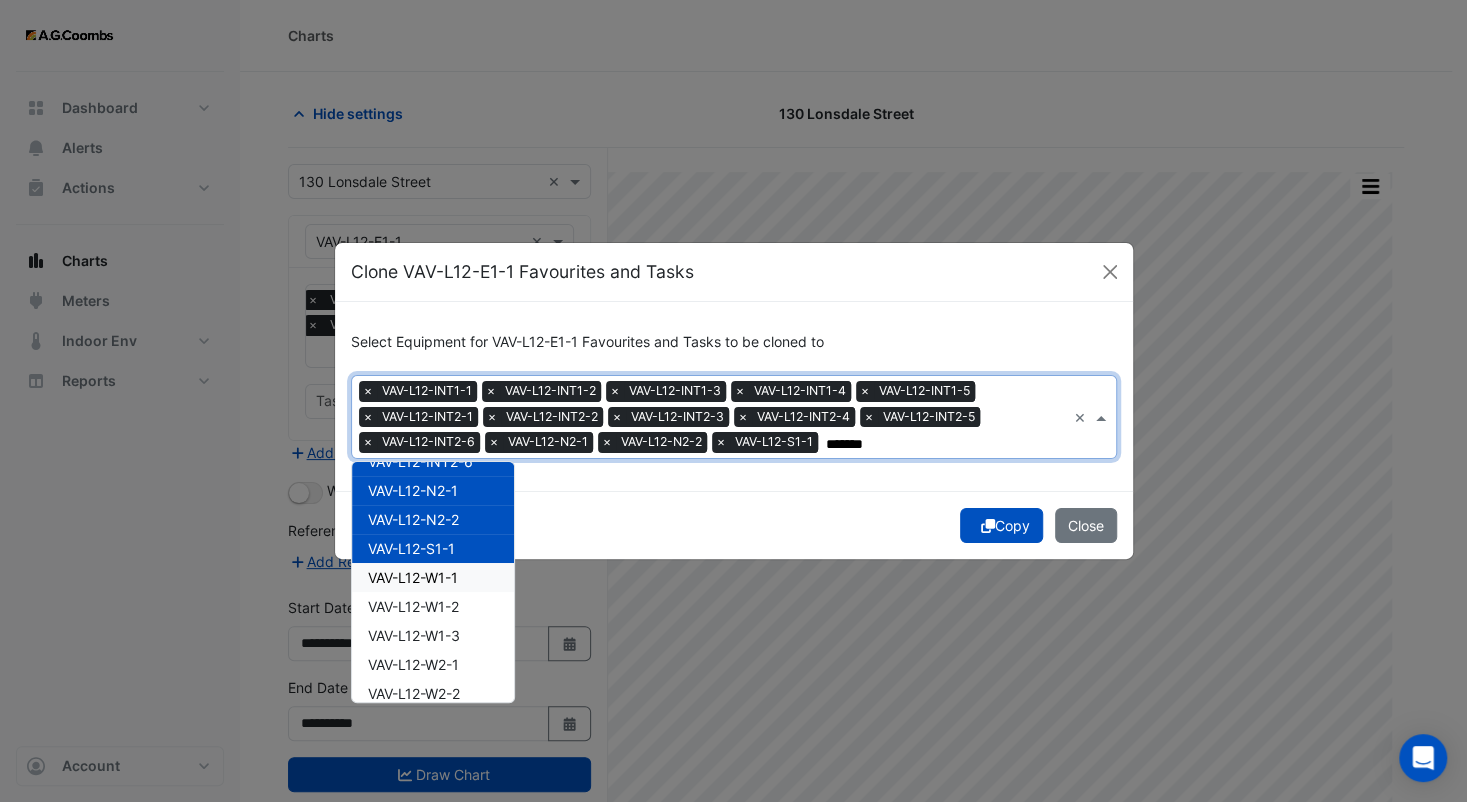 click on "VAV-L12-W1-1" at bounding box center (413, 577) 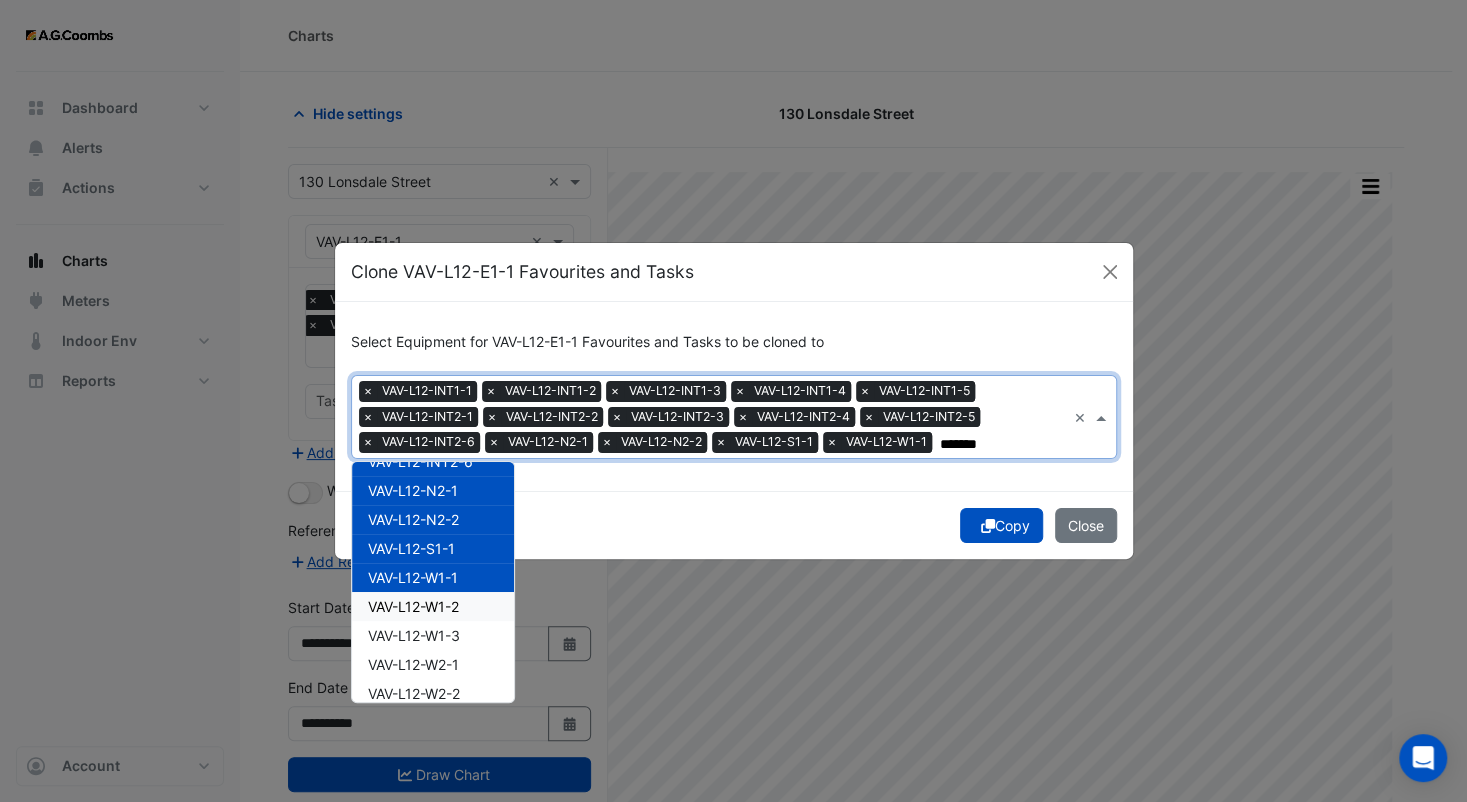 click on "VAV-L12-W1-2" at bounding box center (413, 606) 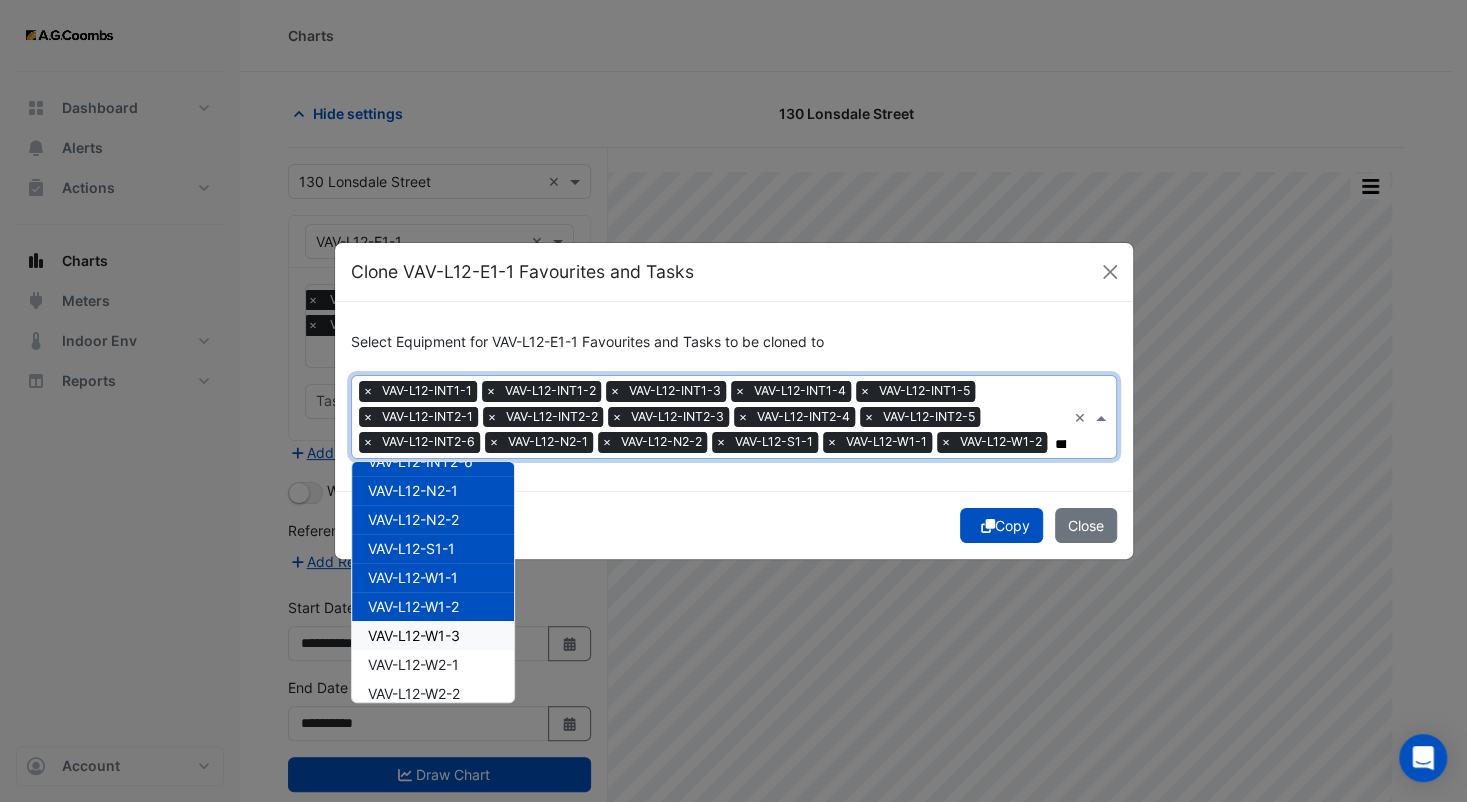 click on "VAV-L12-W1-3" at bounding box center [433, 635] 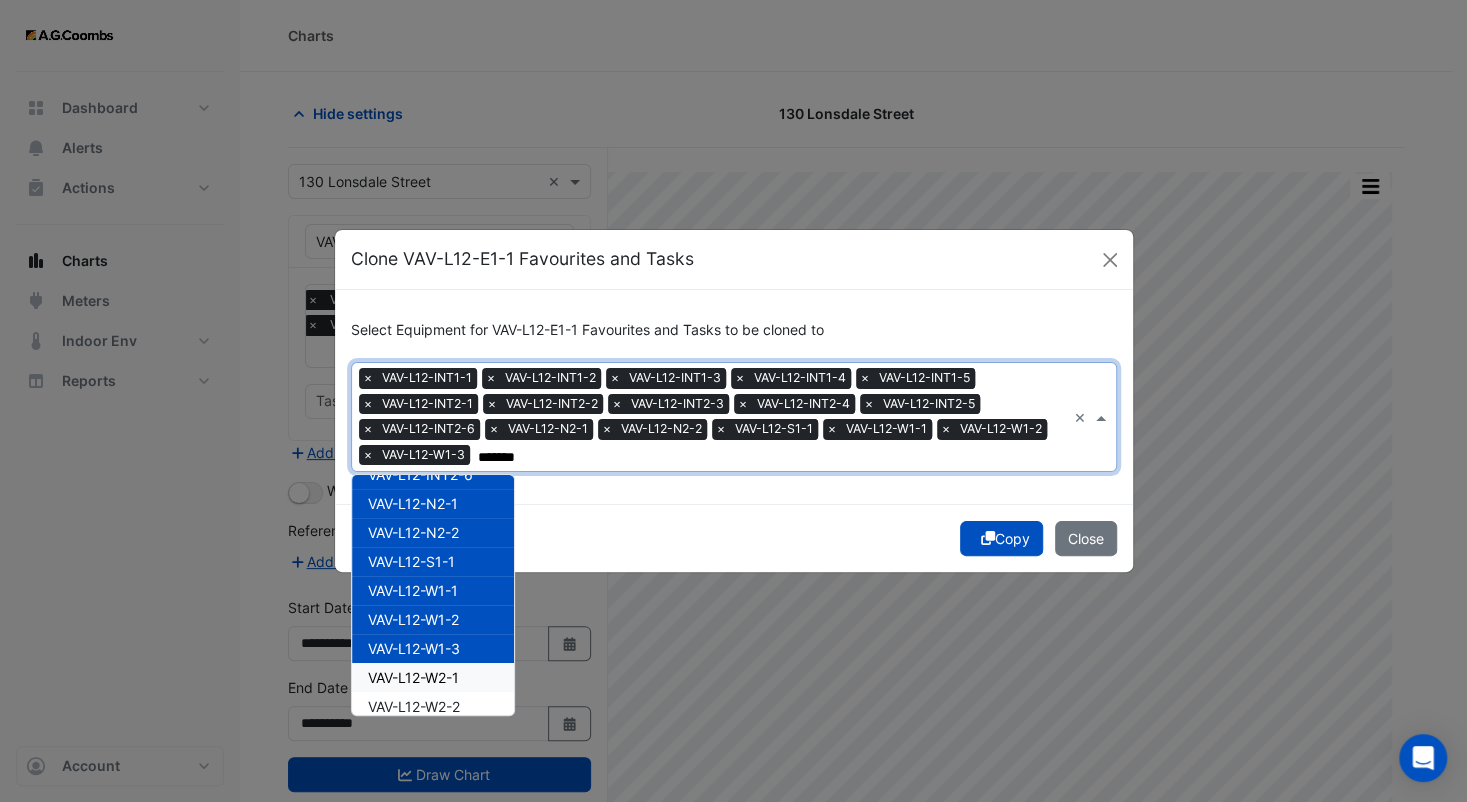 click on "VAV-L12-W2-1" at bounding box center [413, 677] 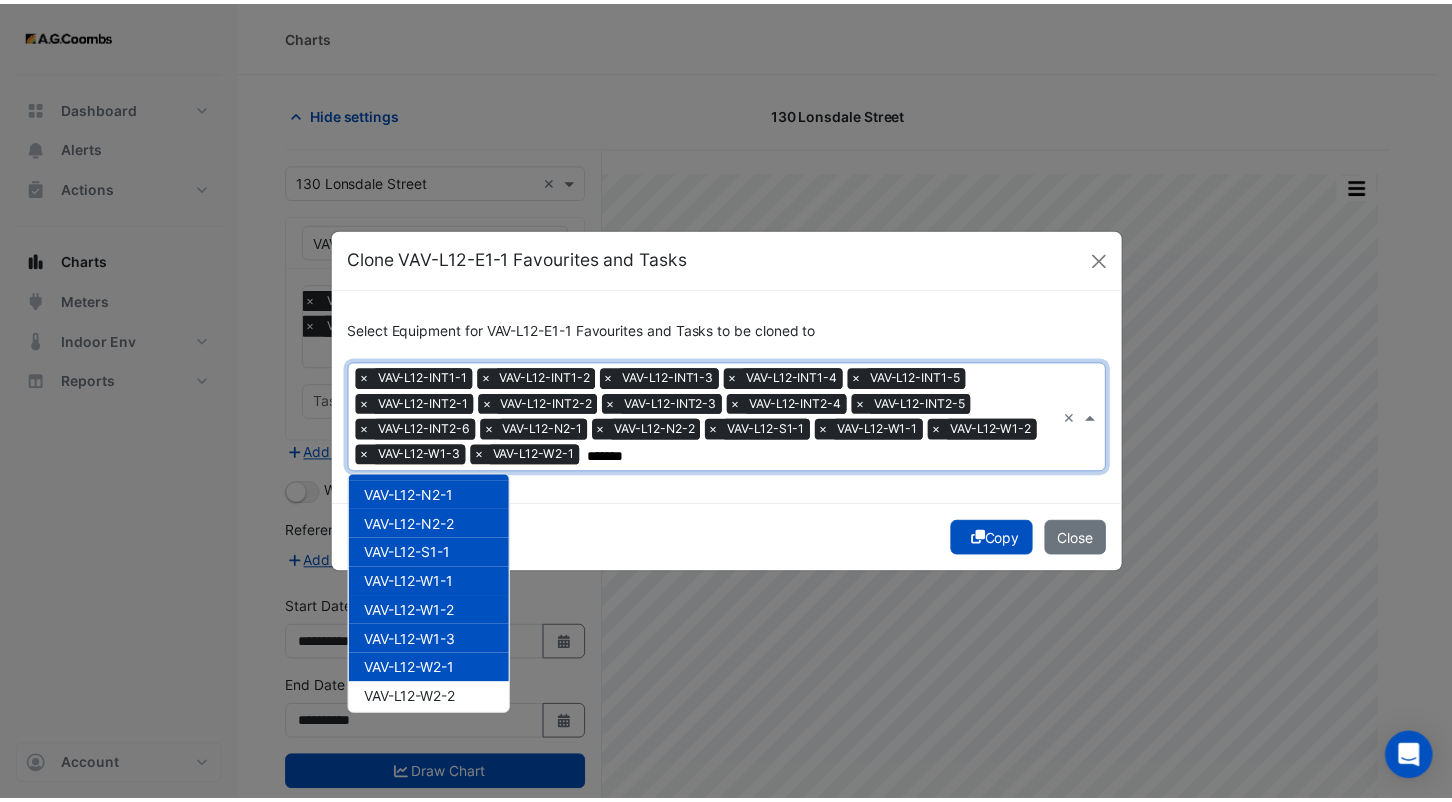 scroll, scrollTop: 413, scrollLeft: 0, axis: vertical 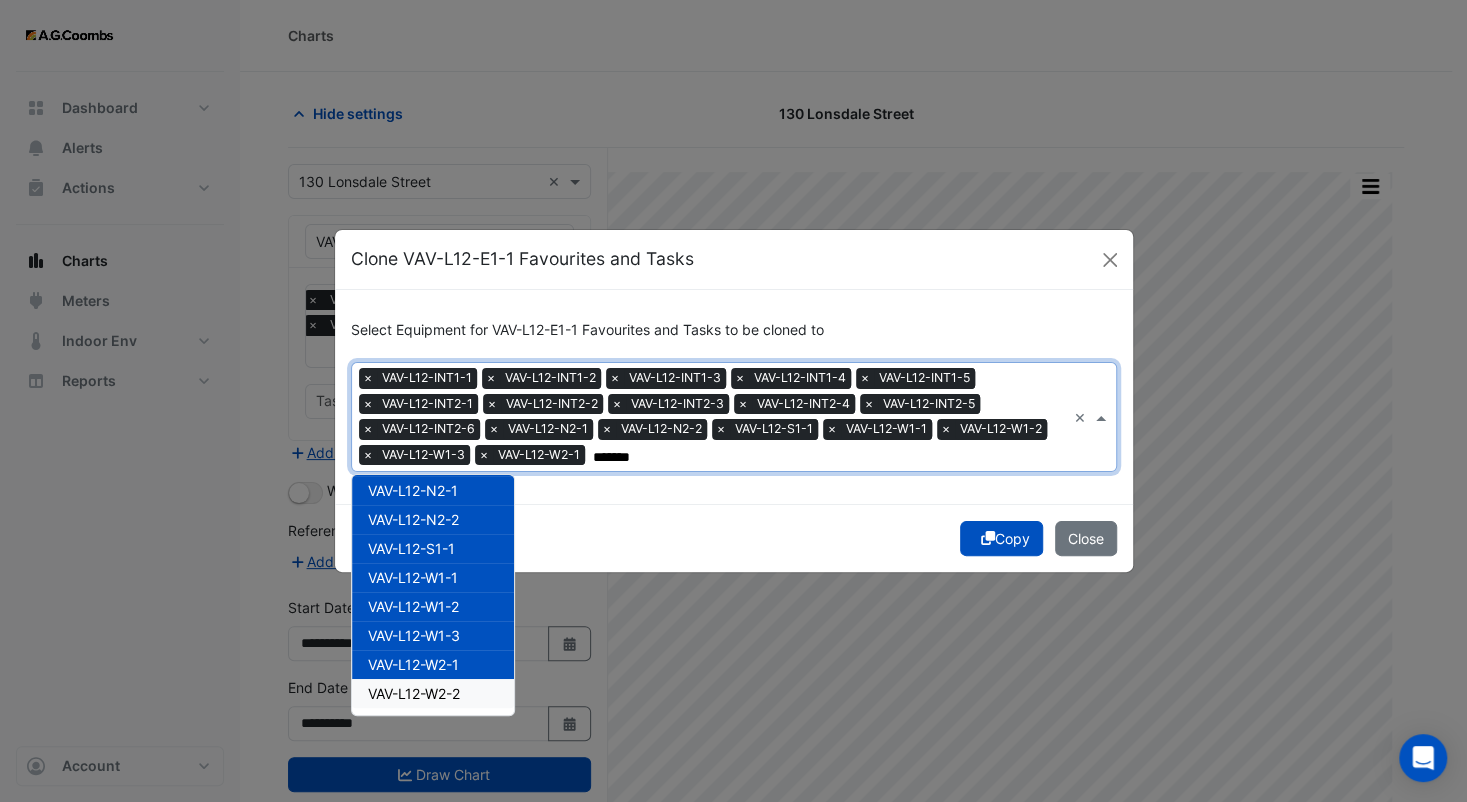 click on "VAV-L12-W2-2" at bounding box center [414, 693] 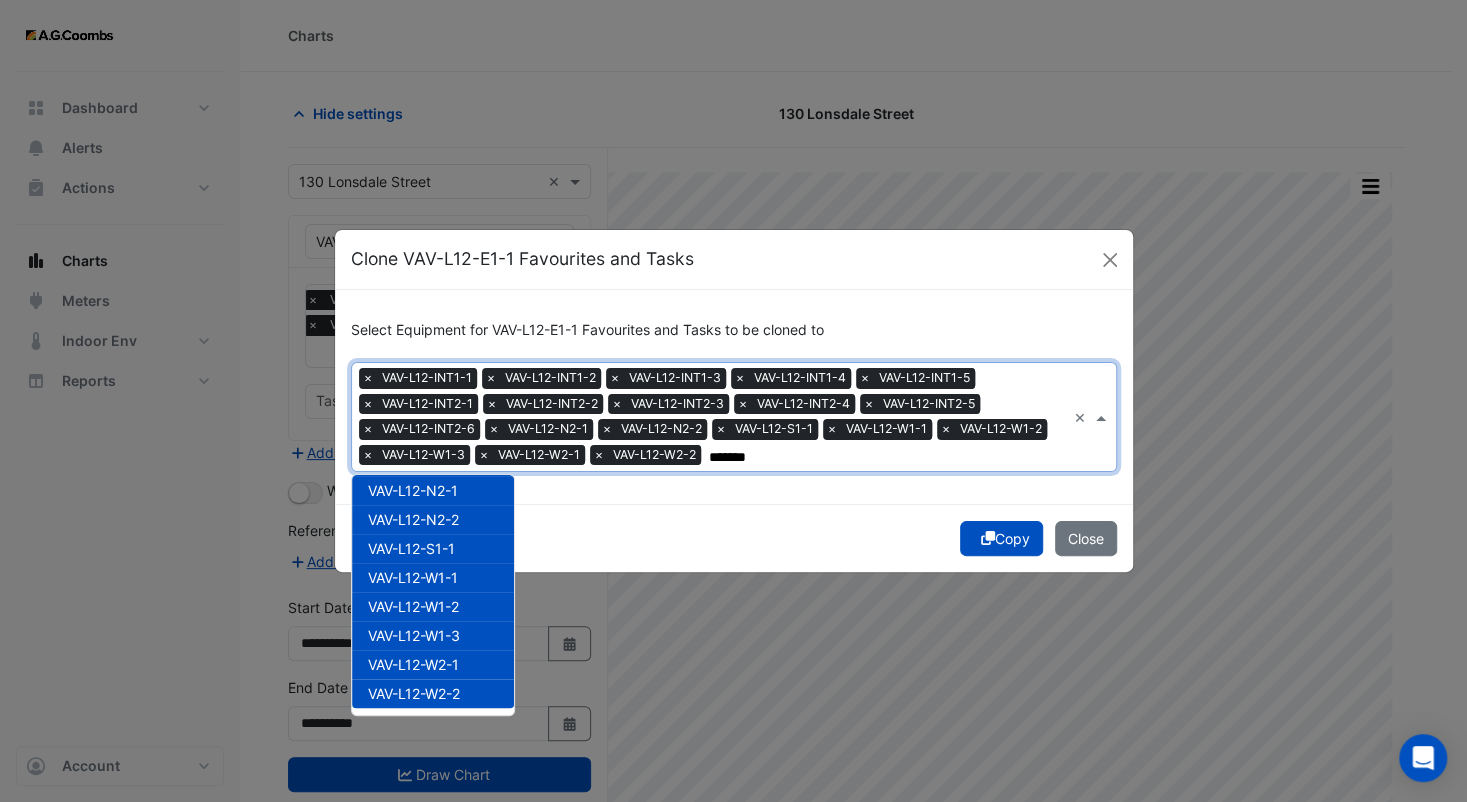 type on "*******" 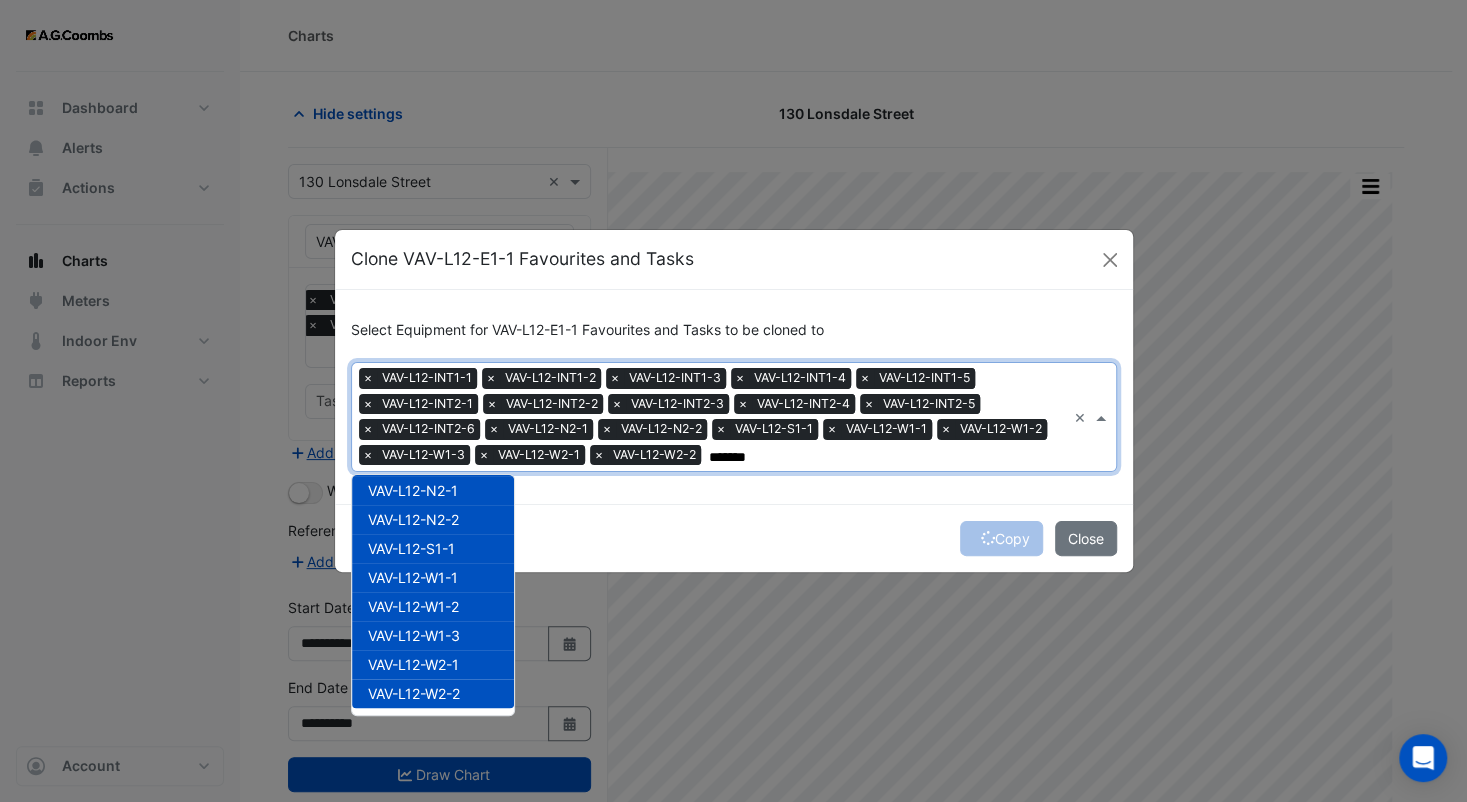 click on "Copy
Close" 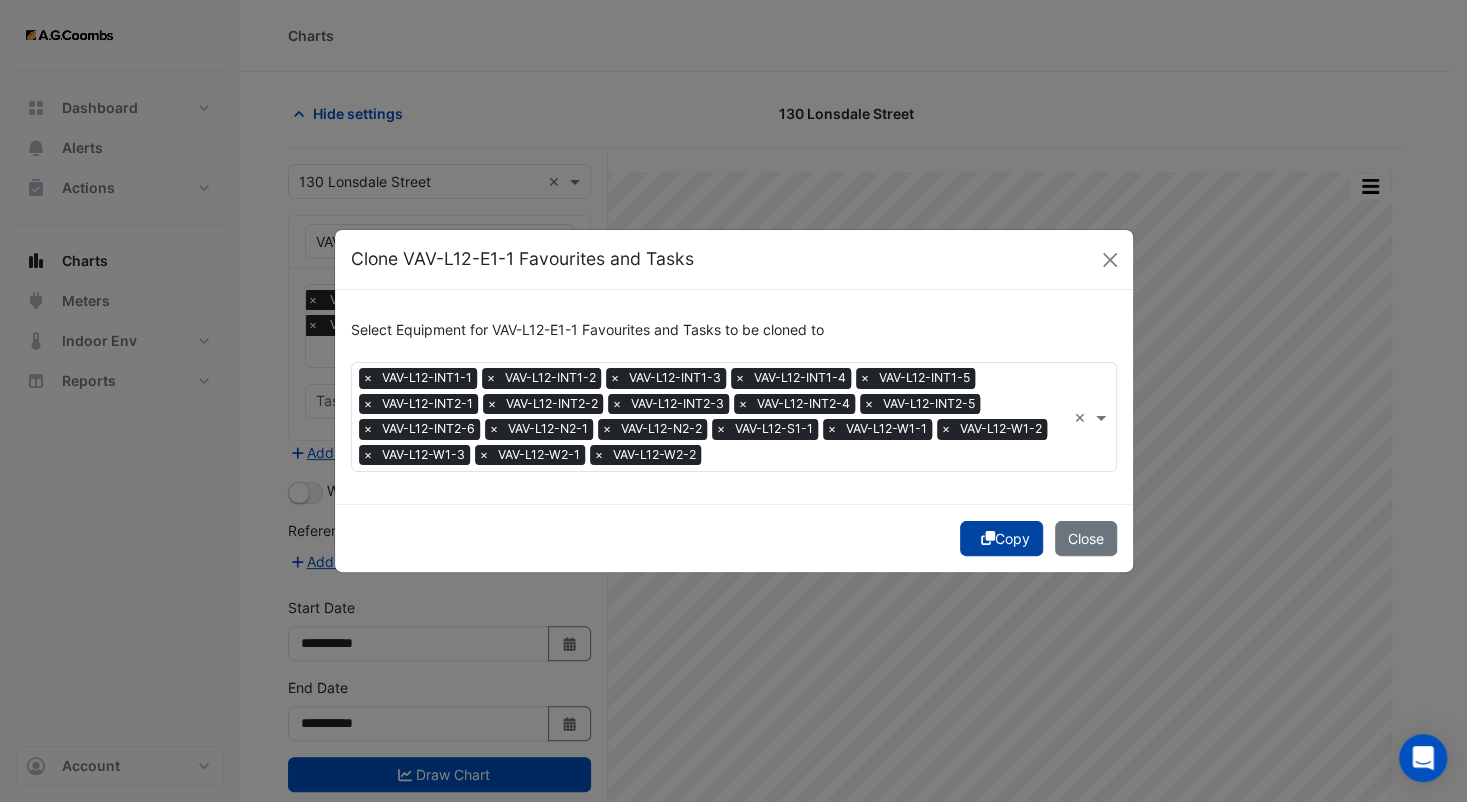 click on "Copy" 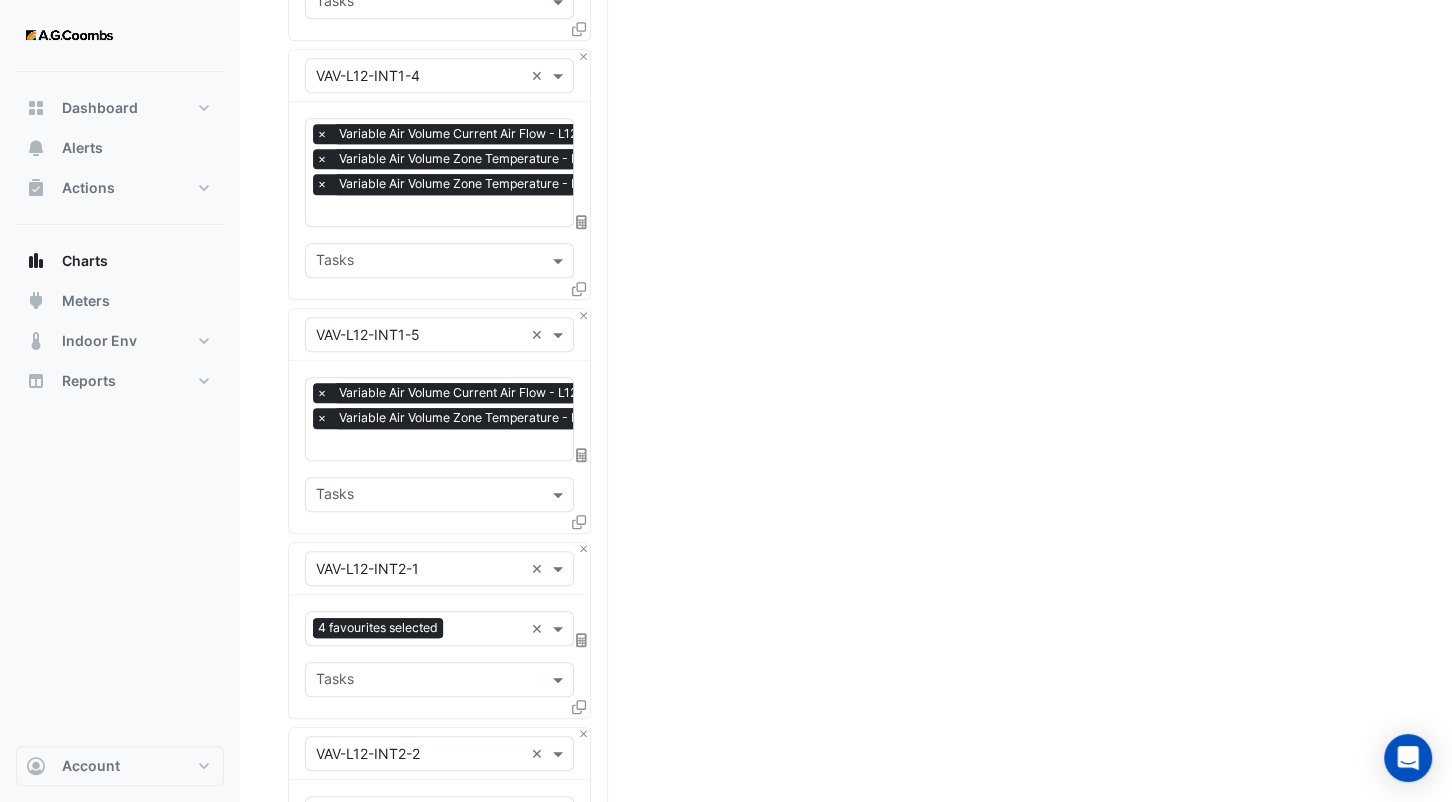 scroll, scrollTop: 1300, scrollLeft: 0, axis: vertical 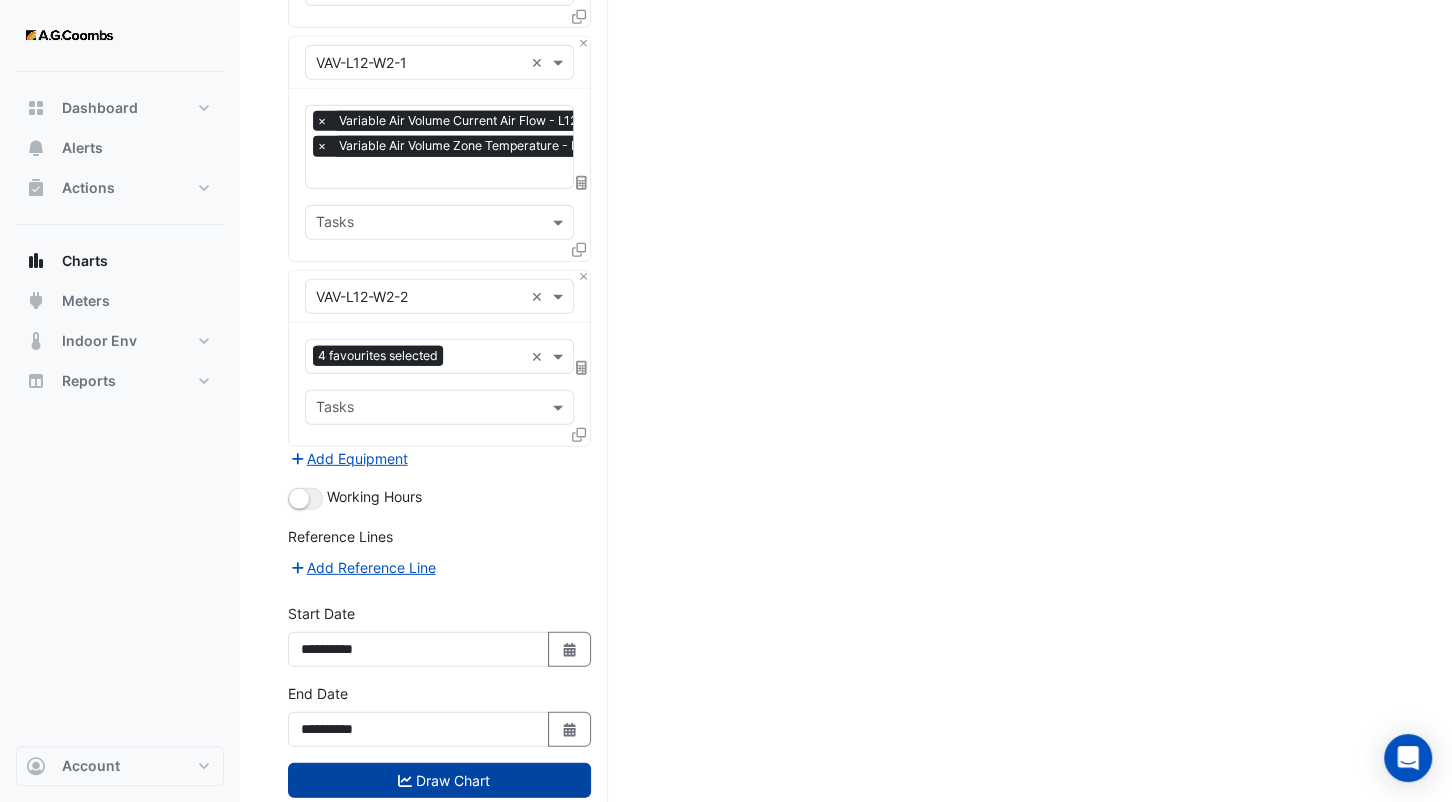 click on "Draw Chart" at bounding box center [439, 780] 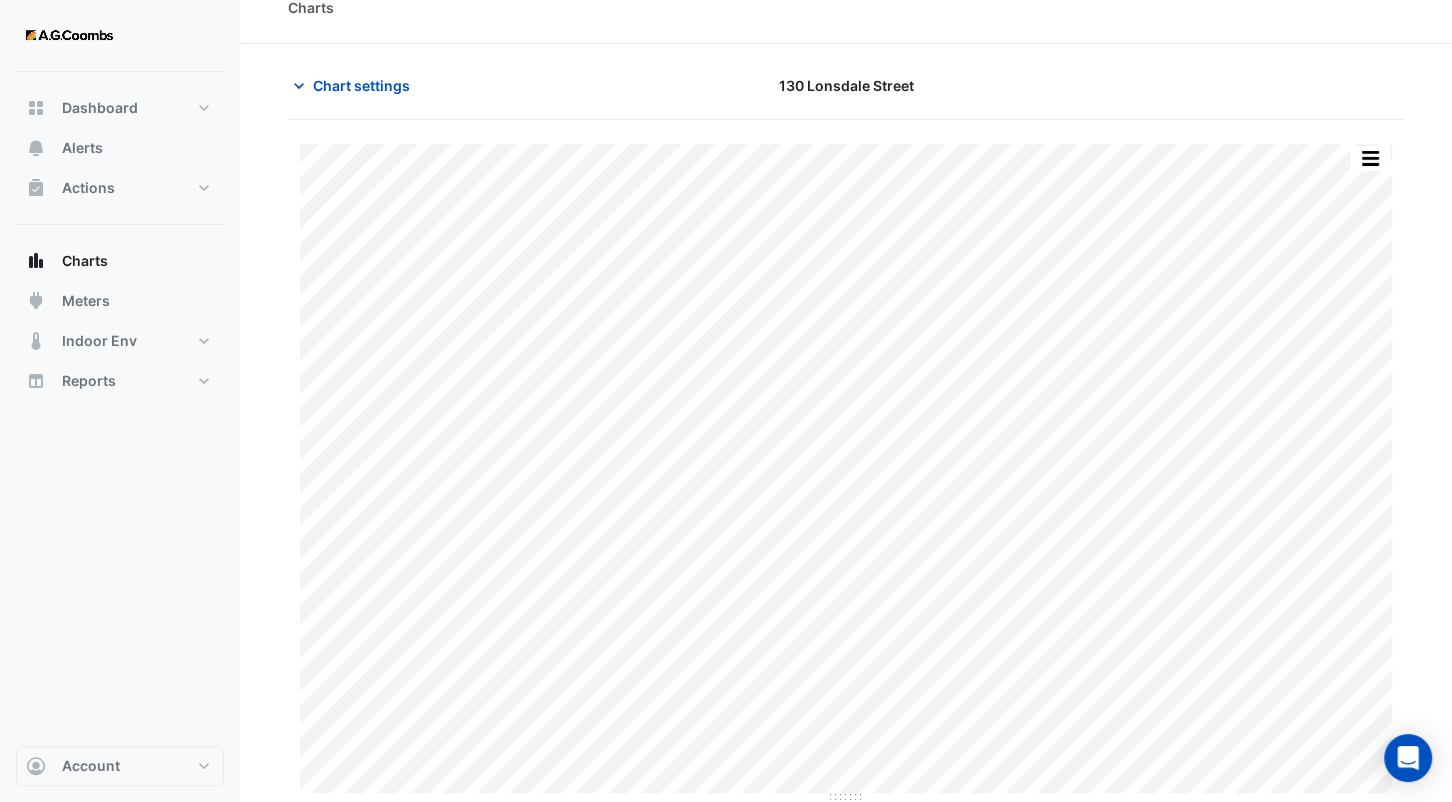 scroll, scrollTop: 0, scrollLeft: 0, axis: both 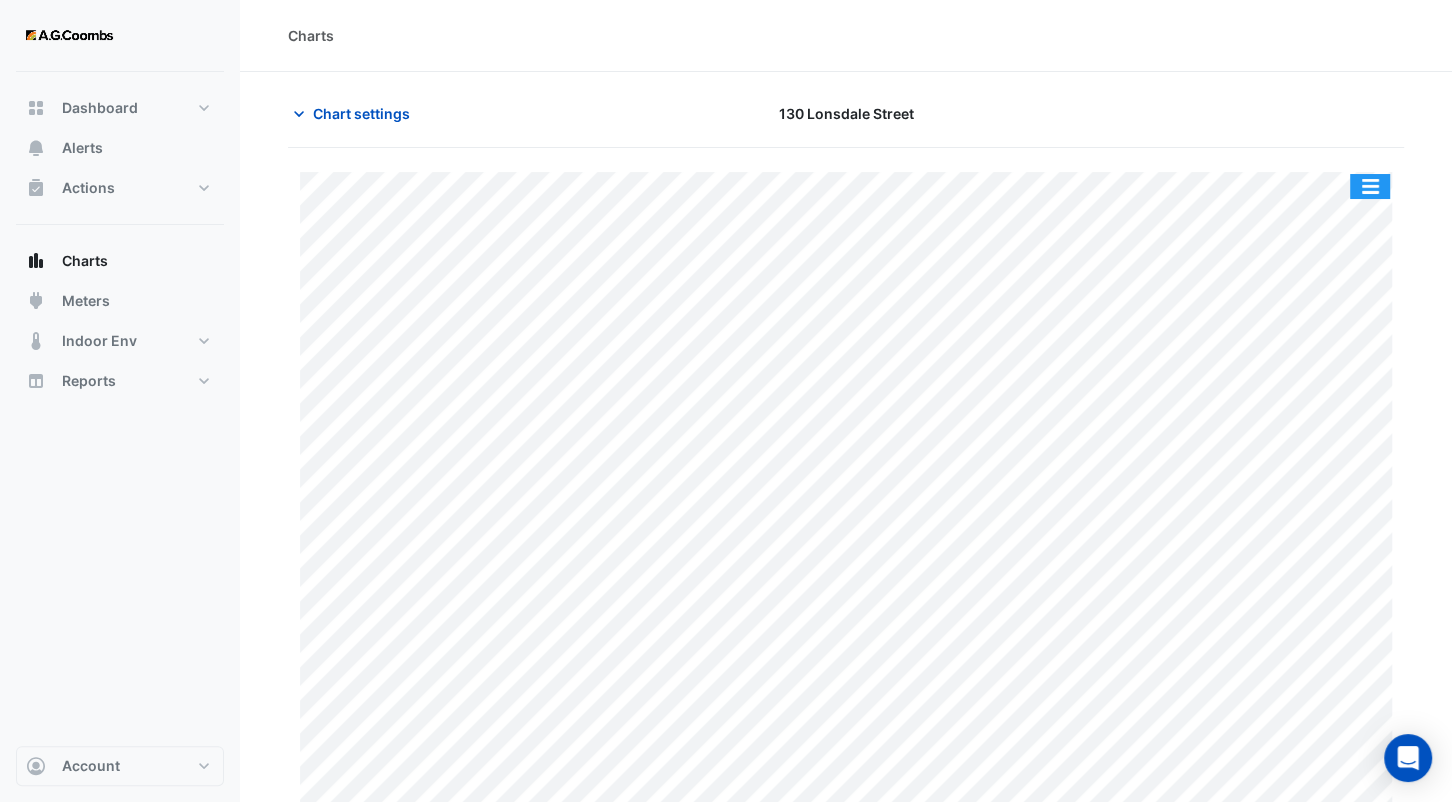 click 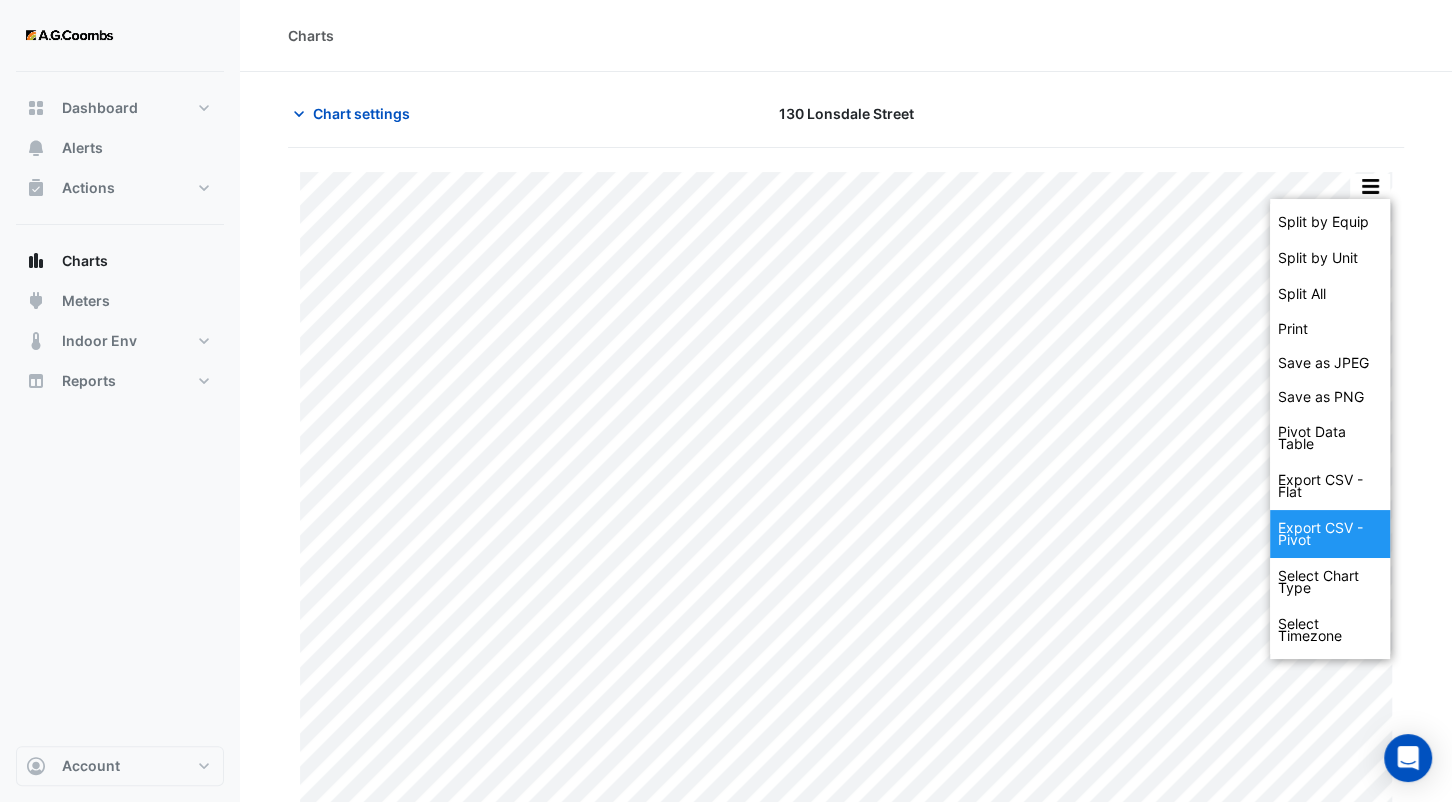 click on "Export CSV - Pivot" 